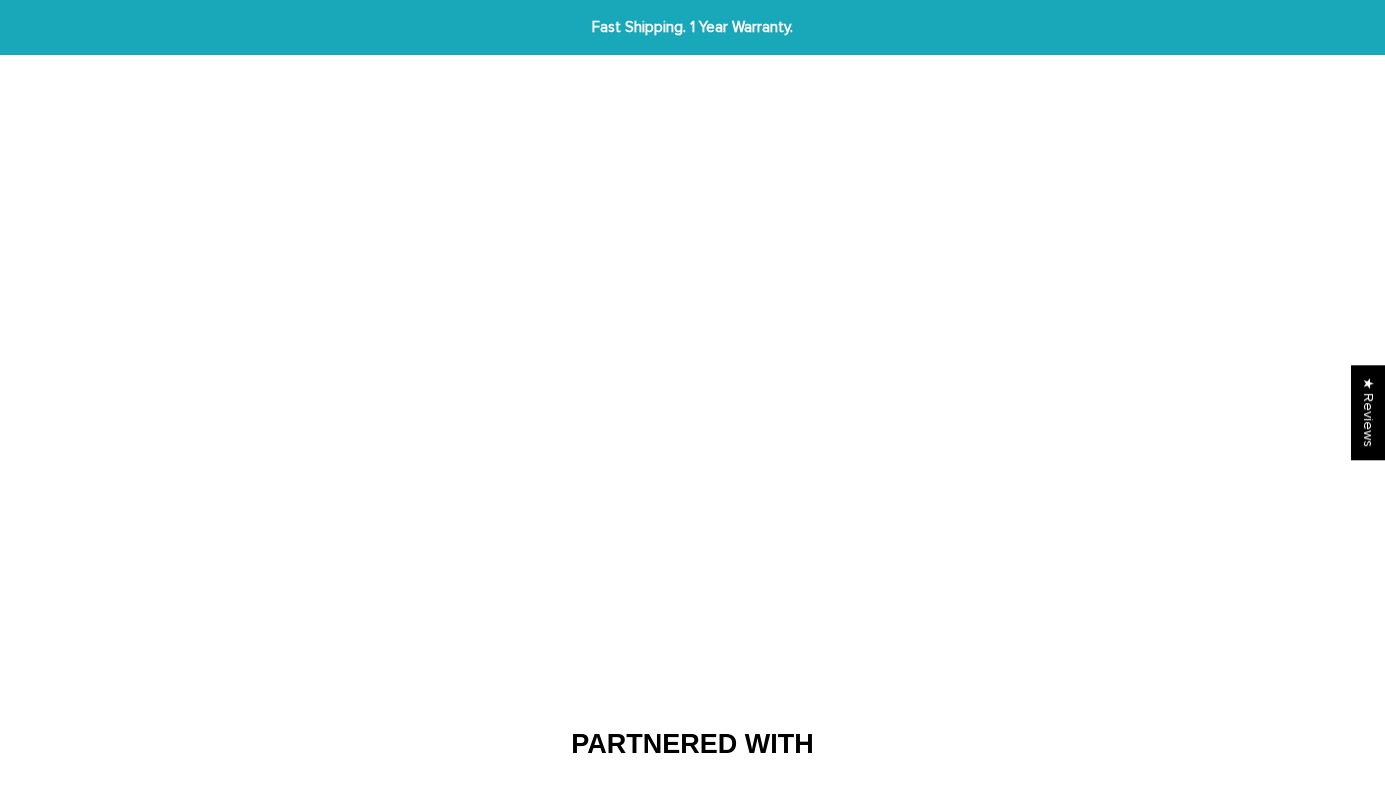 scroll, scrollTop: 0, scrollLeft: 0, axis: both 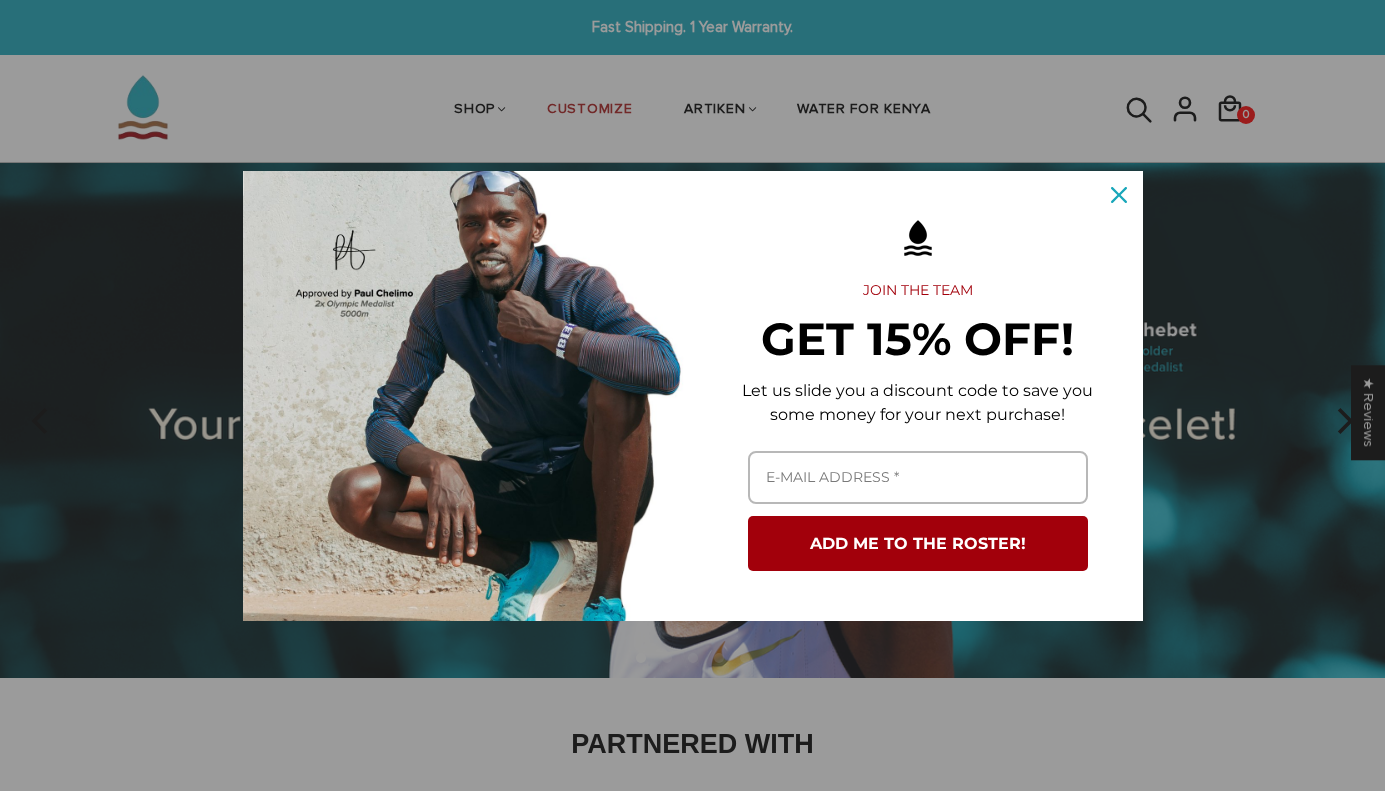 click 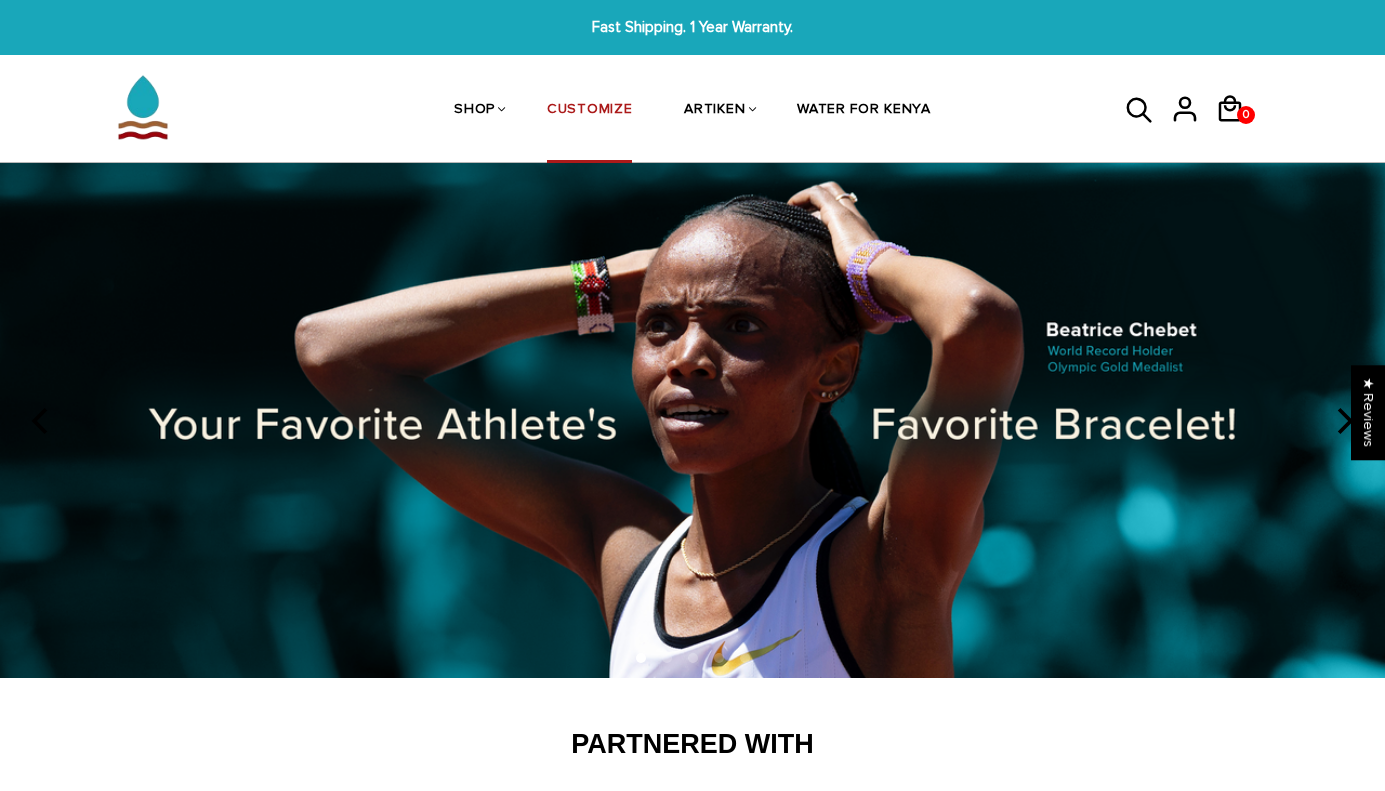 click on "CUSTOMIZE" at bounding box center (589, 111) 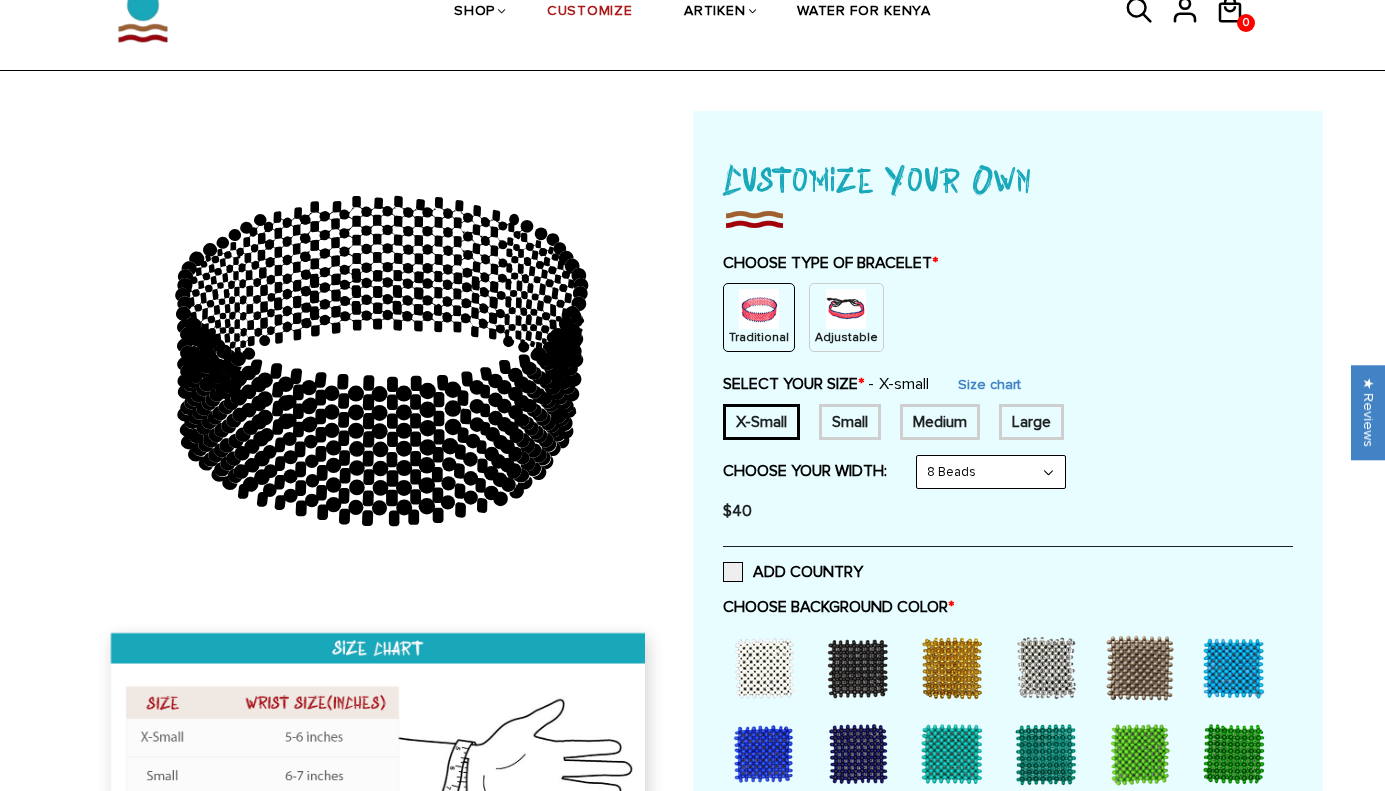 scroll, scrollTop: 112, scrollLeft: 0, axis: vertical 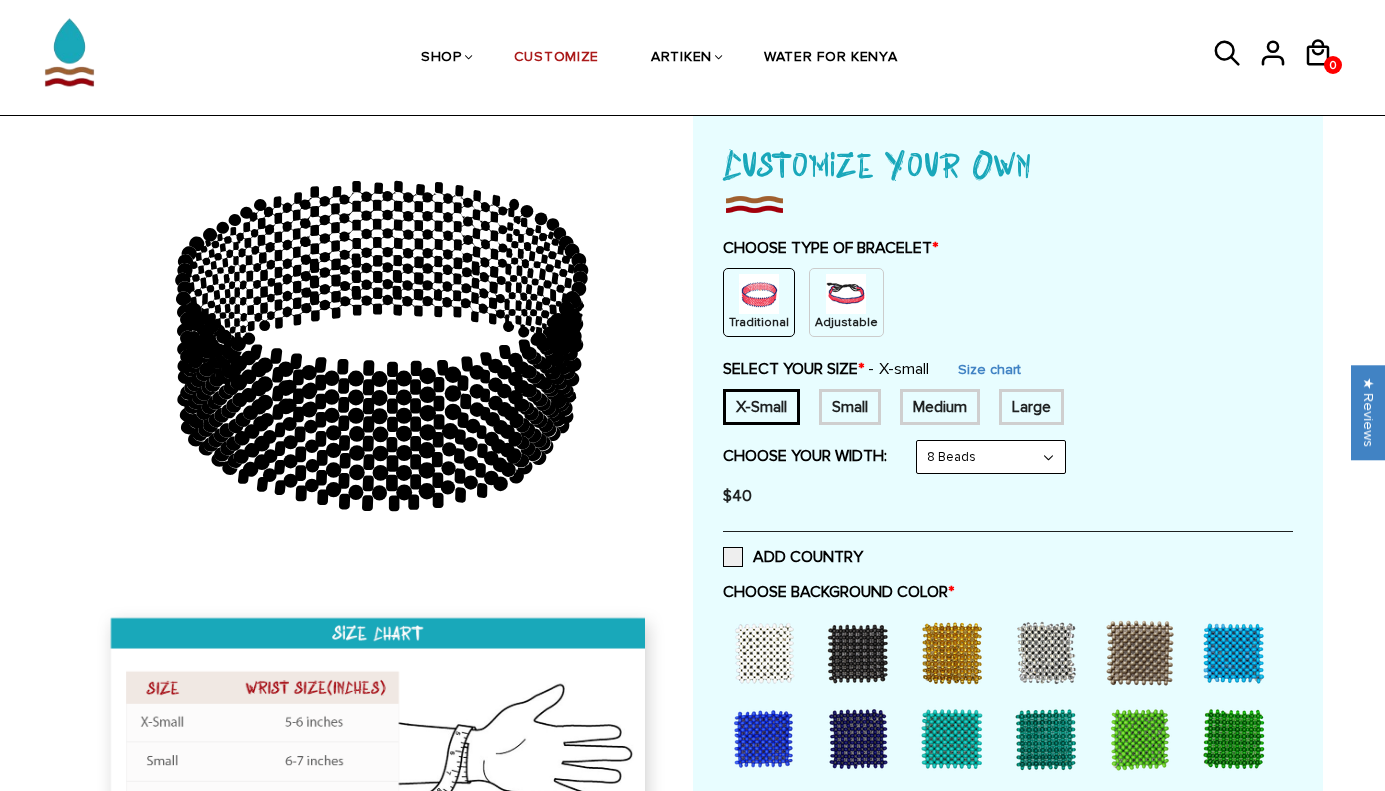 click on "Medium" at bounding box center [940, 407] 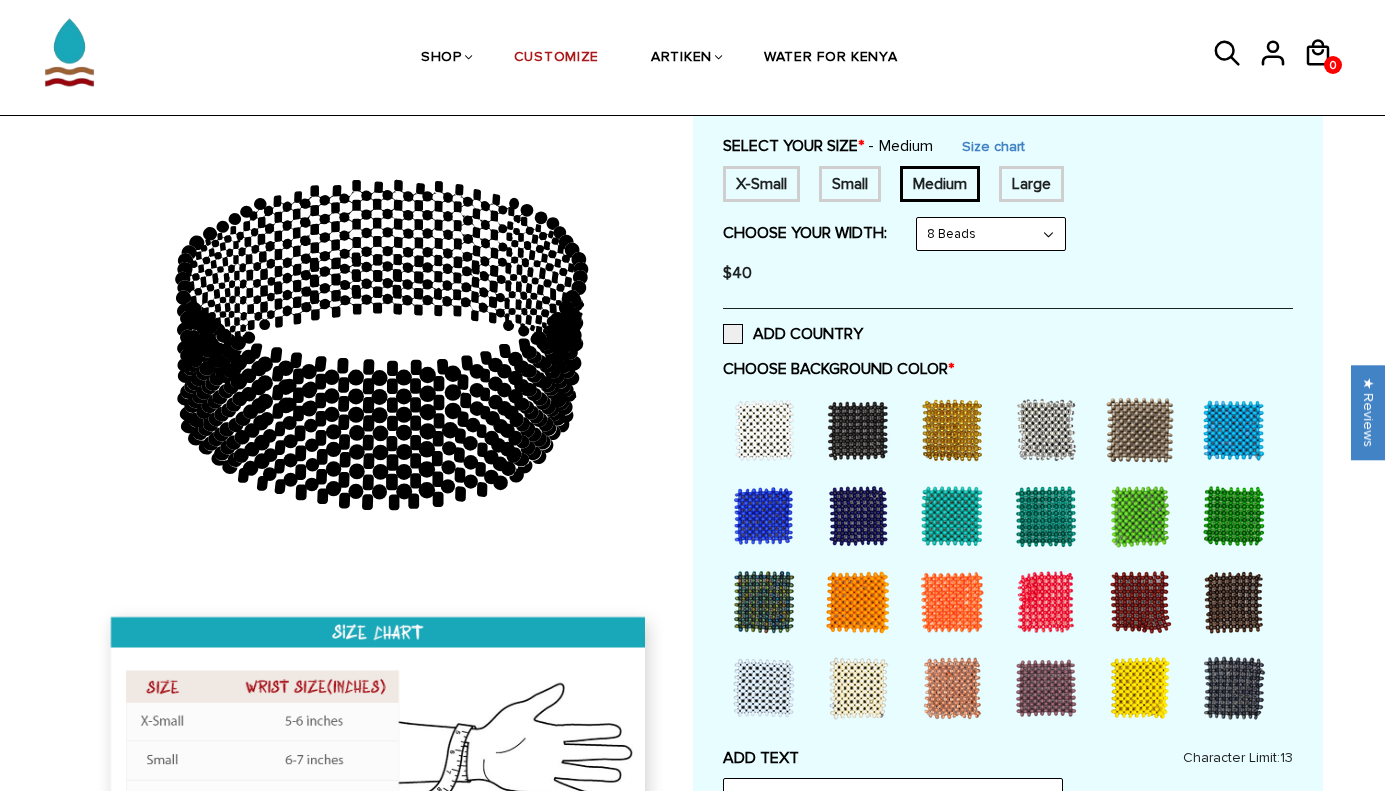 scroll, scrollTop: 332, scrollLeft: 0, axis: vertical 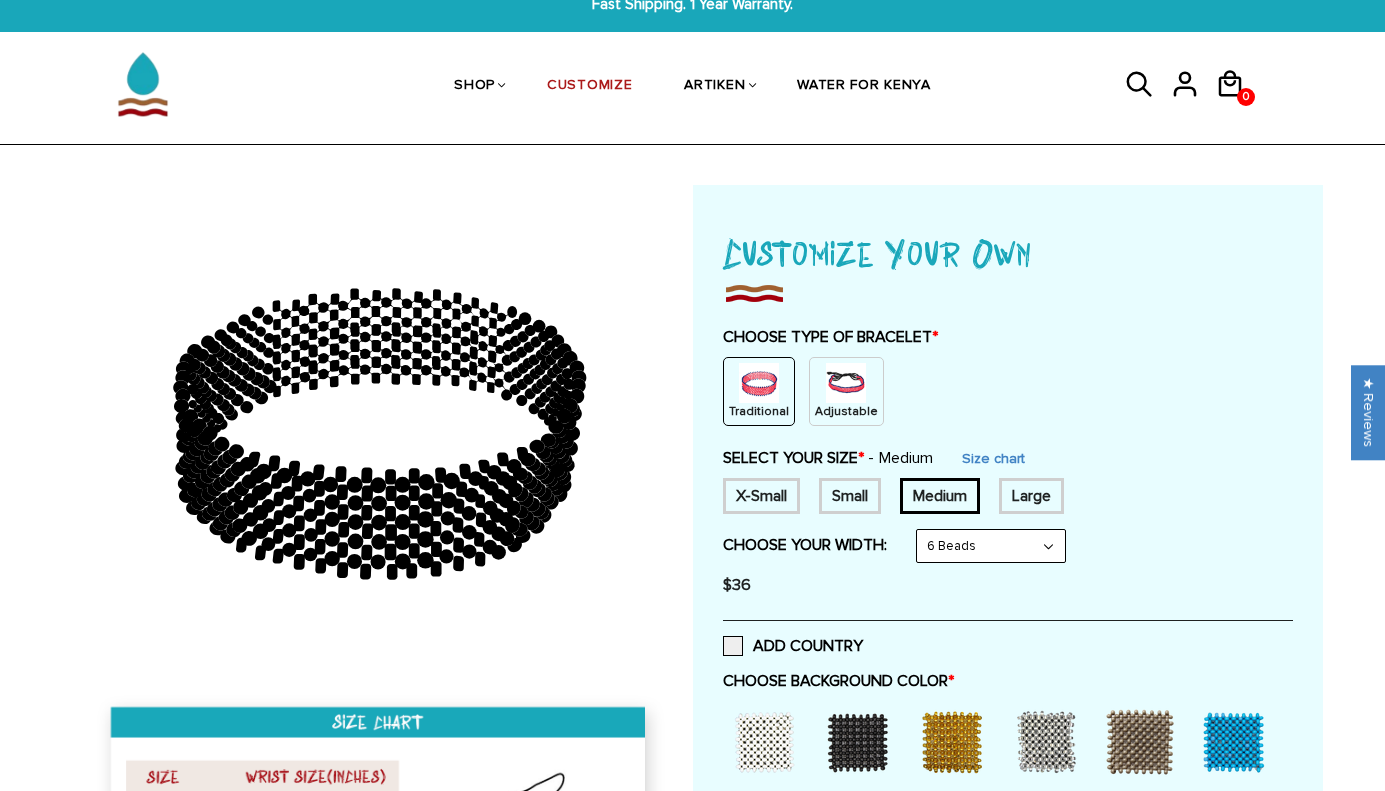 click at bounding box center (846, 383) 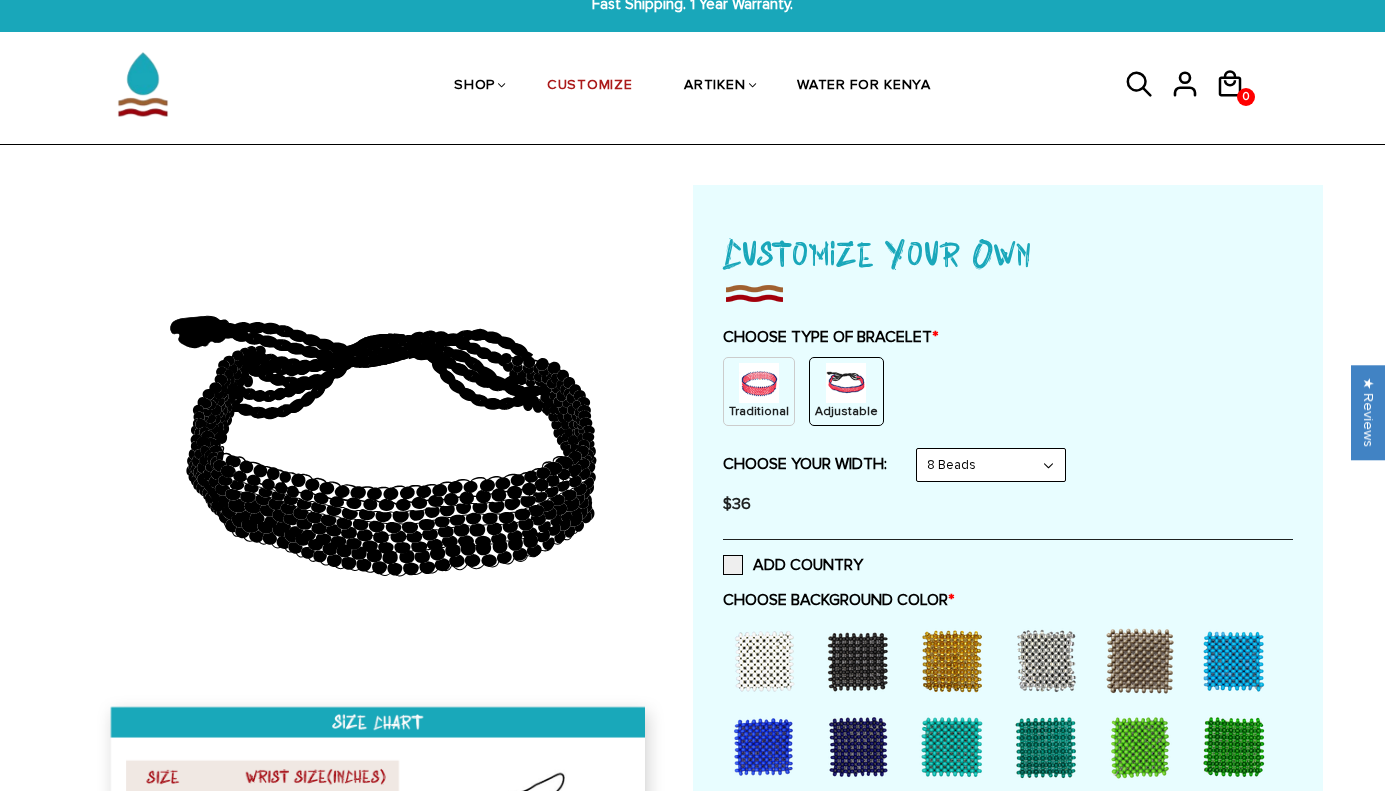 click at bounding box center [759, 383] 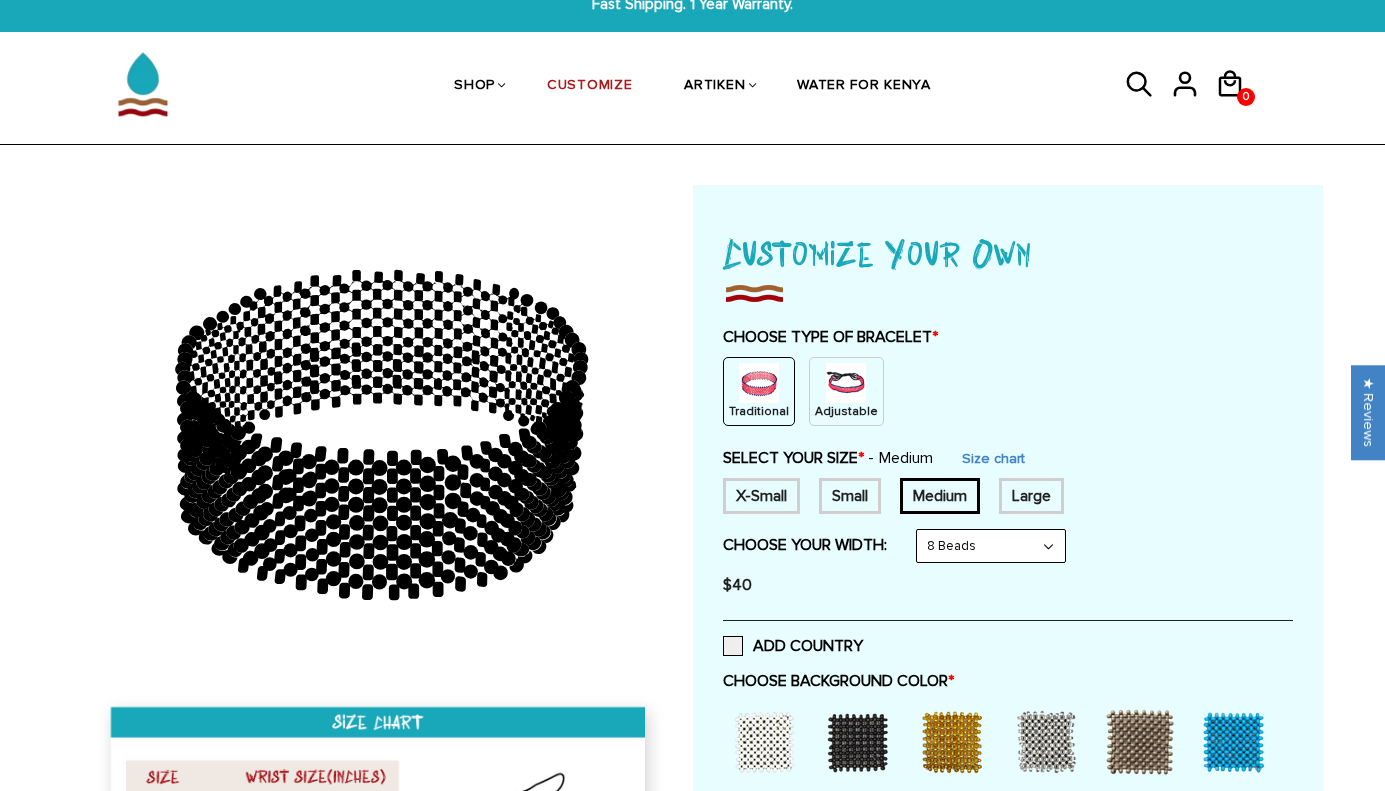 click at bounding box center [846, 383] 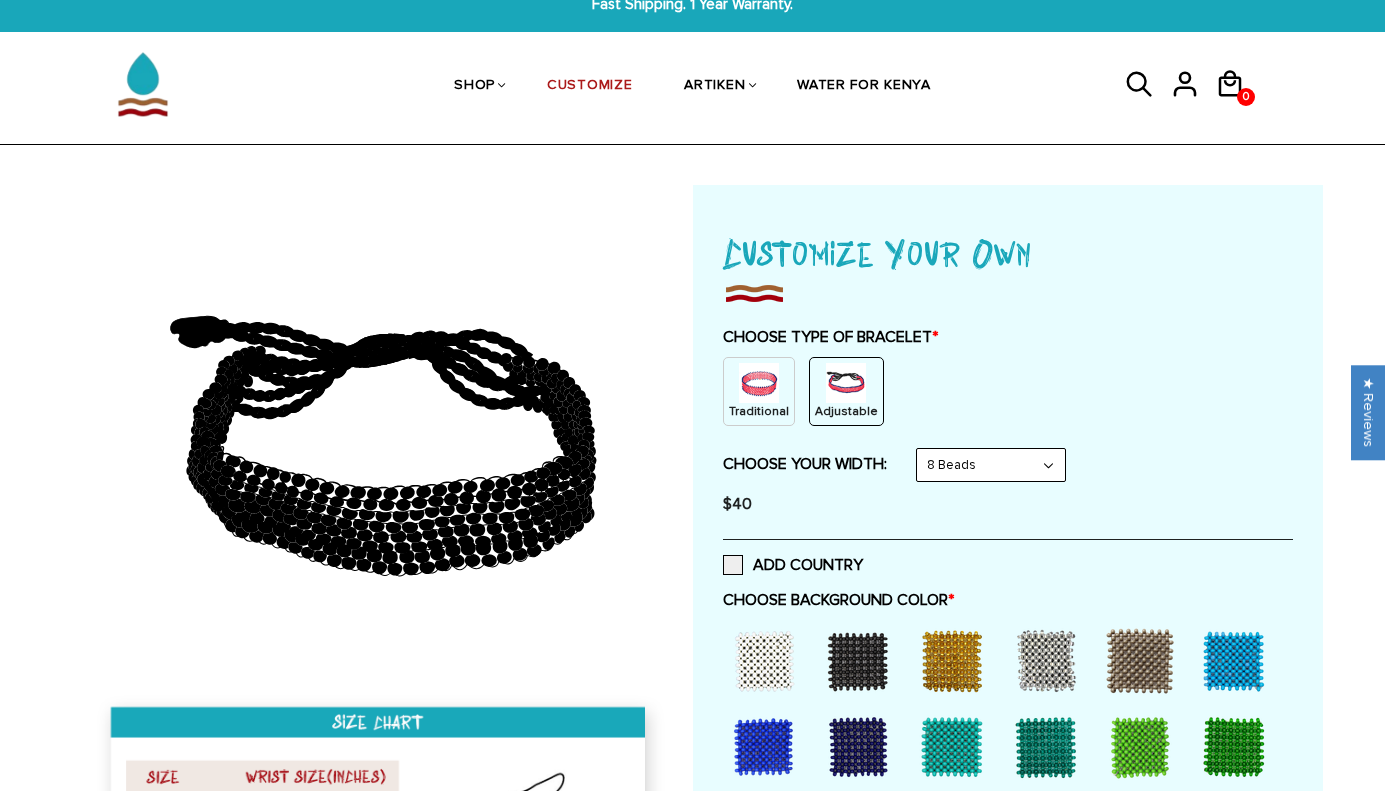 select on "6-beads" 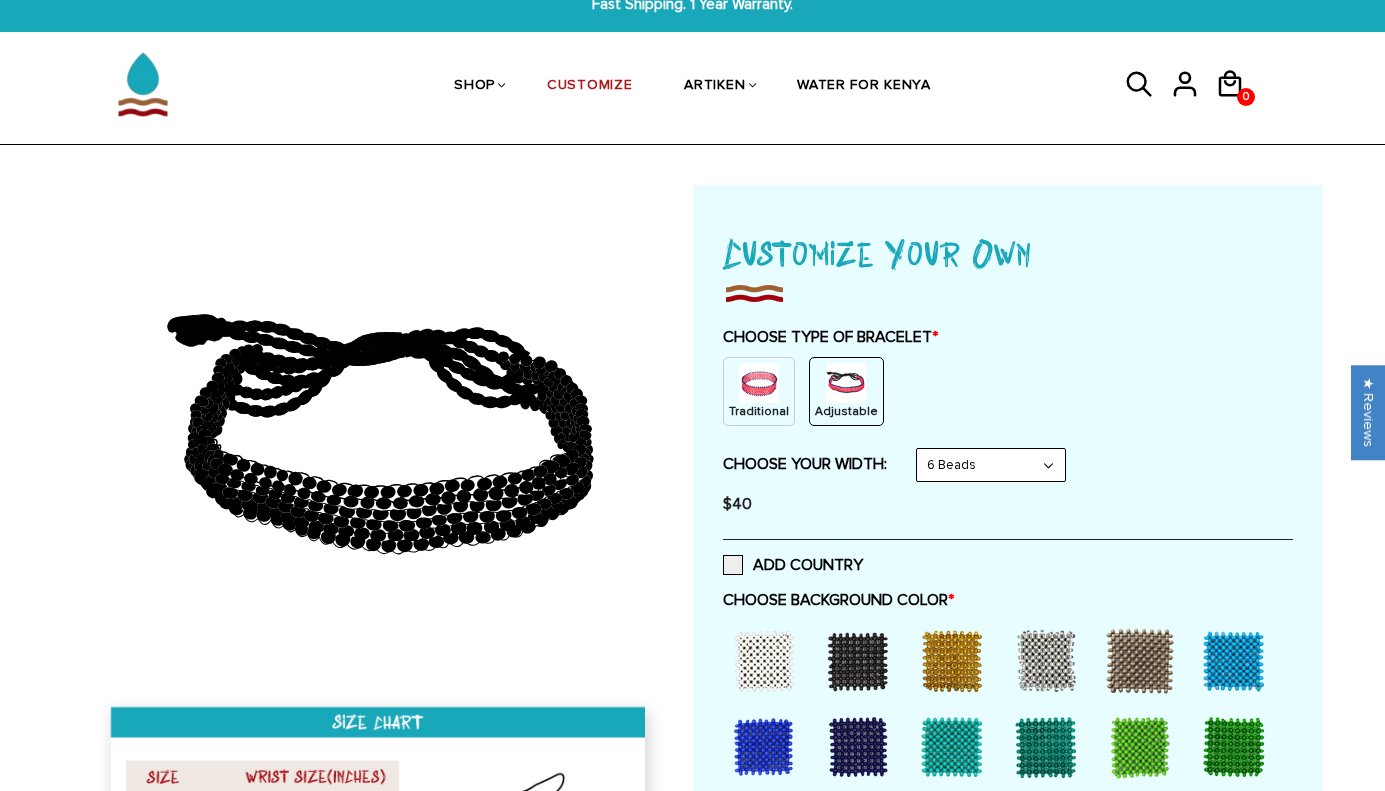 click at bounding box center (759, 383) 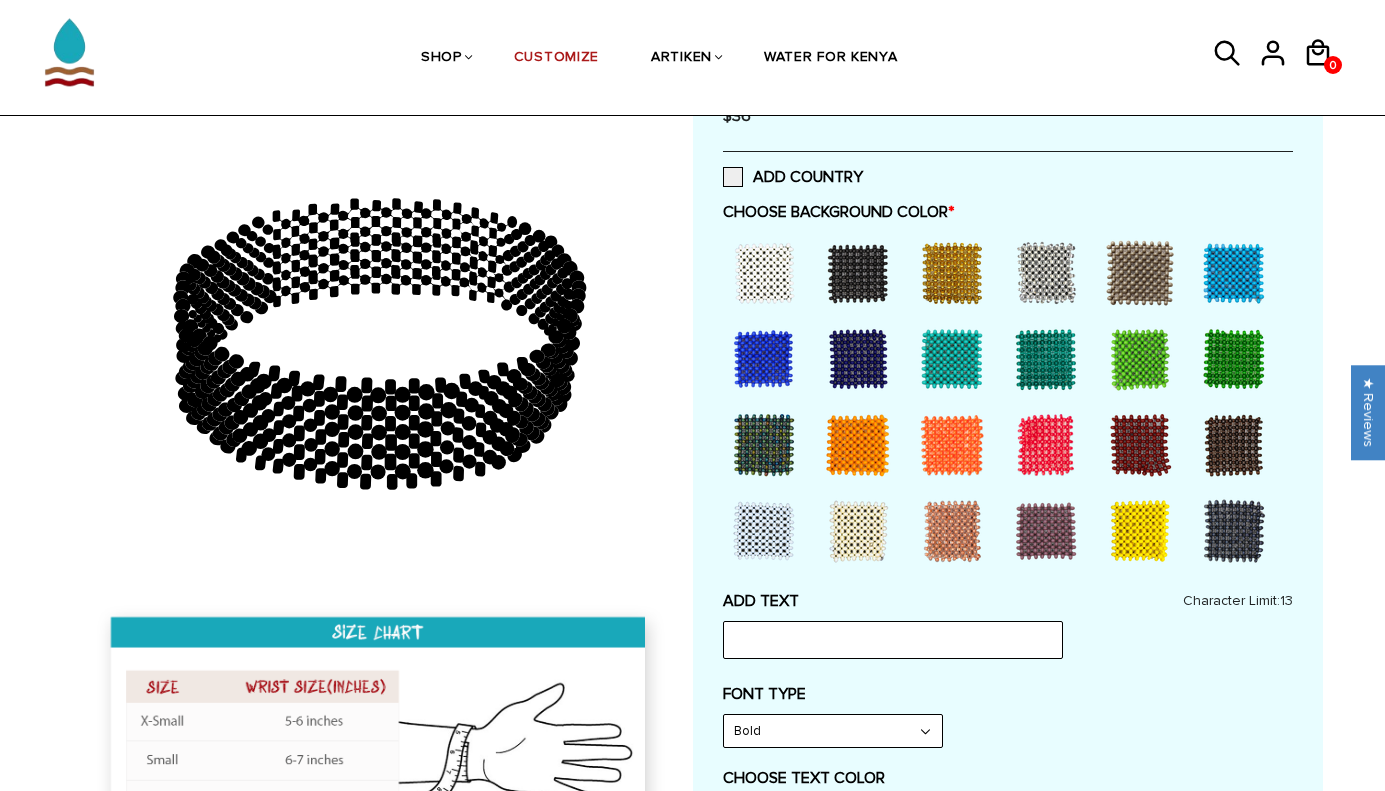 scroll, scrollTop: 438, scrollLeft: 0, axis: vertical 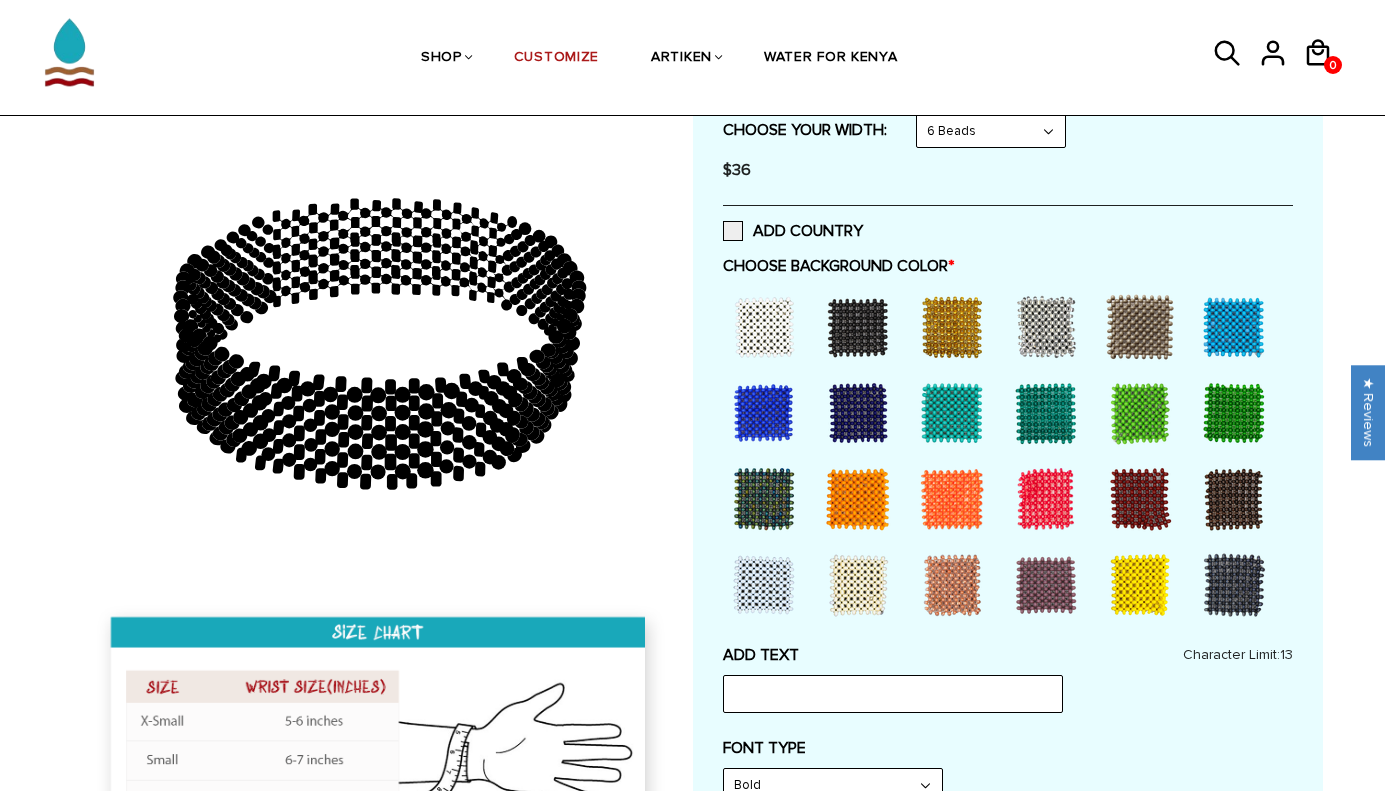 click at bounding box center (858, 327) 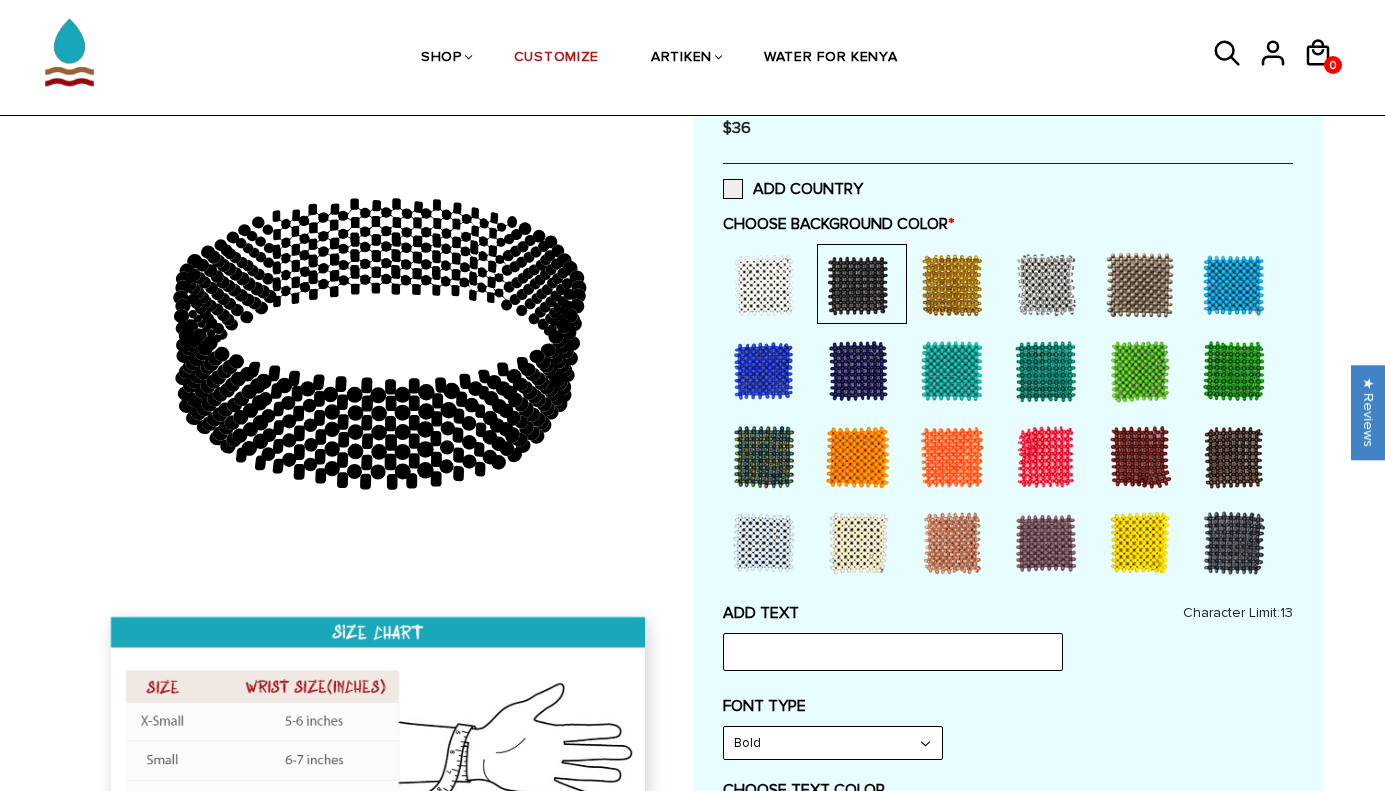 scroll, scrollTop: 500, scrollLeft: 0, axis: vertical 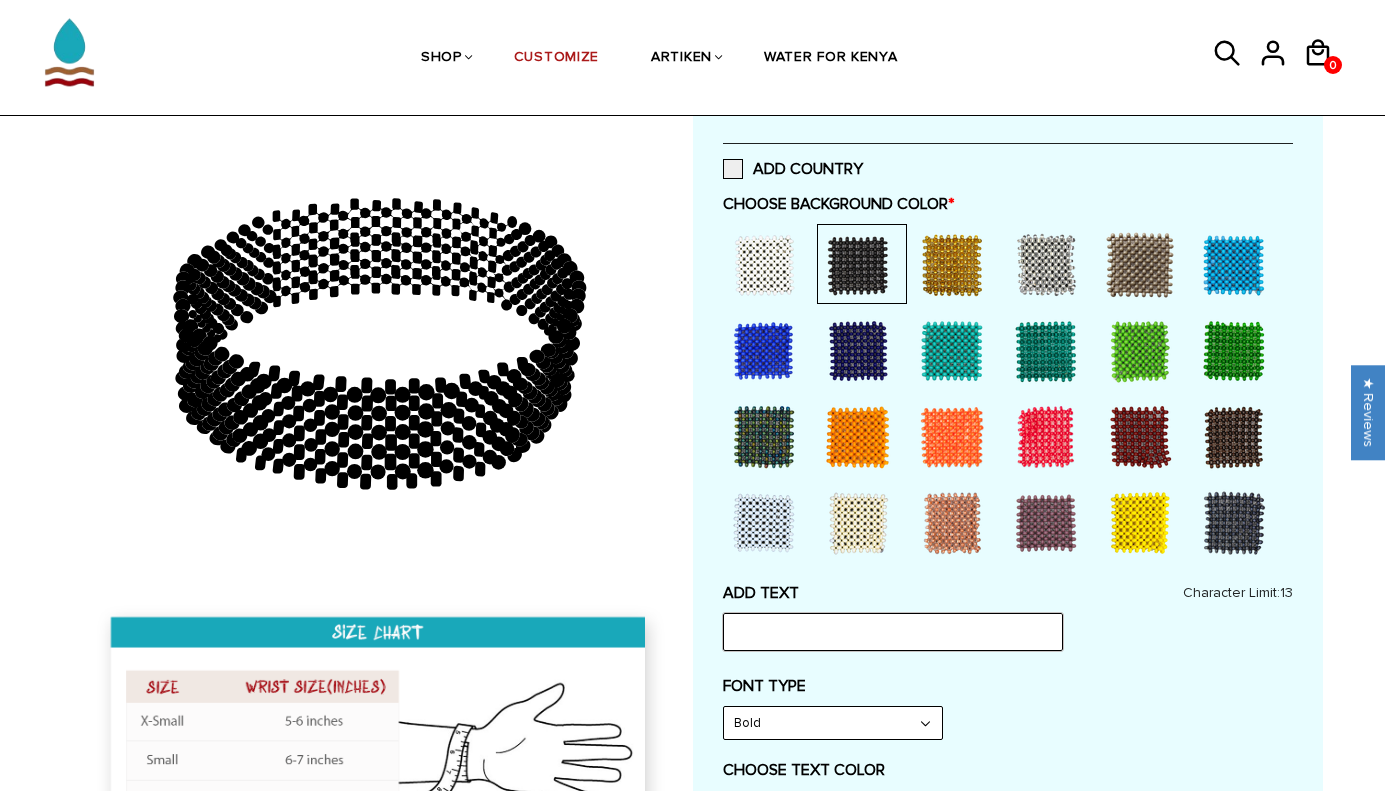 click at bounding box center [893, 632] 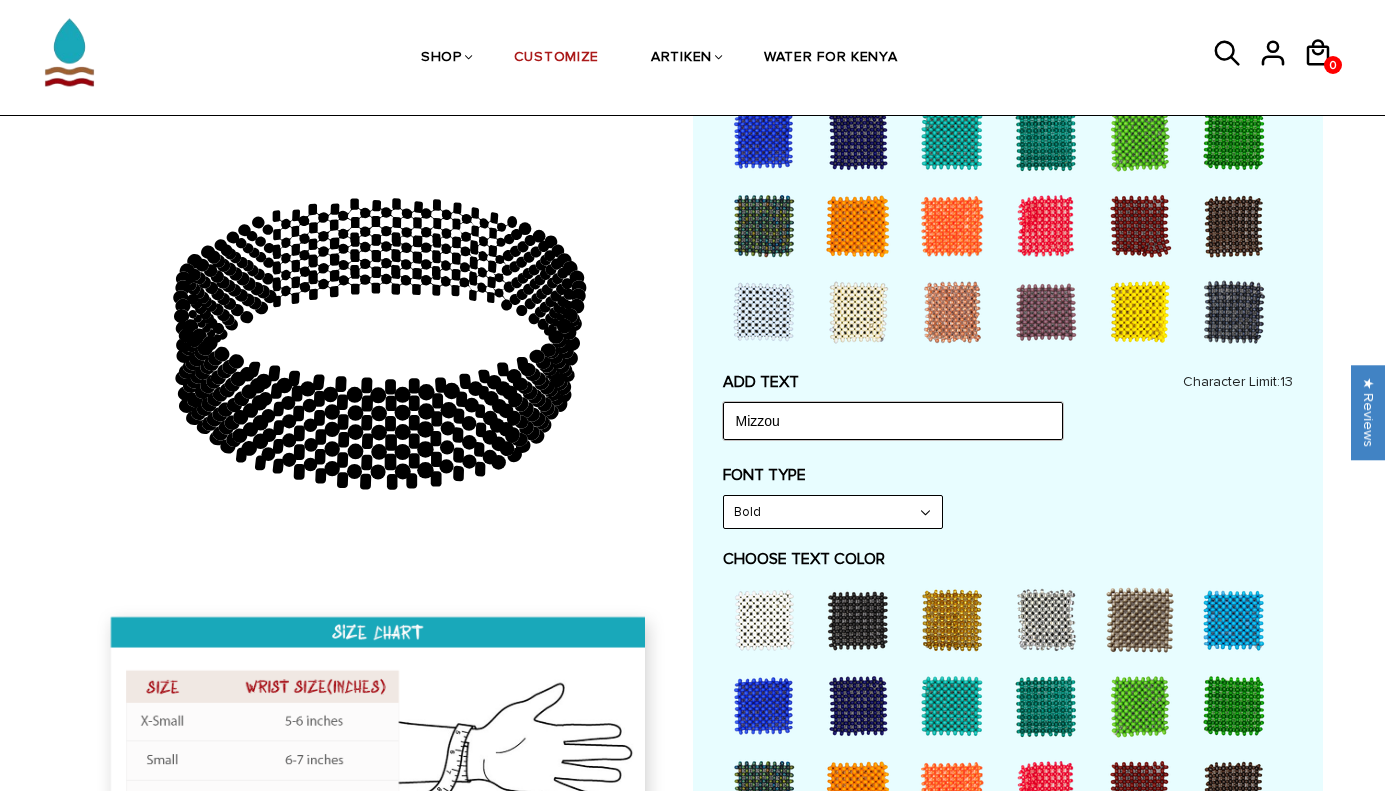 scroll, scrollTop: 754, scrollLeft: 0, axis: vertical 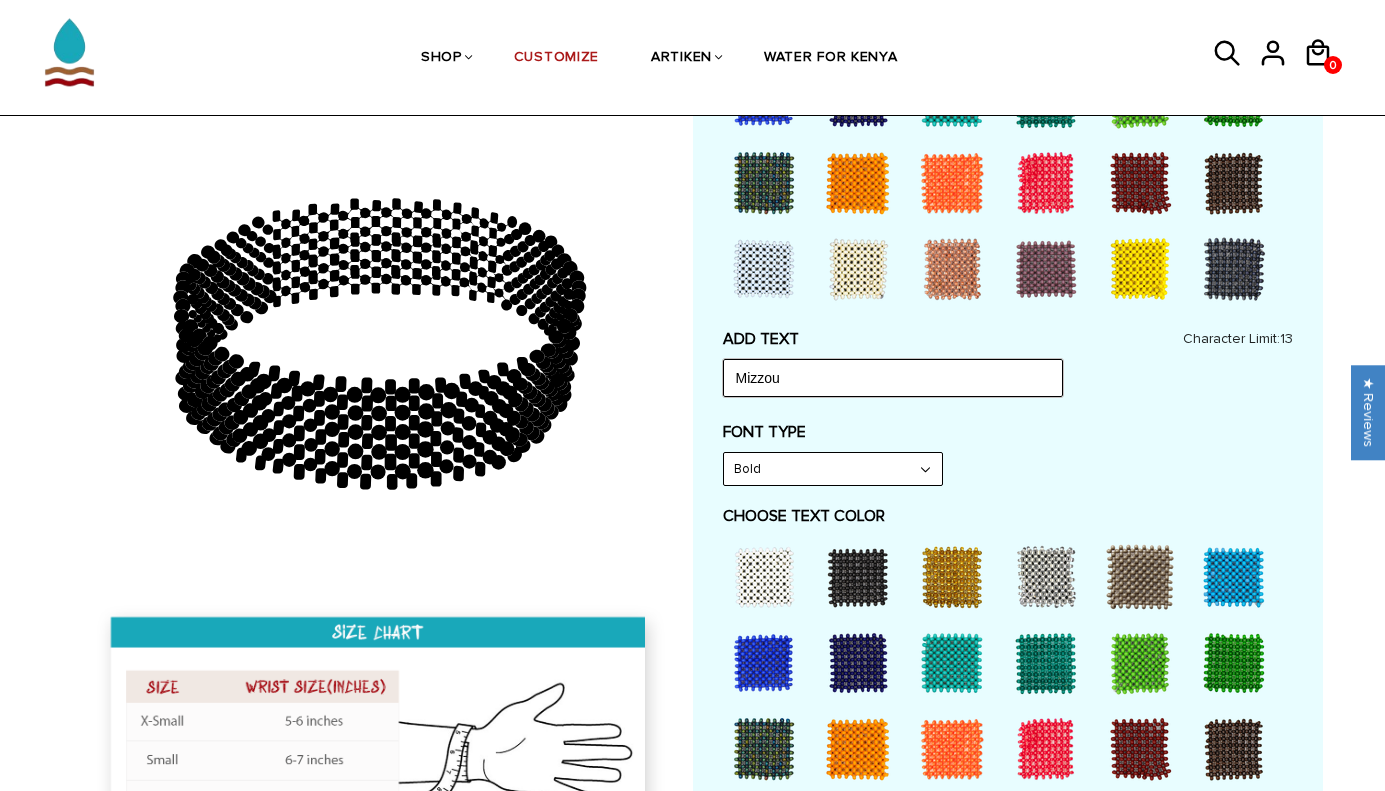 type on "Mizzou" 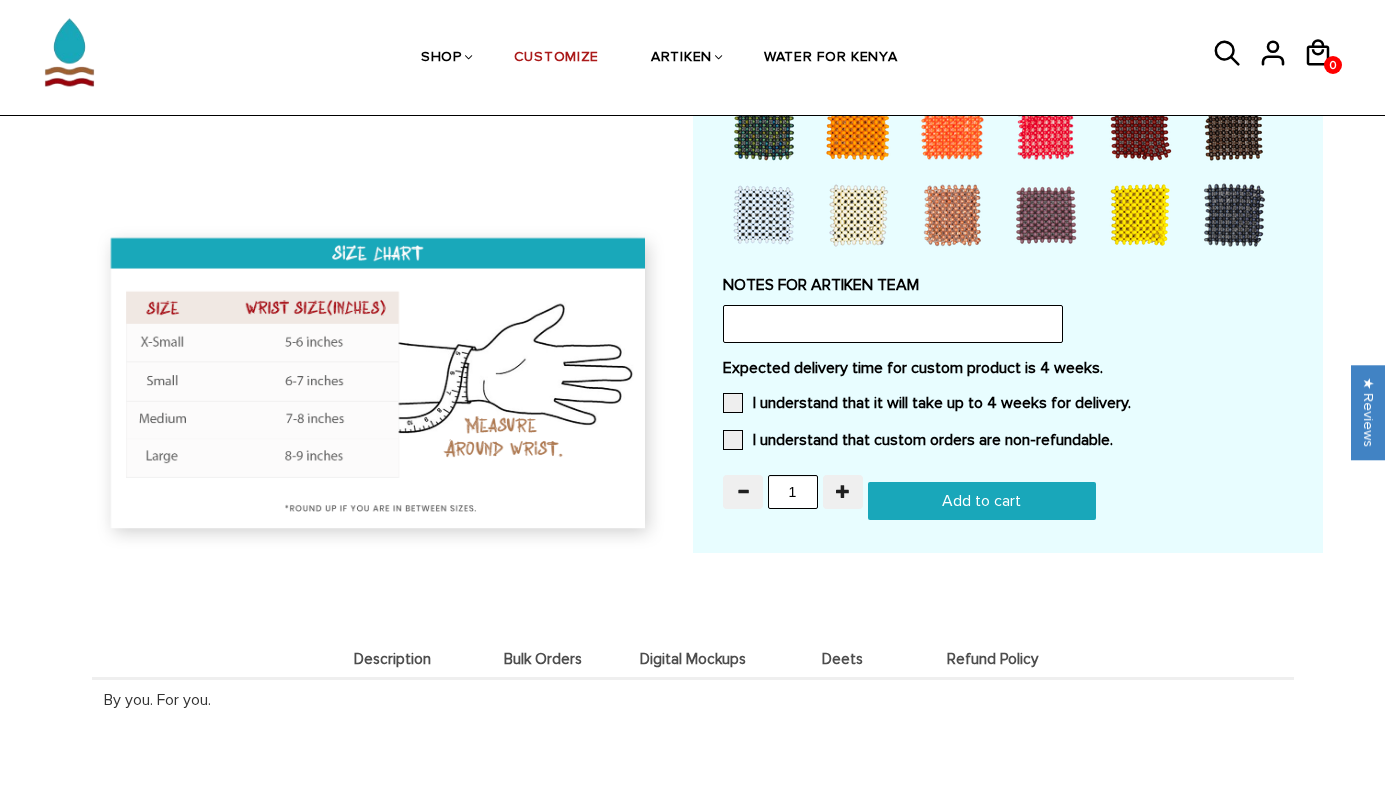 scroll, scrollTop: 1378, scrollLeft: 0, axis: vertical 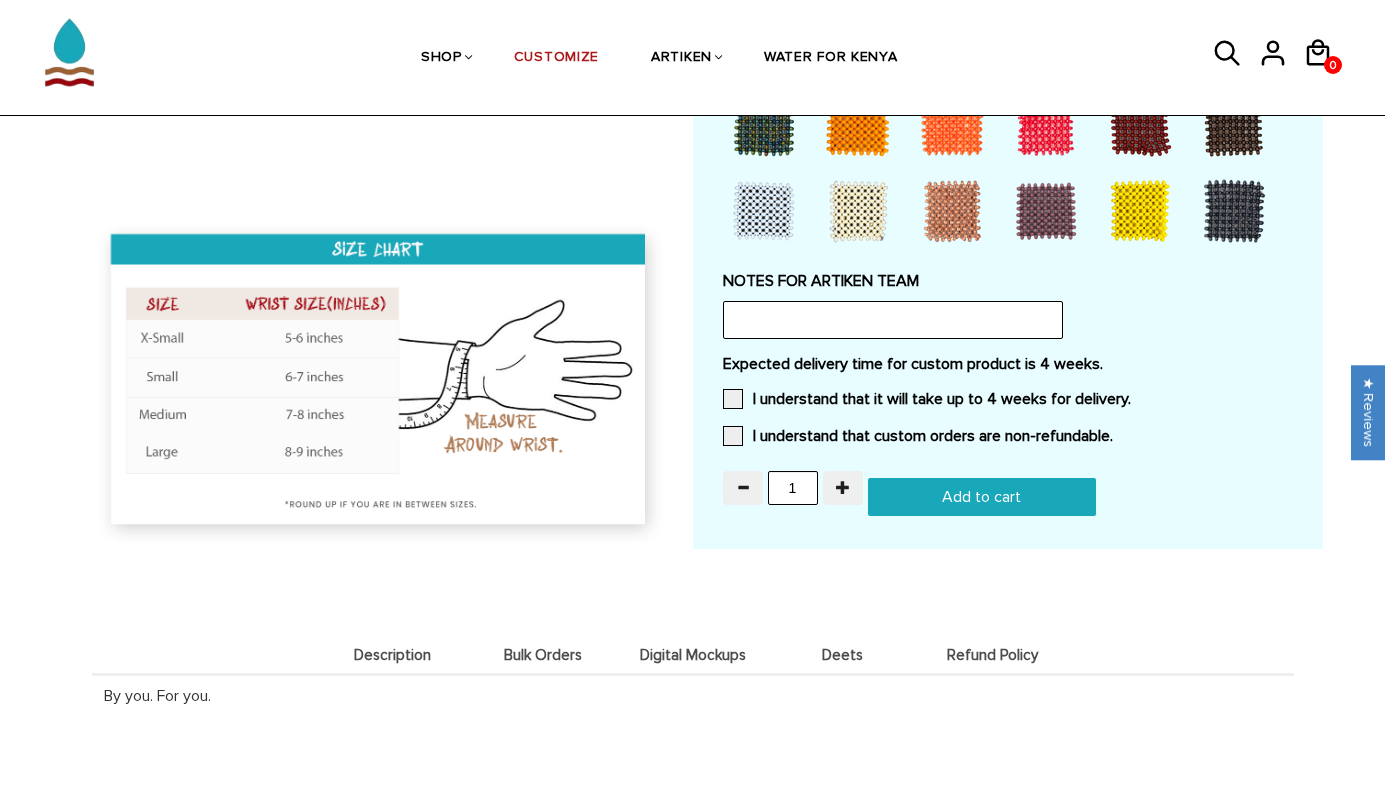 click on "Digital Mockups" at bounding box center [693, 655] 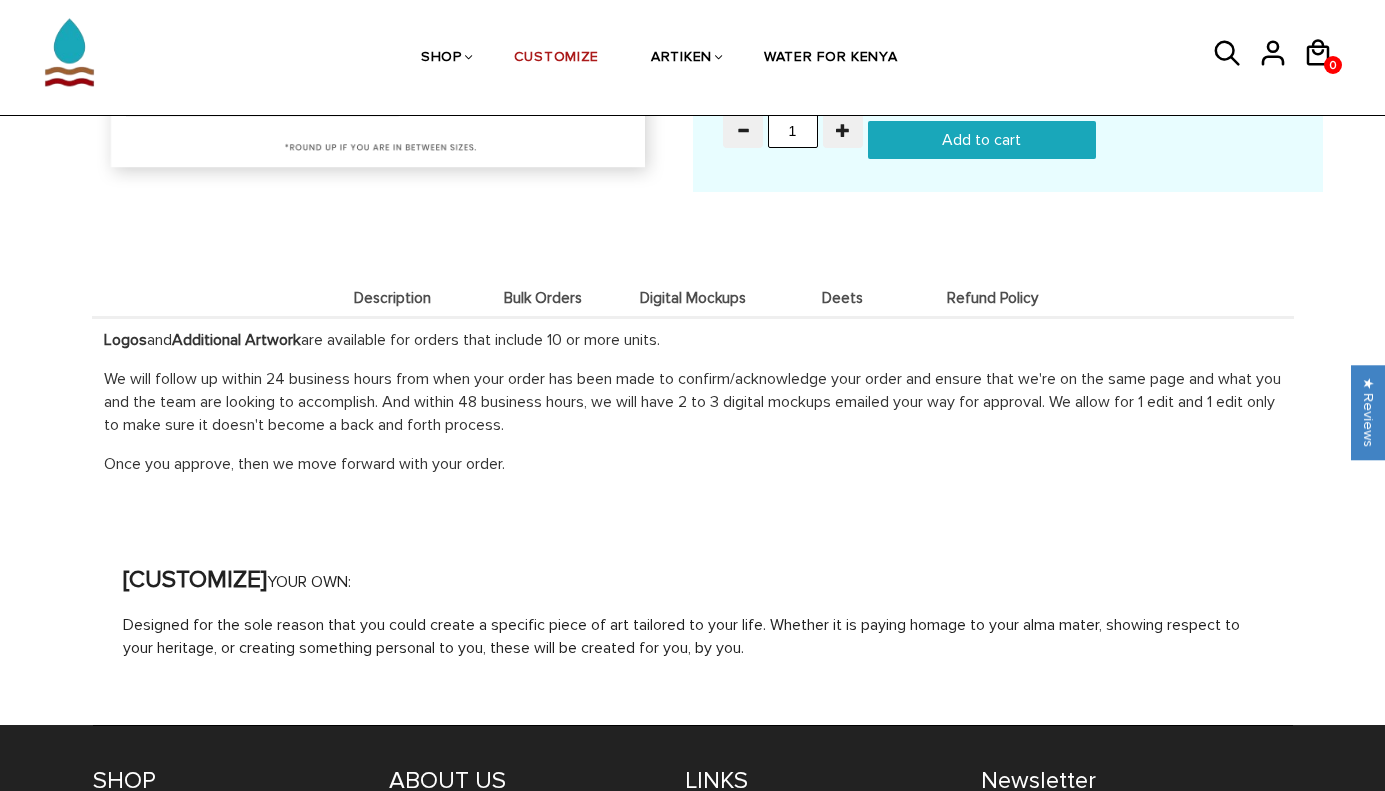 scroll, scrollTop: 1739, scrollLeft: 0, axis: vertical 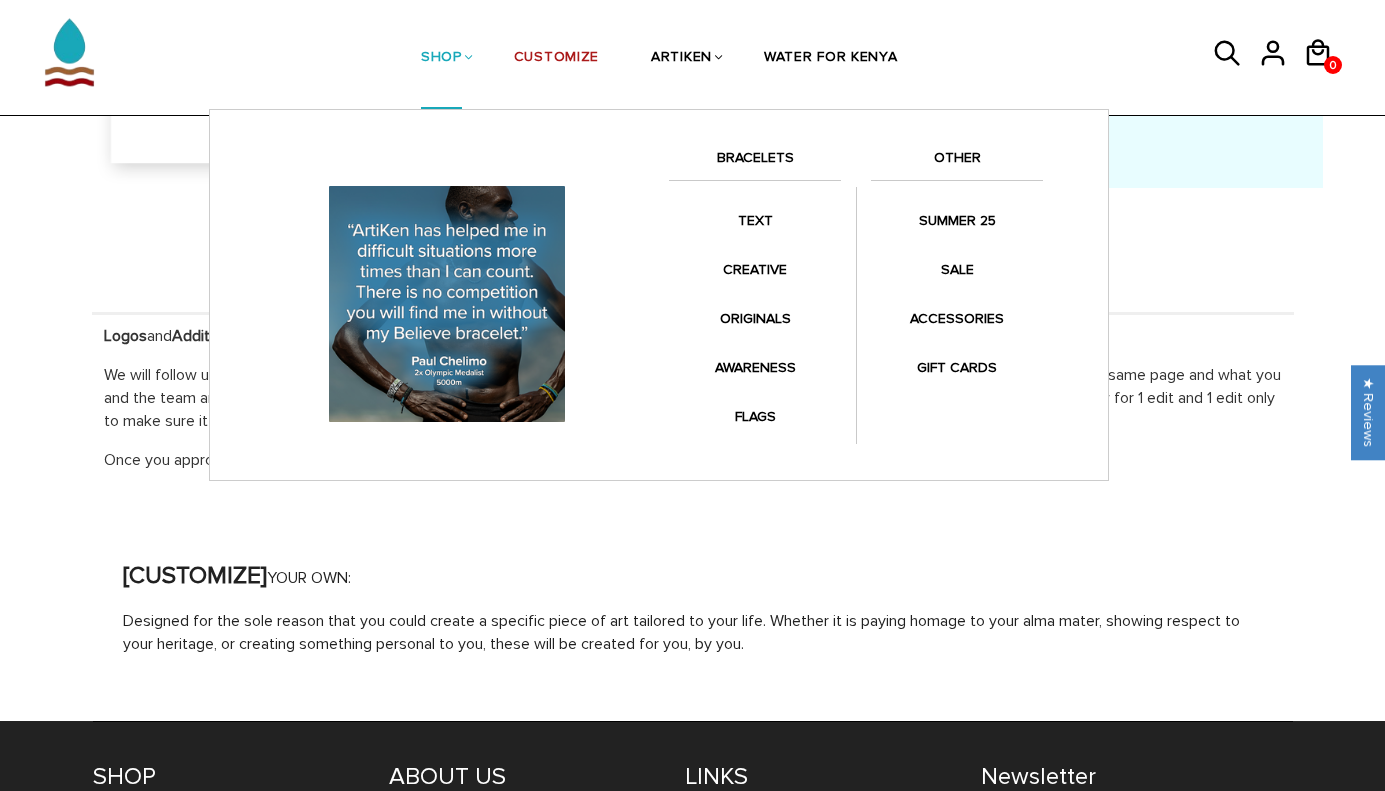 click on "SHOP" at bounding box center (441, 58) 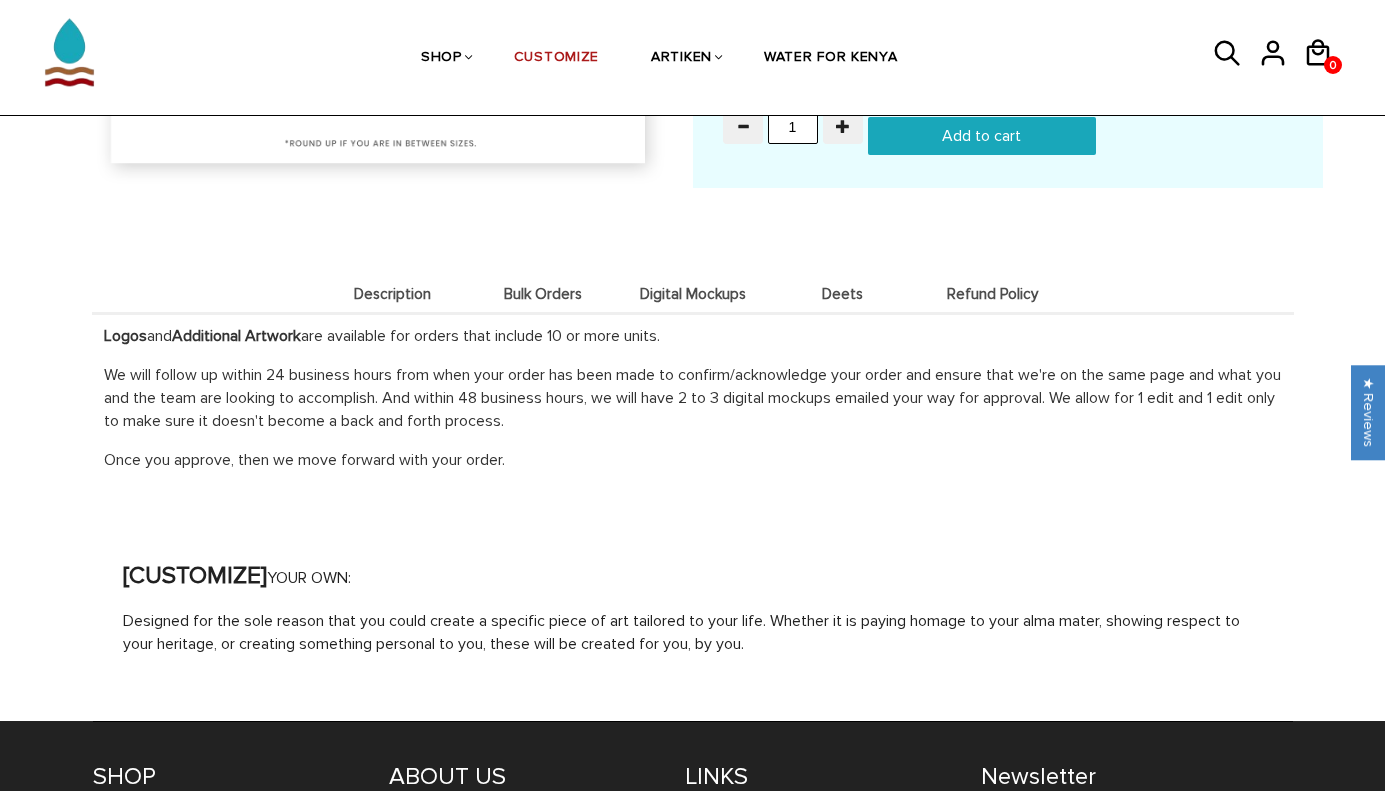 click on "Description Bulk Orders Digital Mockups Deets Refund Policy Description By you. For you.  Bulk Orders All orders of 10 or more units  will automatically receive  15% OFF  at checkout. Digital Mockups Logos  and  Additional Artwork  are available for orders that include 10 or more units. We will follow up within 24 business hours from when your order has been made to confirm/acknowledge your order and ensure that we're on the same page and what you and the team are looking to accomplish. And within 48 business hours, we will have 2 to 3 digital mockups emailed your way for approval. We allow for 1 edit and 1 edit only to make sure it doesn't become a back and forth process. Once you approve, then we move forward with your order. Deets 100% Handmade 100% Waterproof 100% TSA Approved 90% Product Matches Photo 10% Back to Kenya 0% Chance of Return Refund Policy Just shoot us an e-mail with your order number and let us know why. Is it really that easy? That easy." at bounding box center [693, 363] 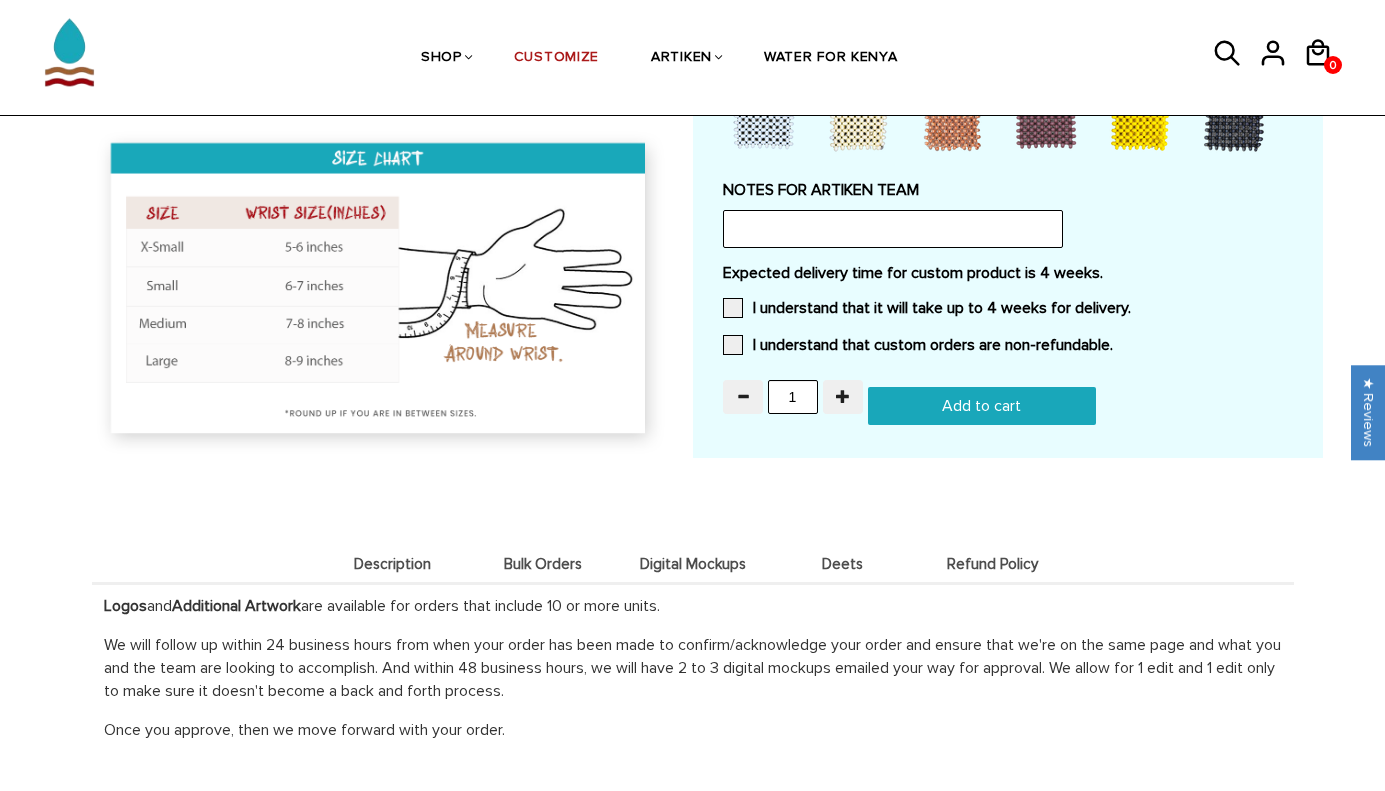 scroll, scrollTop: 1456, scrollLeft: 0, axis: vertical 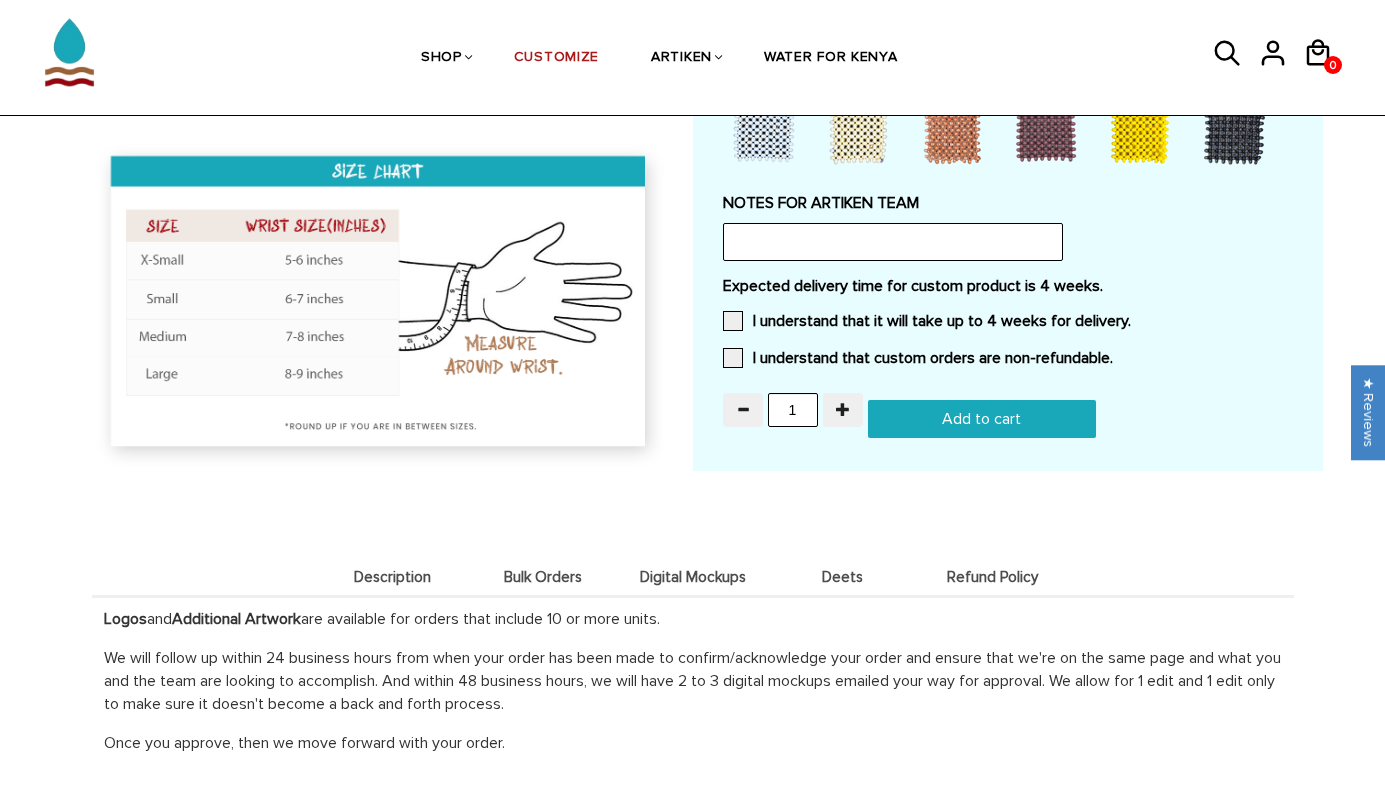 click on "Bulk Orders" at bounding box center (543, 577) 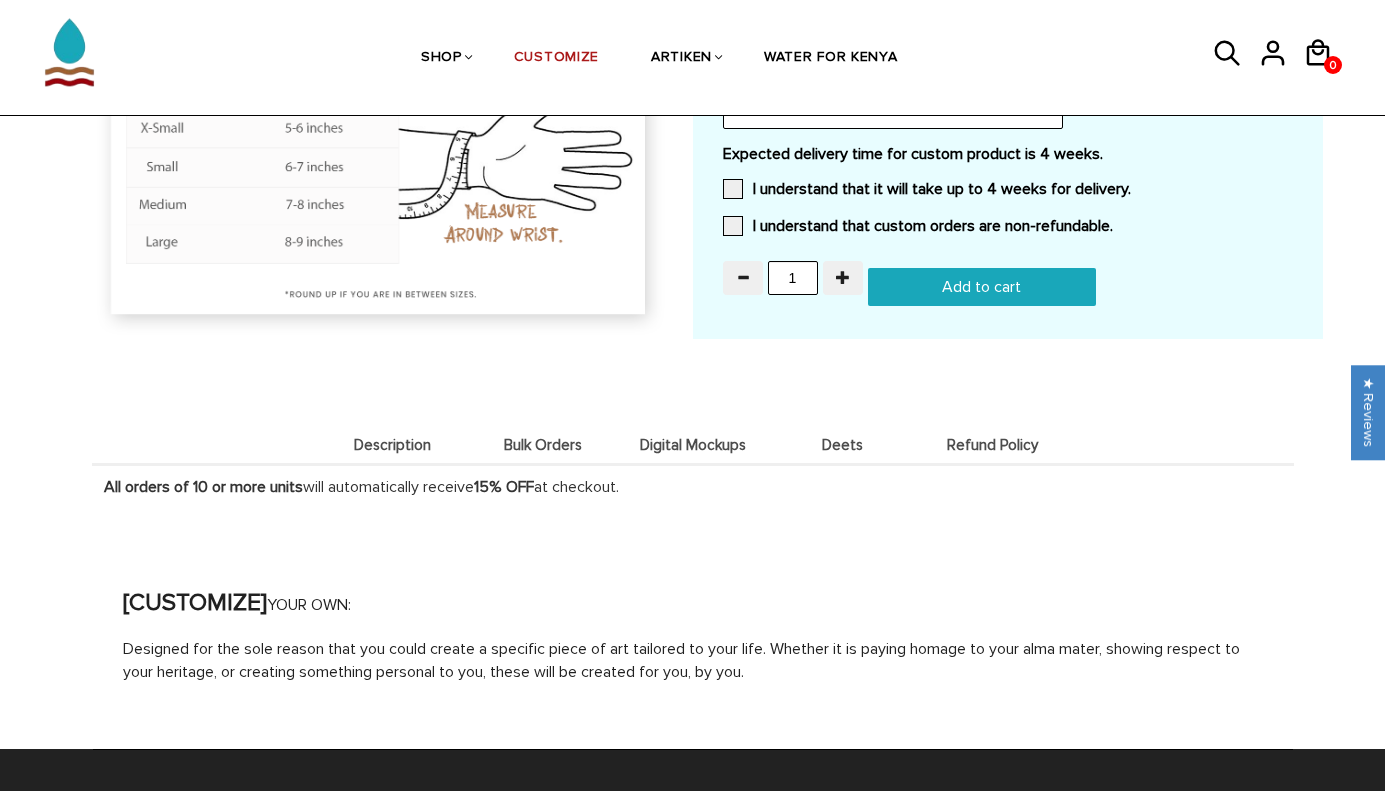 scroll, scrollTop: 1526, scrollLeft: 0, axis: vertical 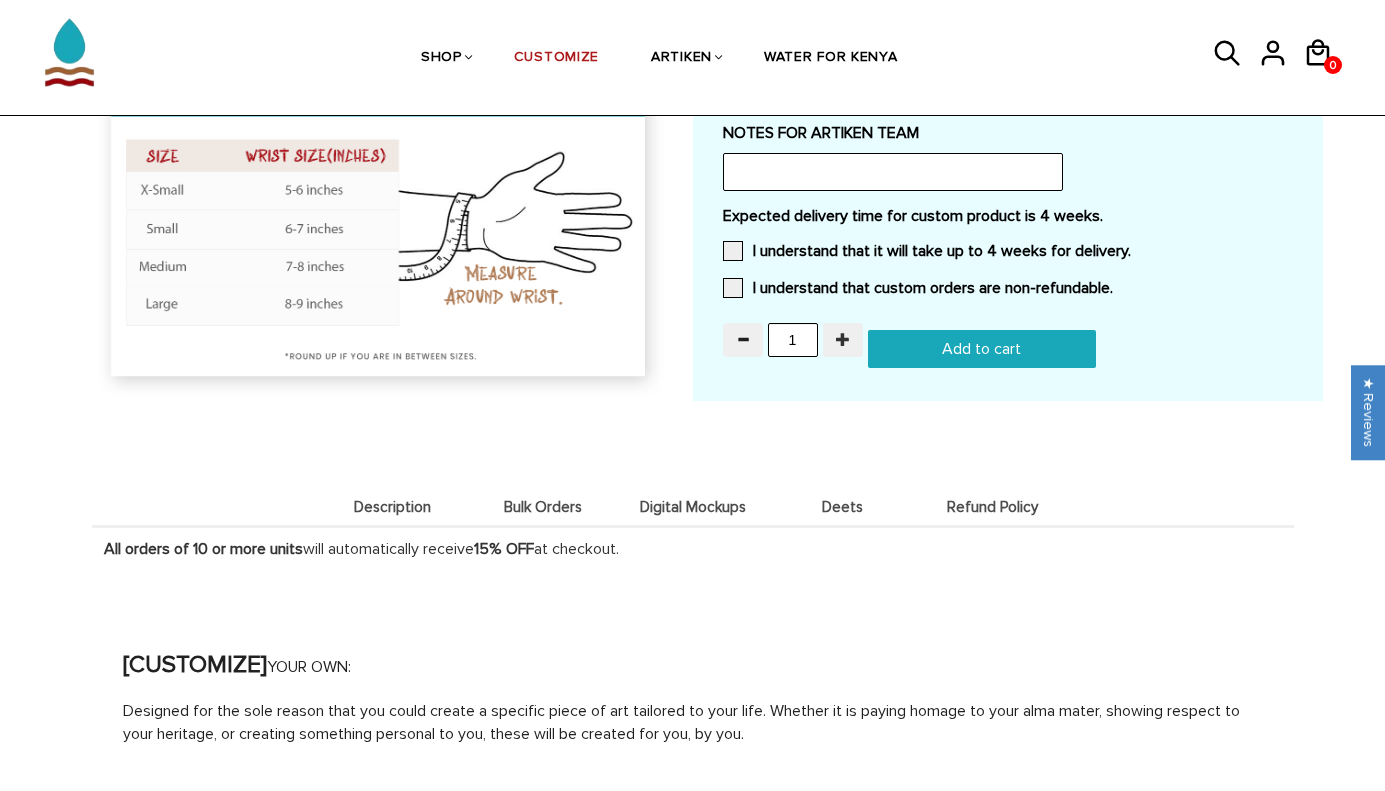 click at bounding box center [843, 340] 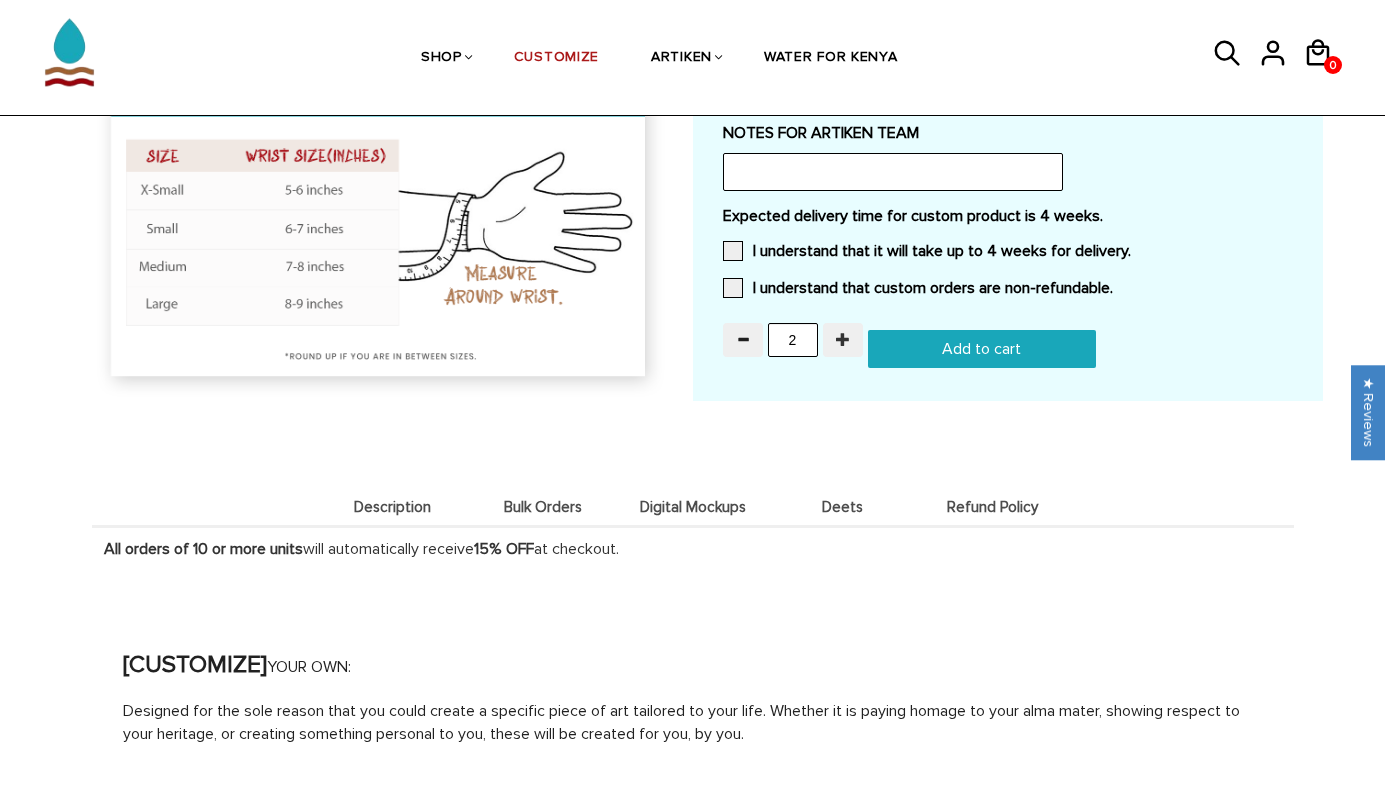 click at bounding box center [843, 340] 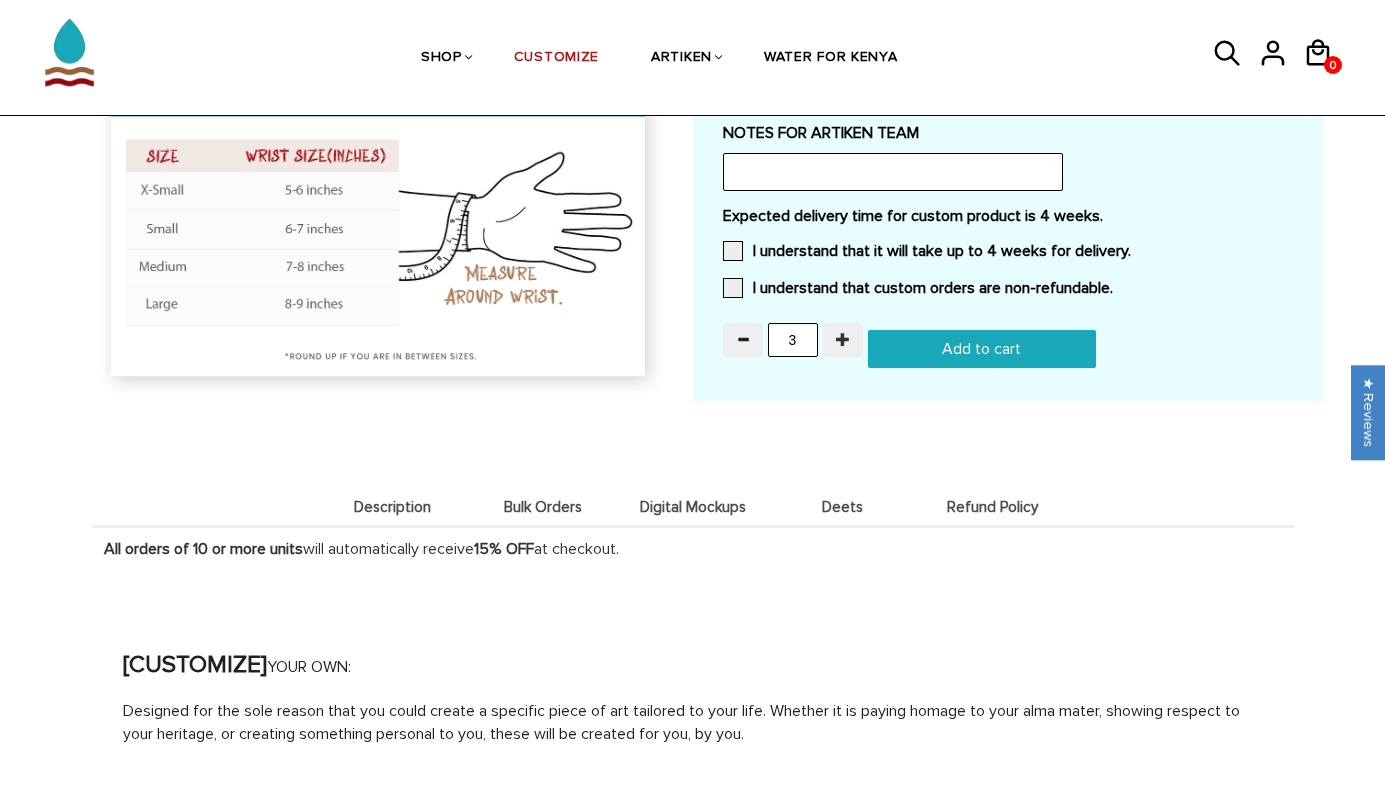 click at bounding box center [843, 340] 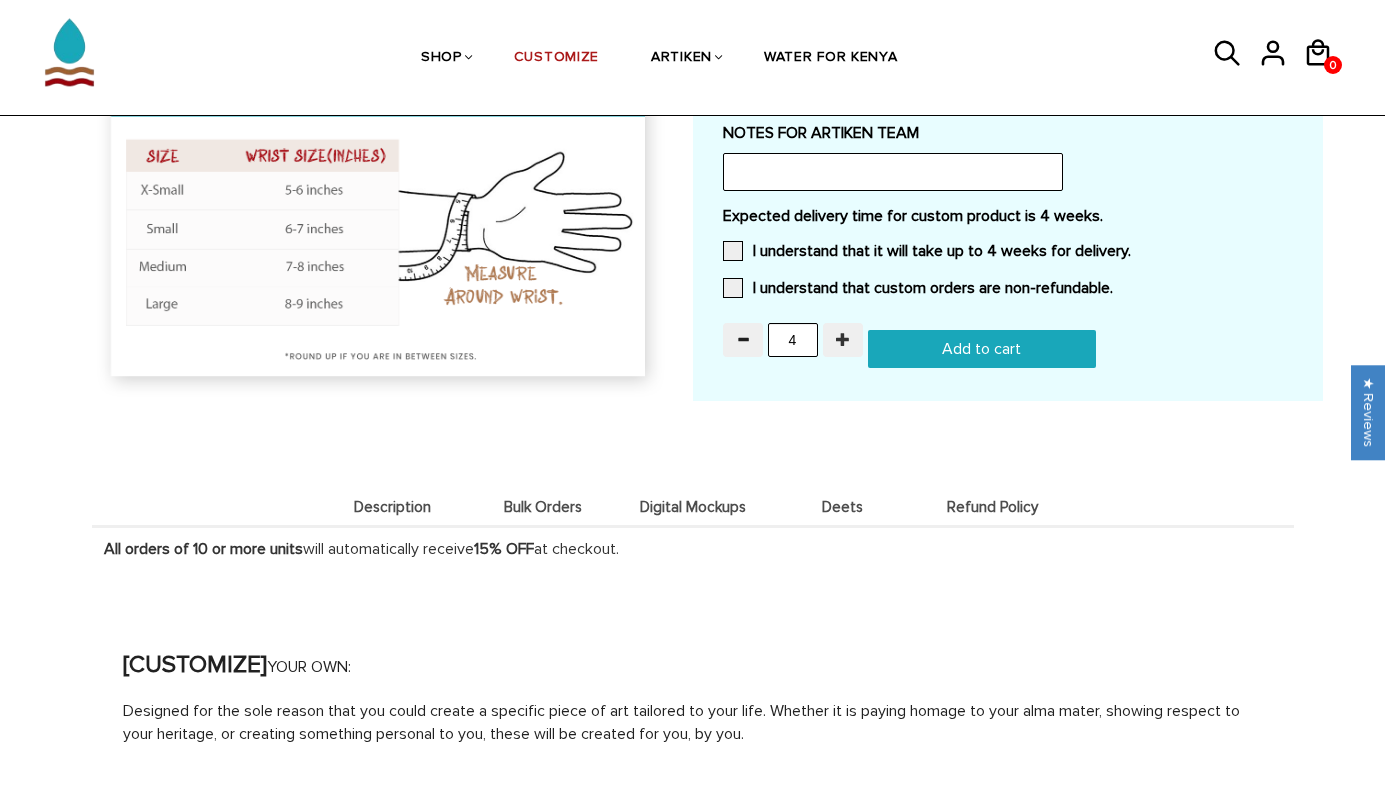 click at bounding box center (843, 340) 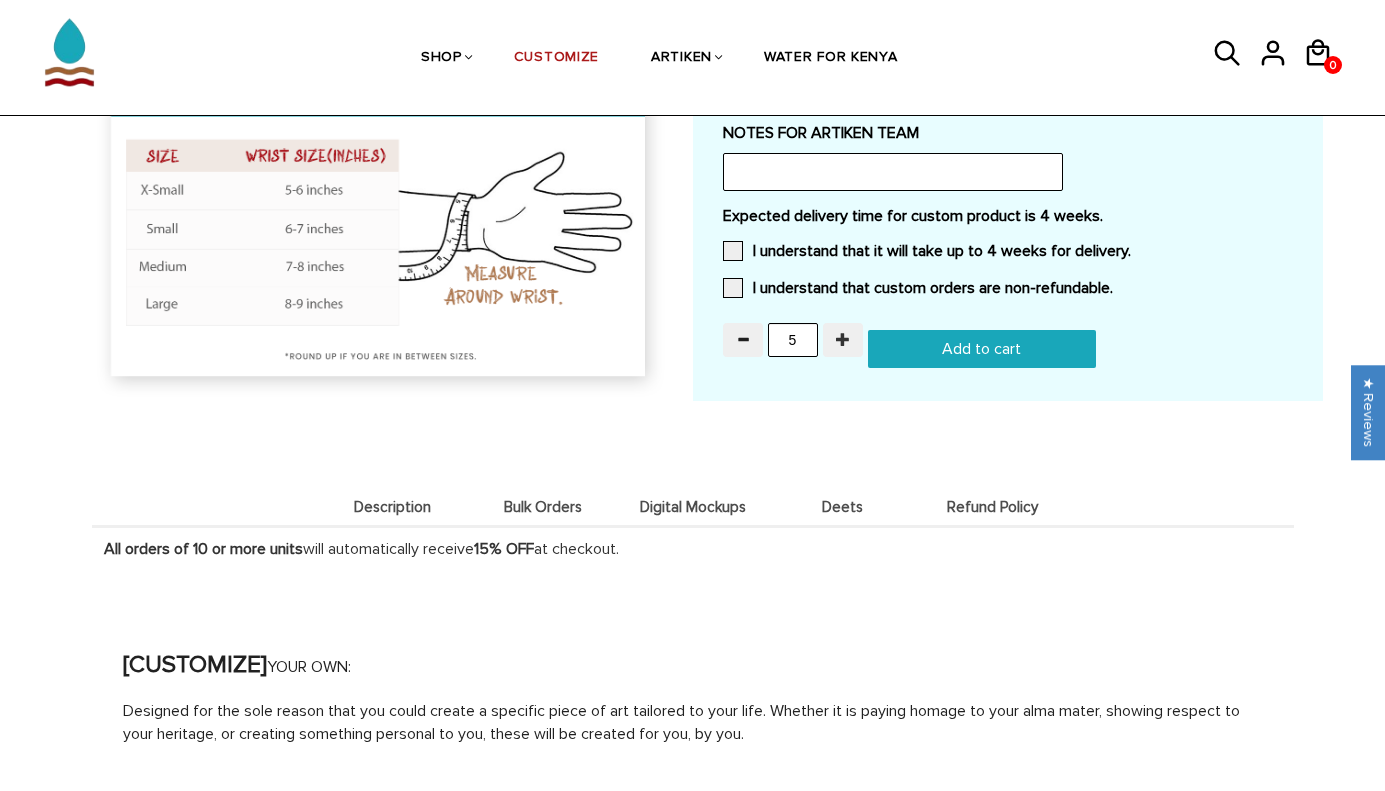 click at bounding box center [843, 340] 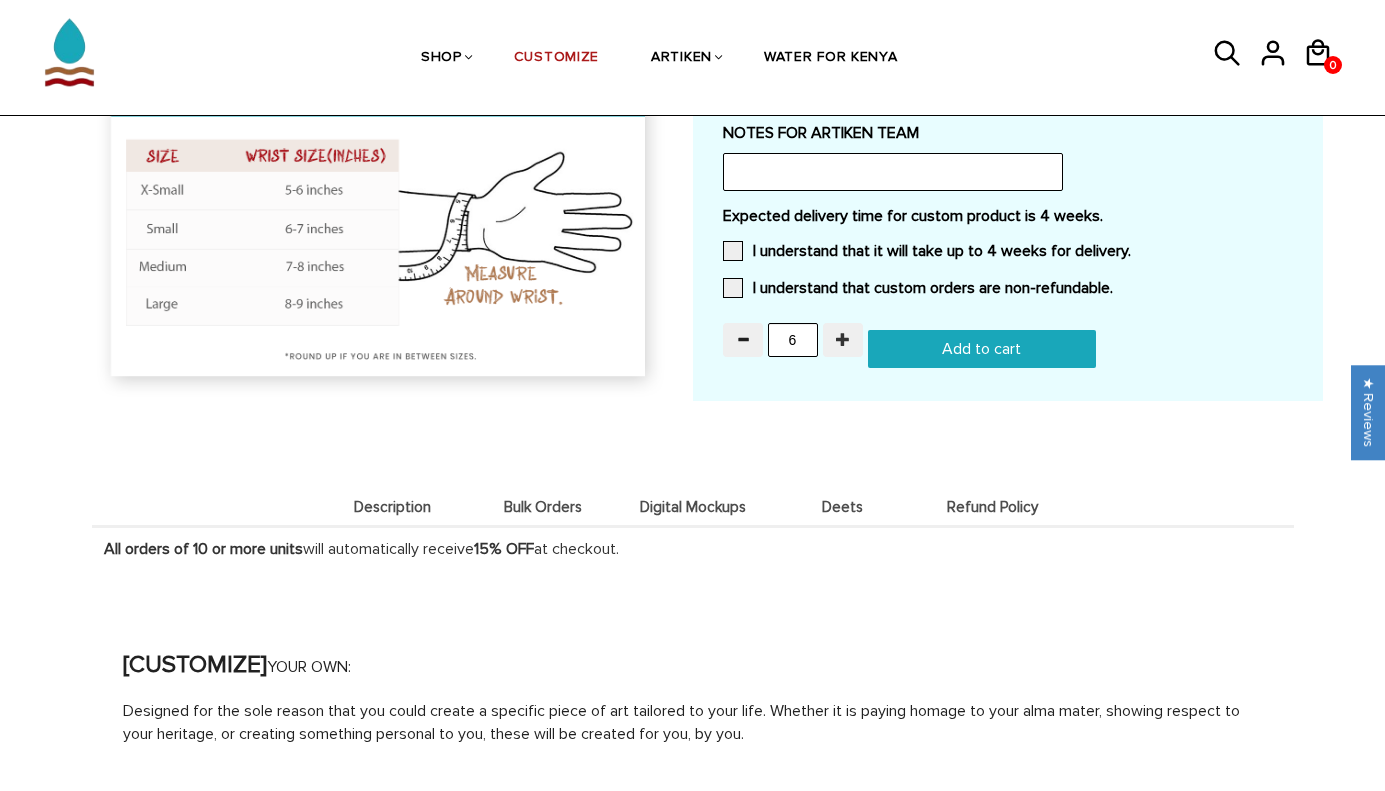 click at bounding box center [843, 340] 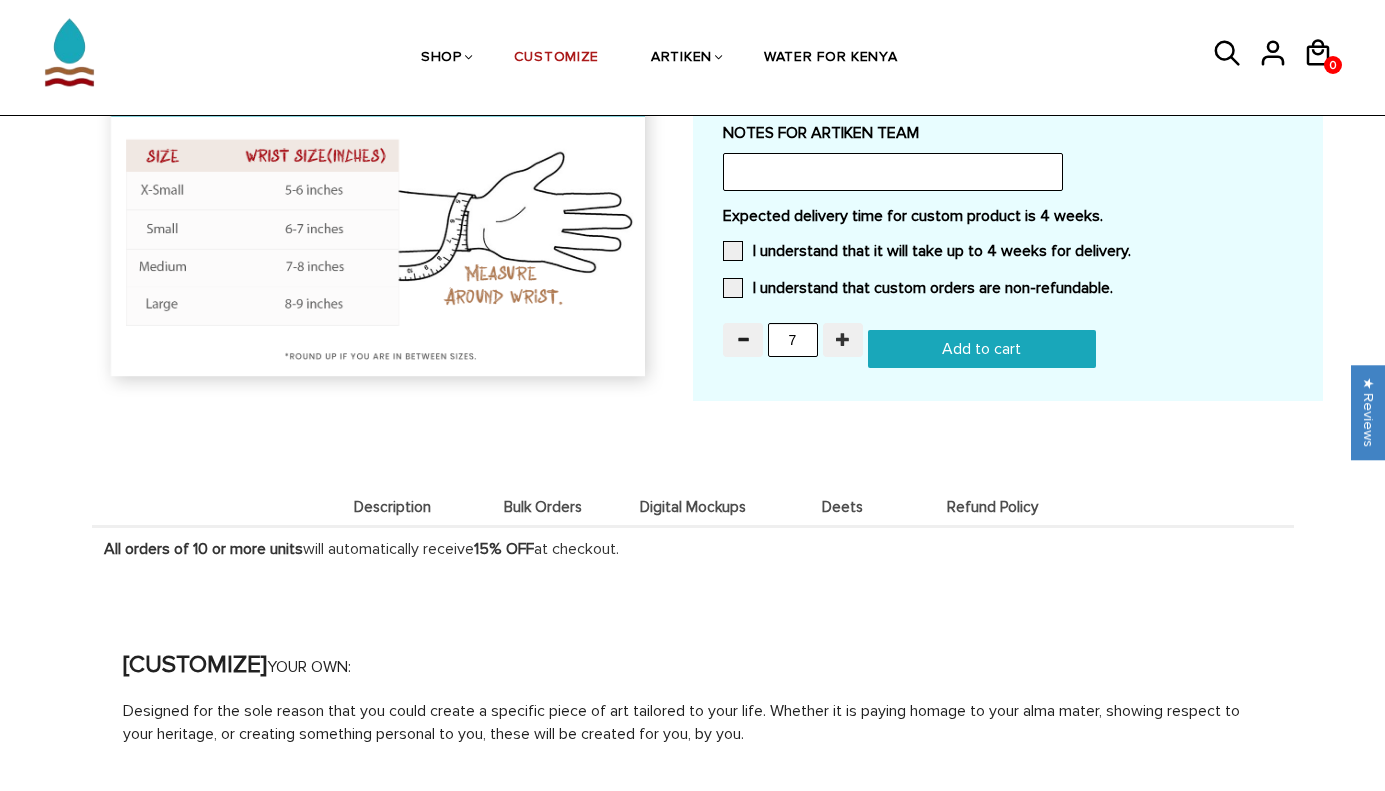 click at bounding box center [843, 340] 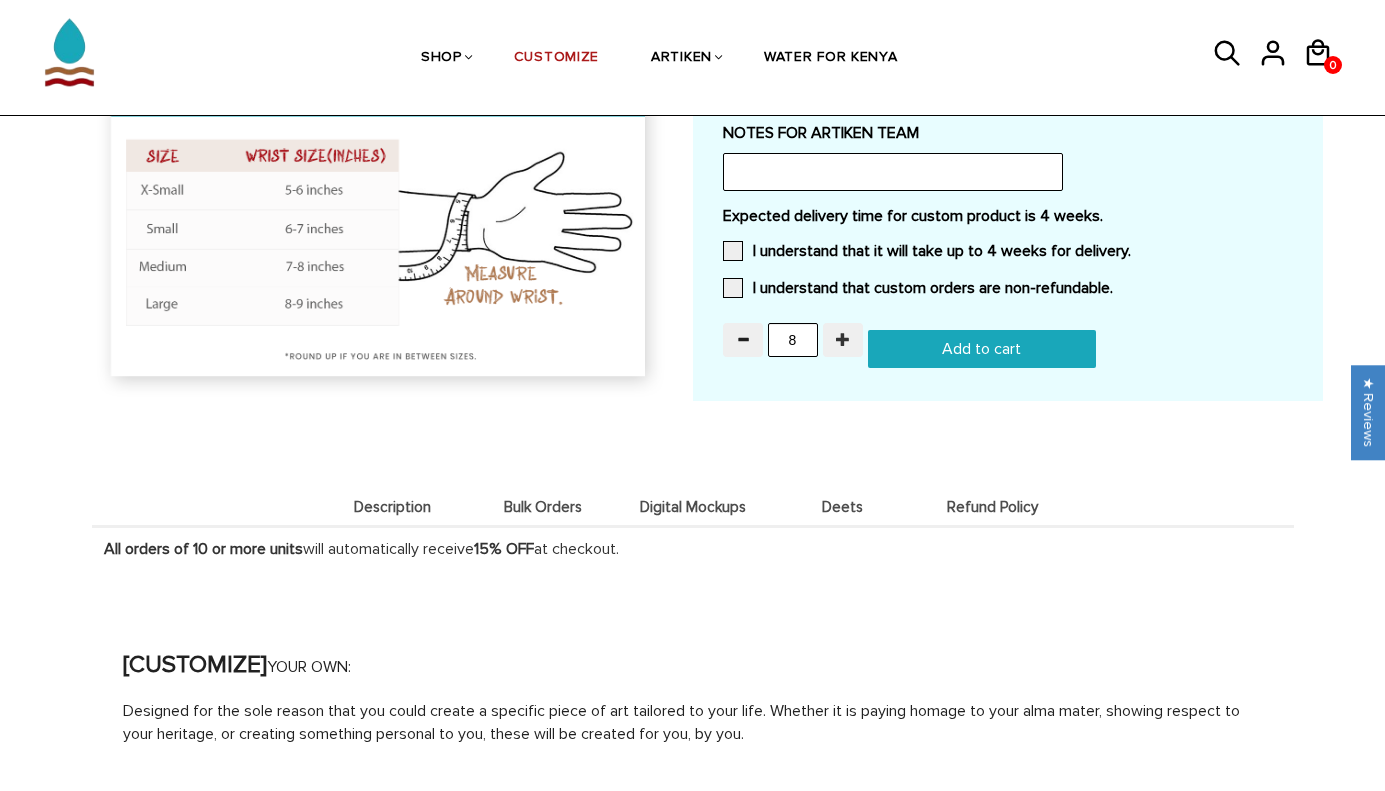 click at bounding box center [843, 340] 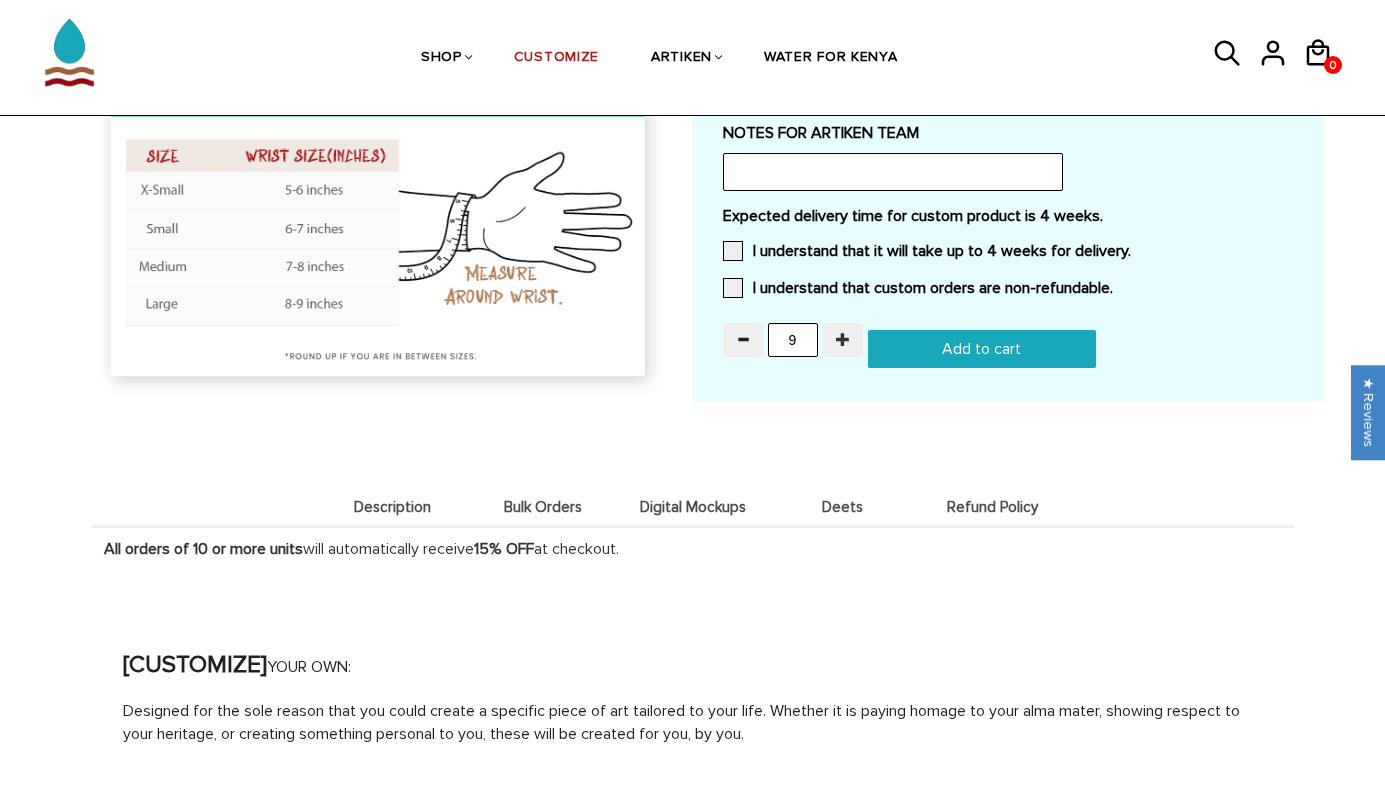click at bounding box center [843, 340] 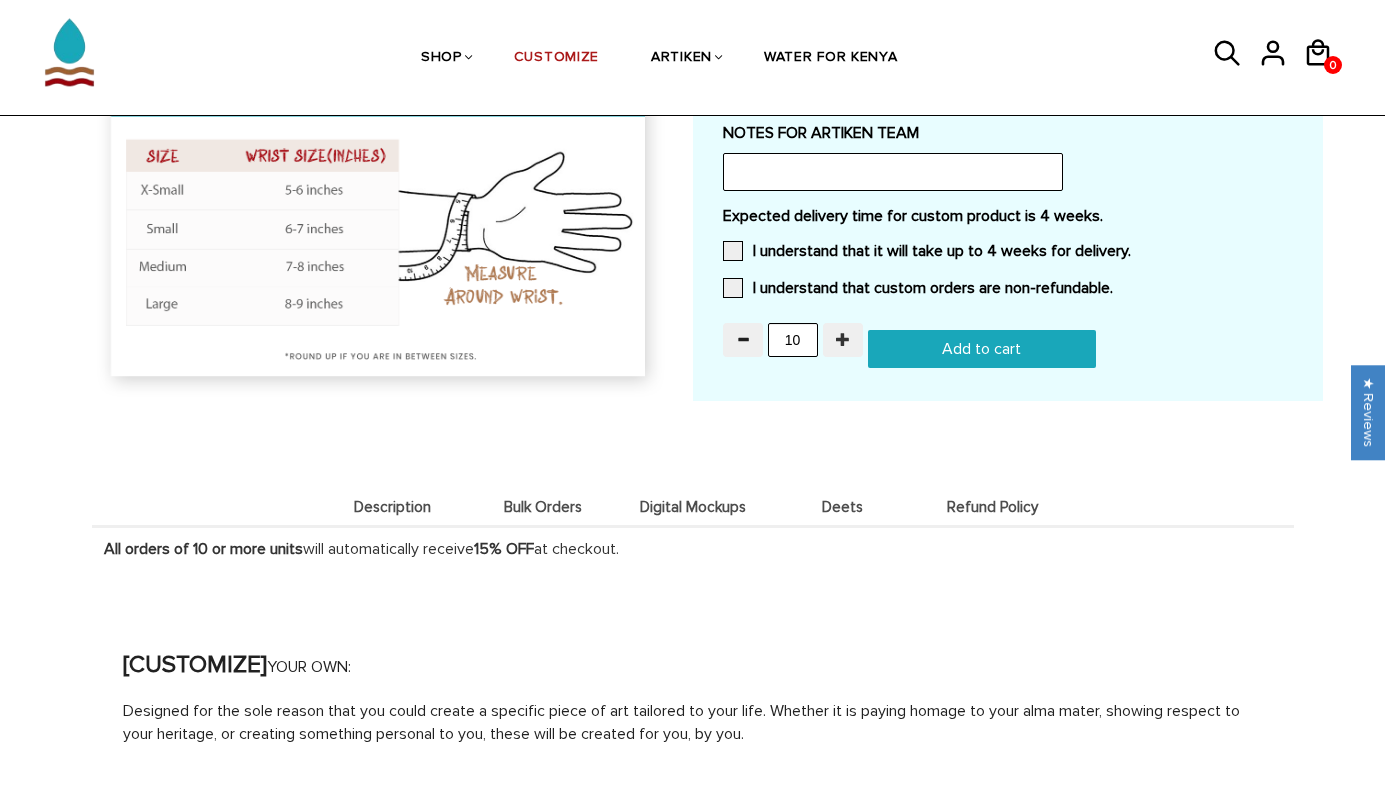 click at bounding box center (843, 340) 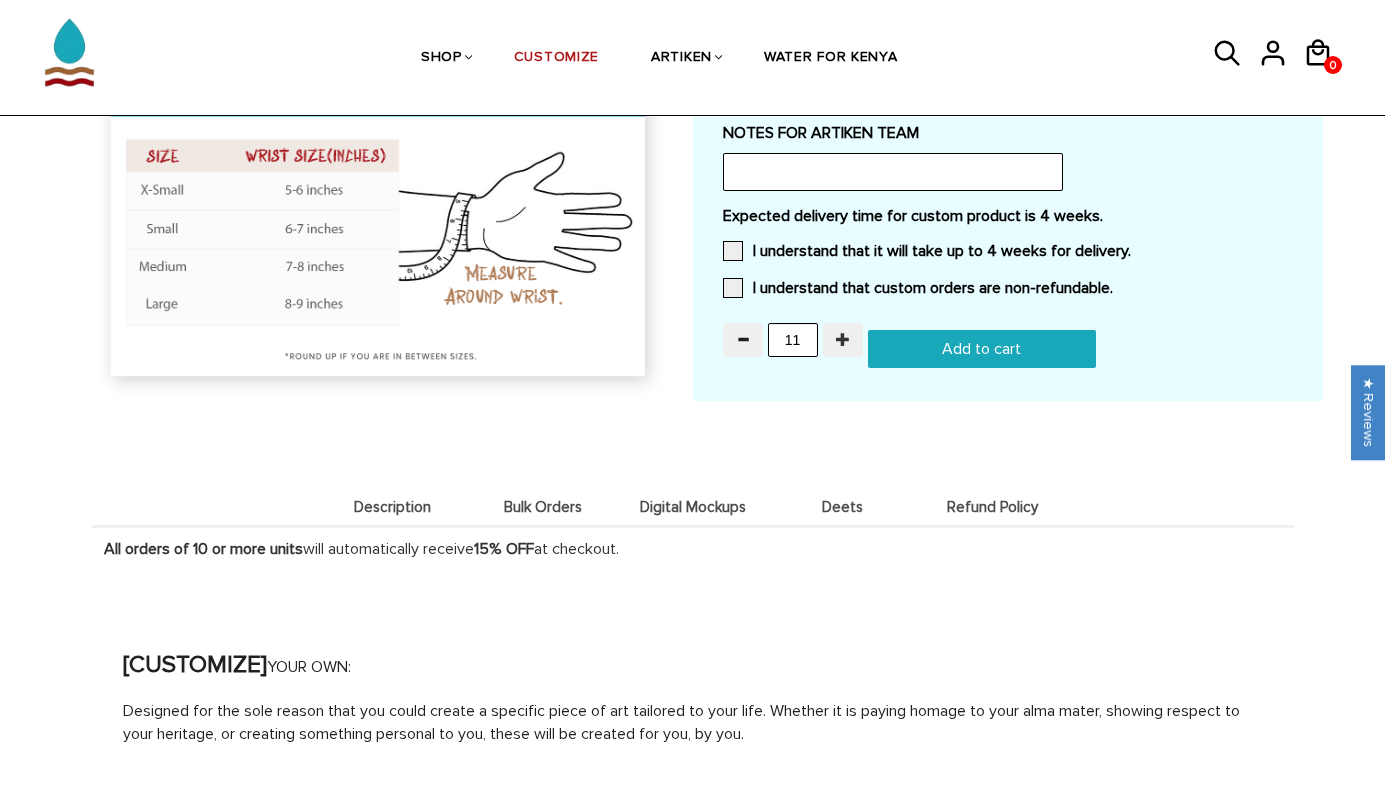 click at bounding box center [843, 340] 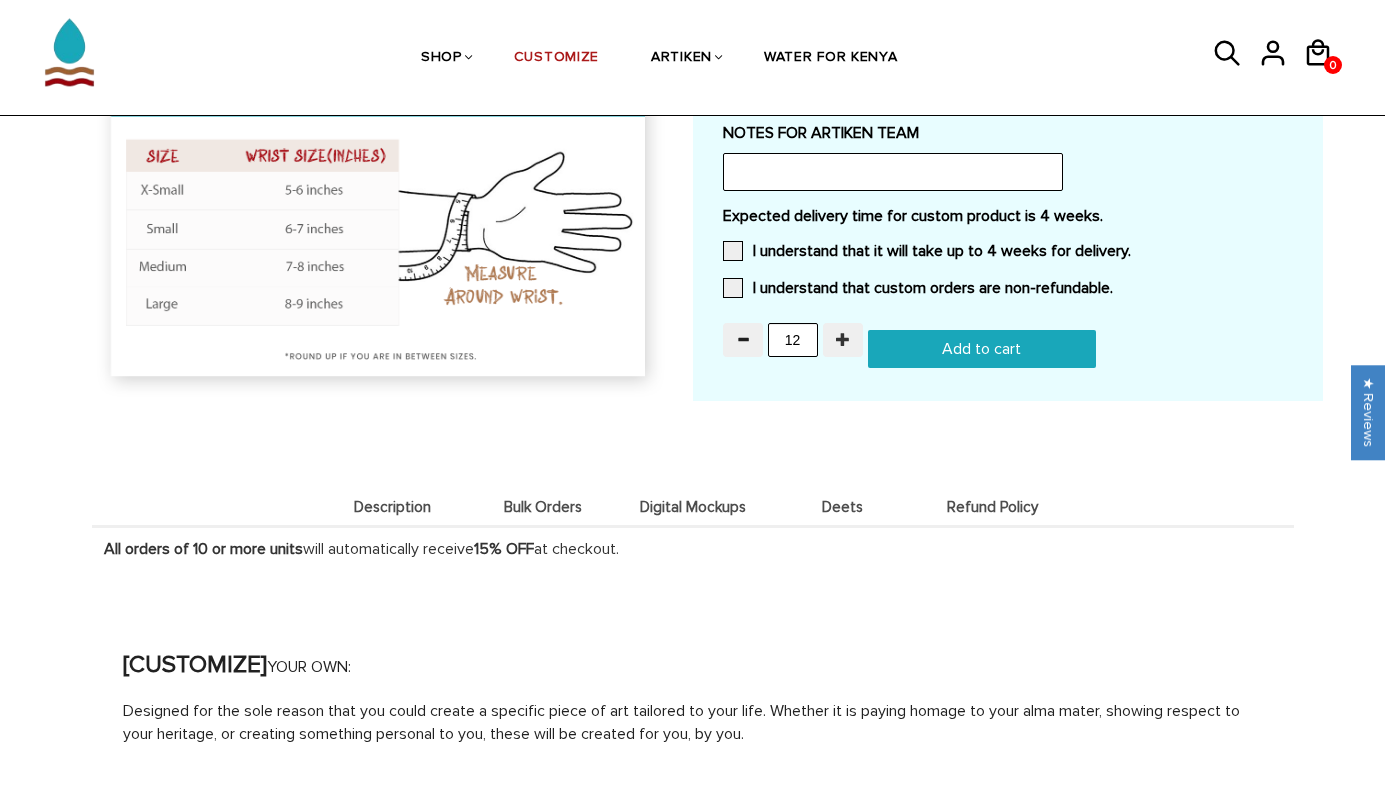 click at bounding box center [843, 340] 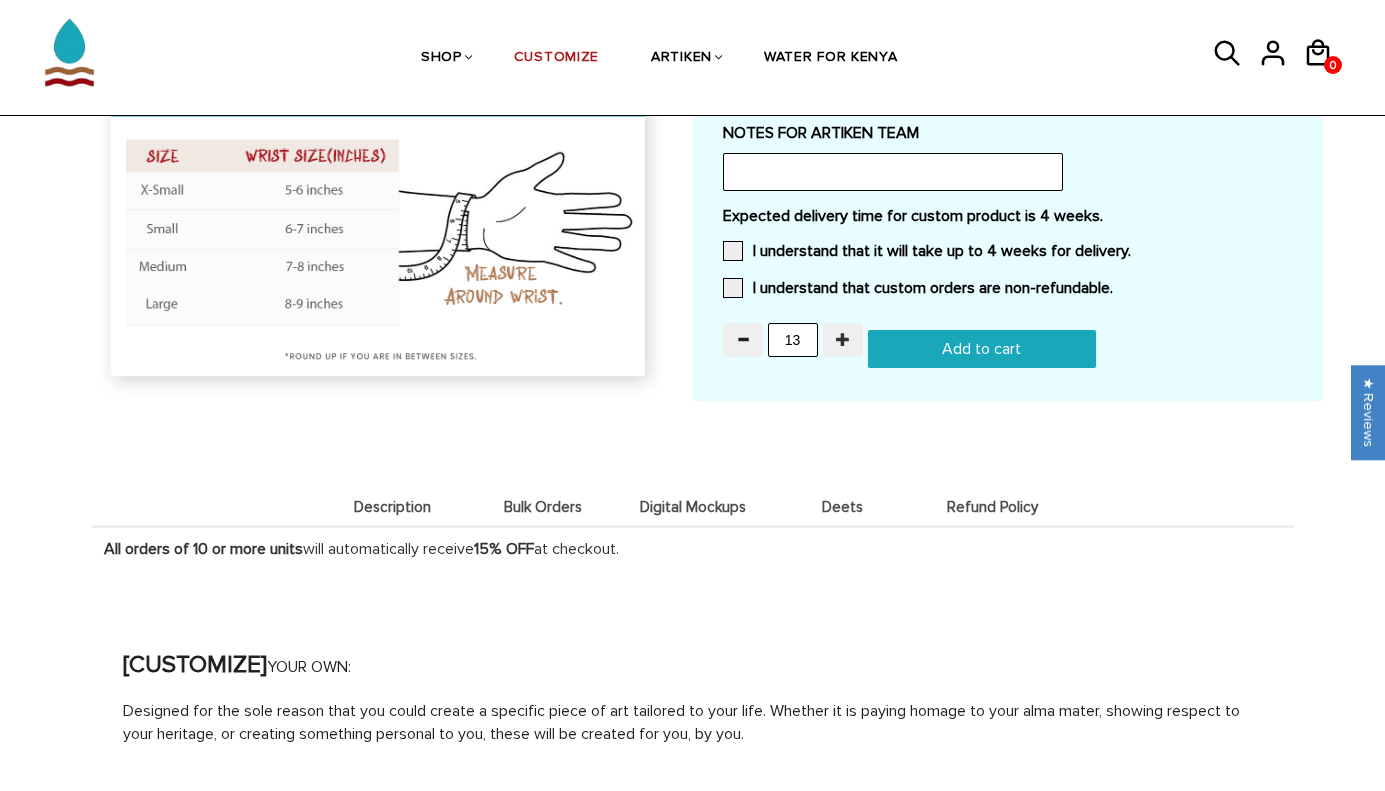 click at bounding box center [843, 340] 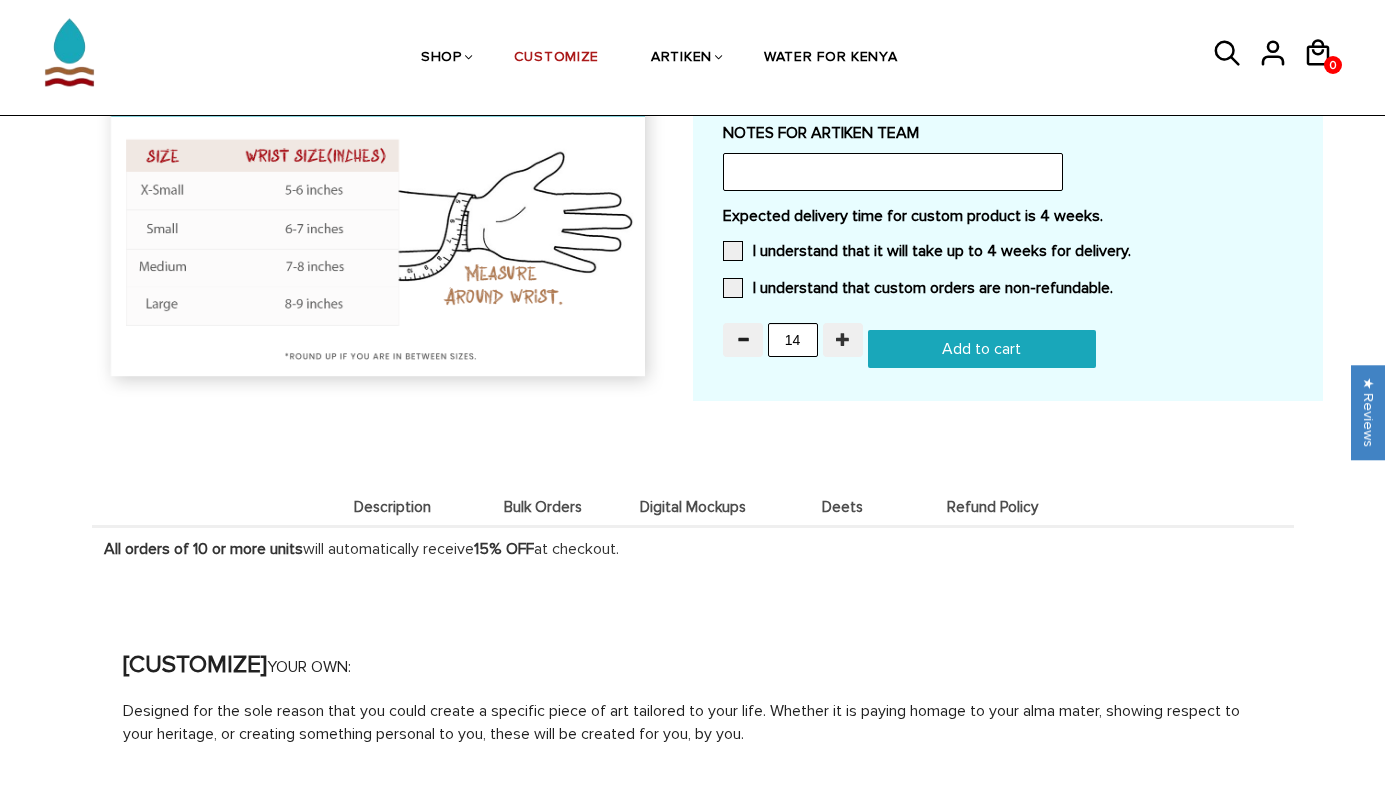 click at bounding box center [843, 340] 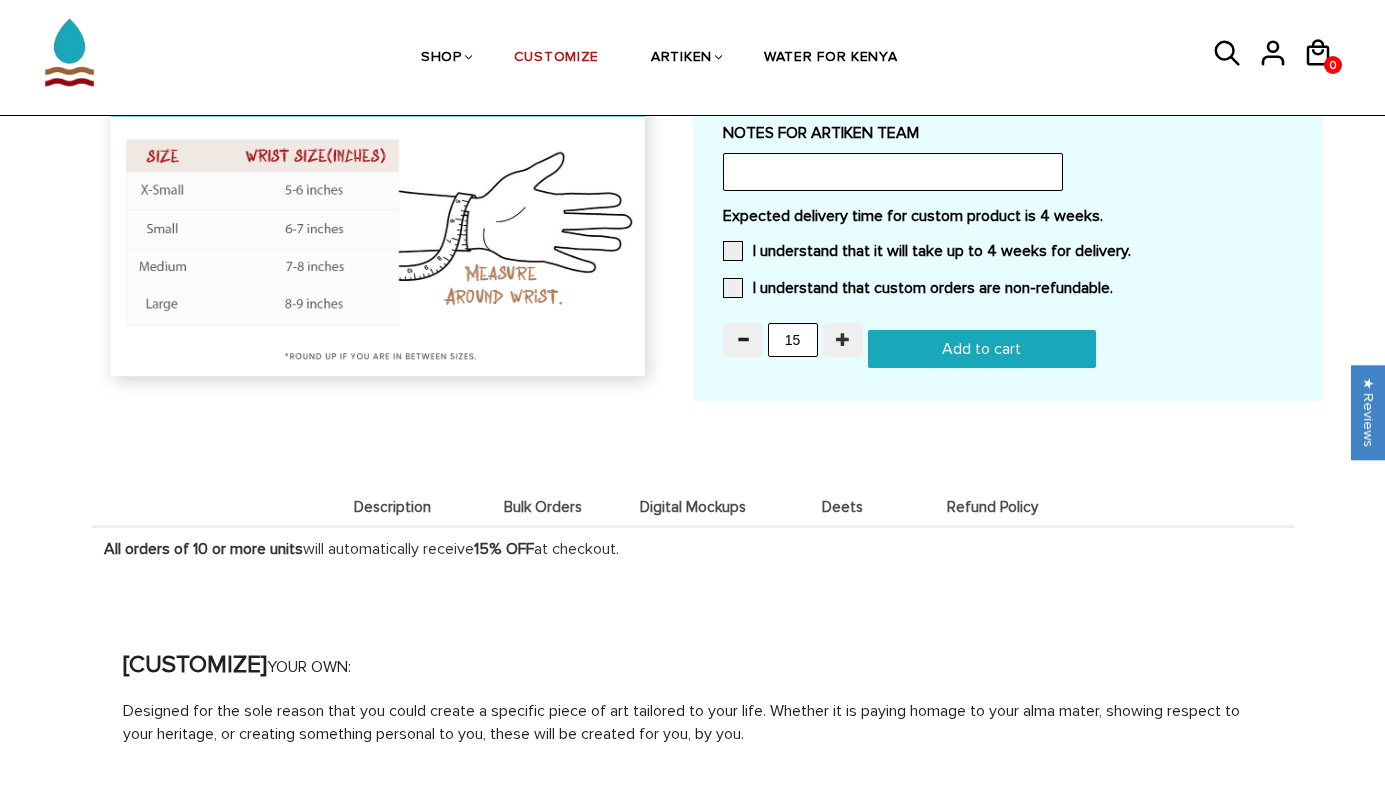 click at bounding box center [843, 340] 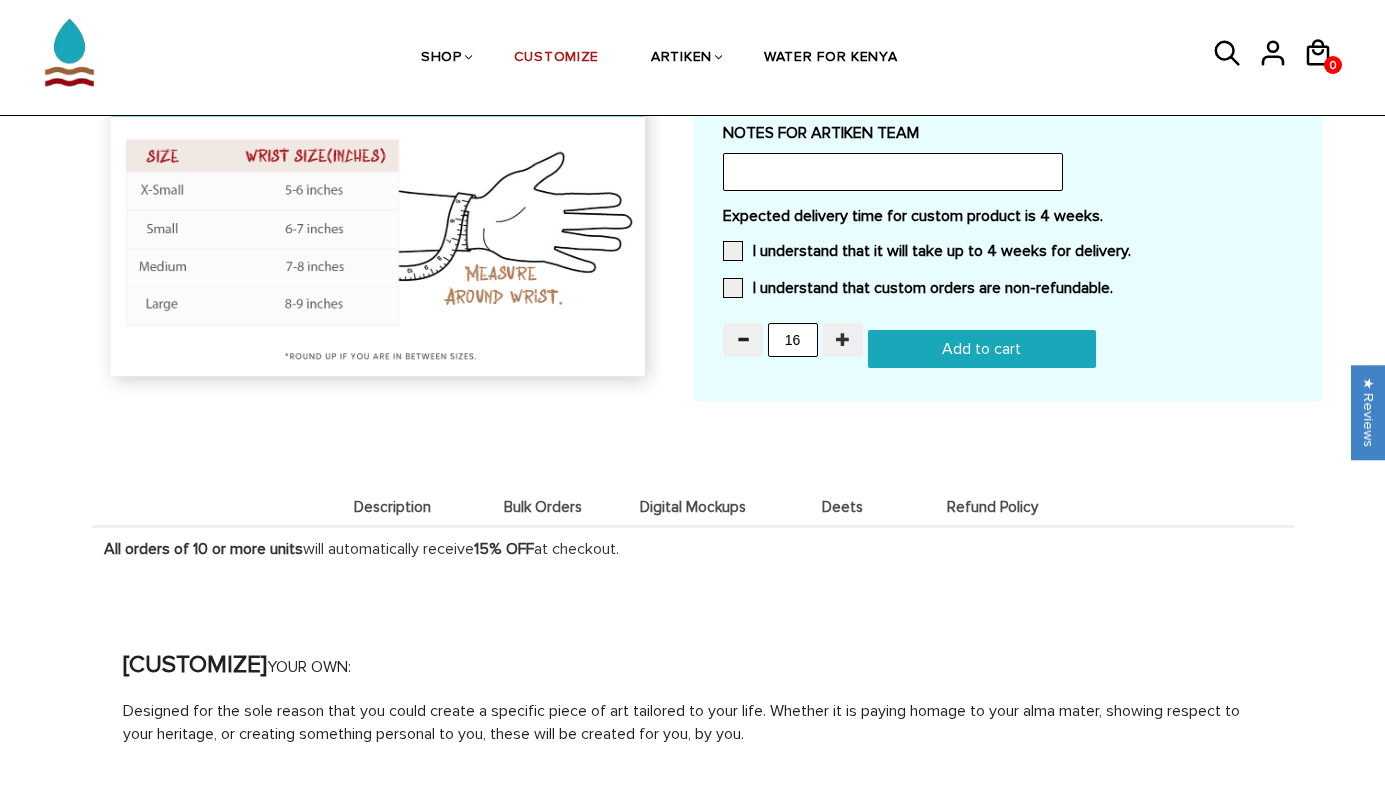 click at bounding box center (843, 340) 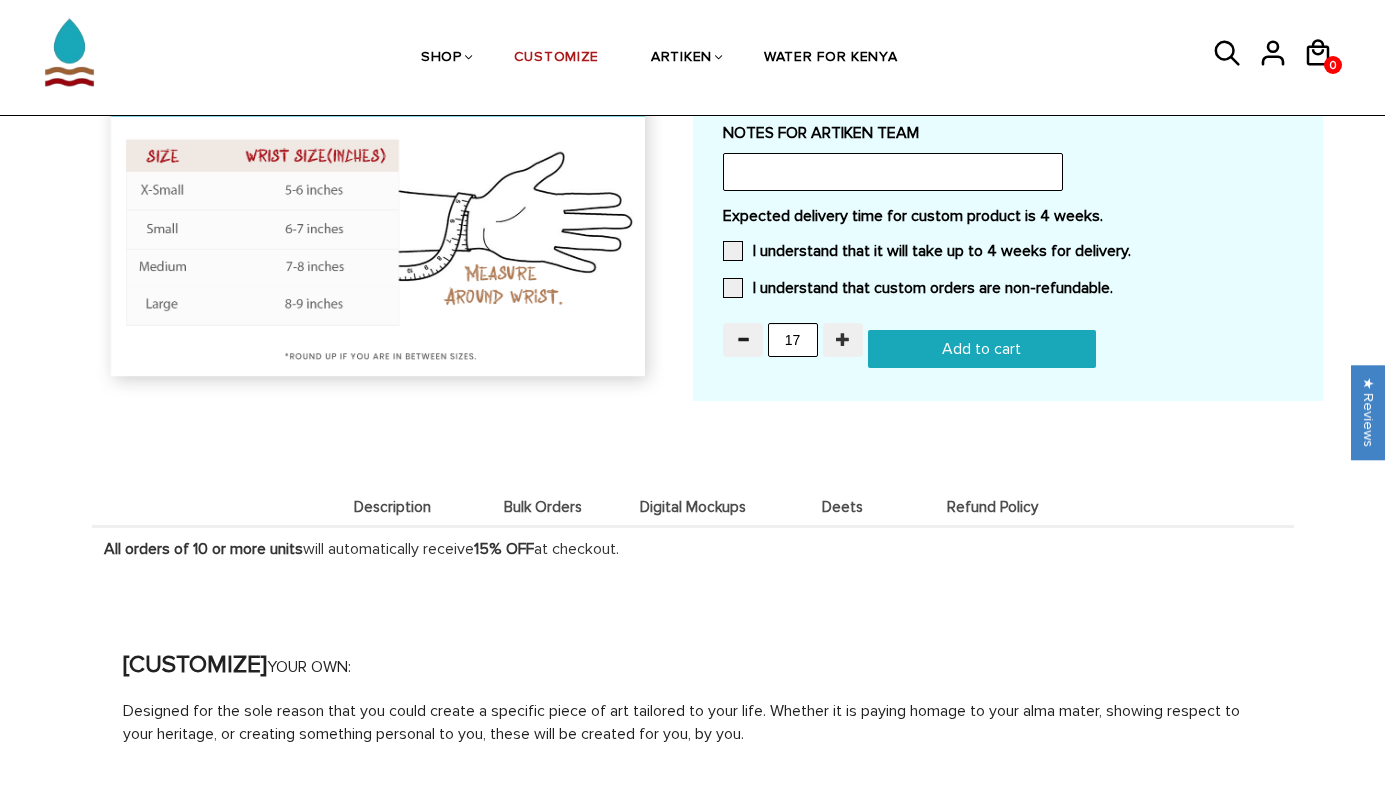 click at bounding box center [843, 340] 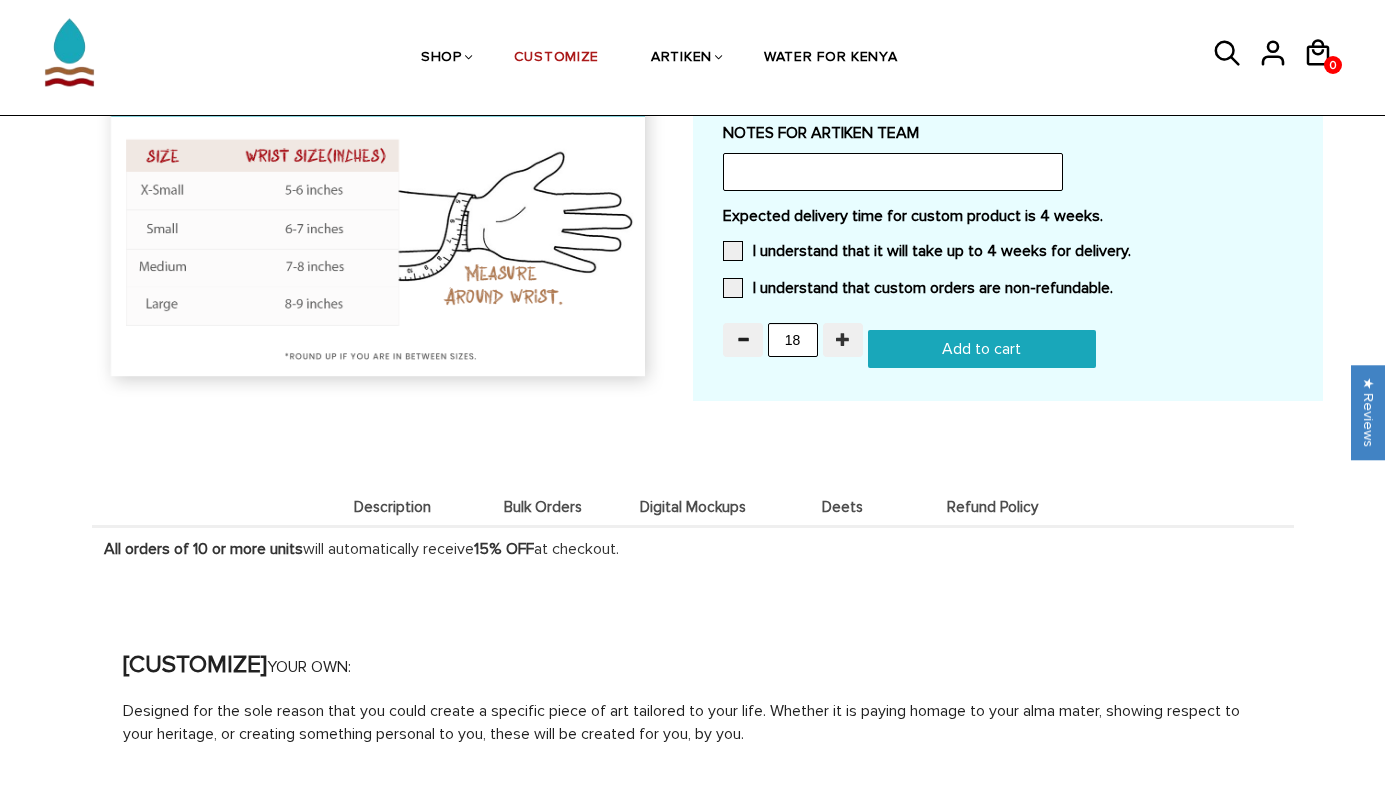 click at bounding box center (843, 340) 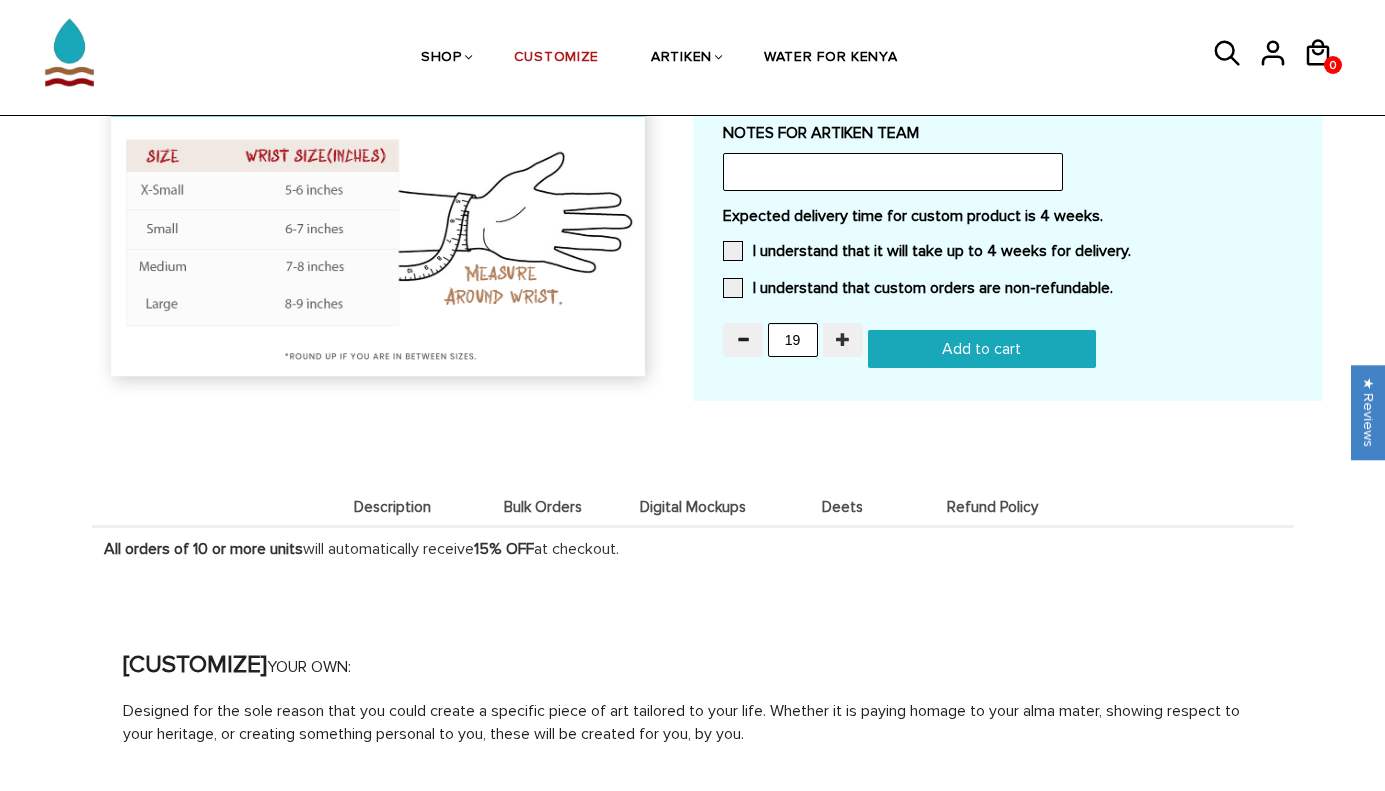 click at bounding box center [843, 340] 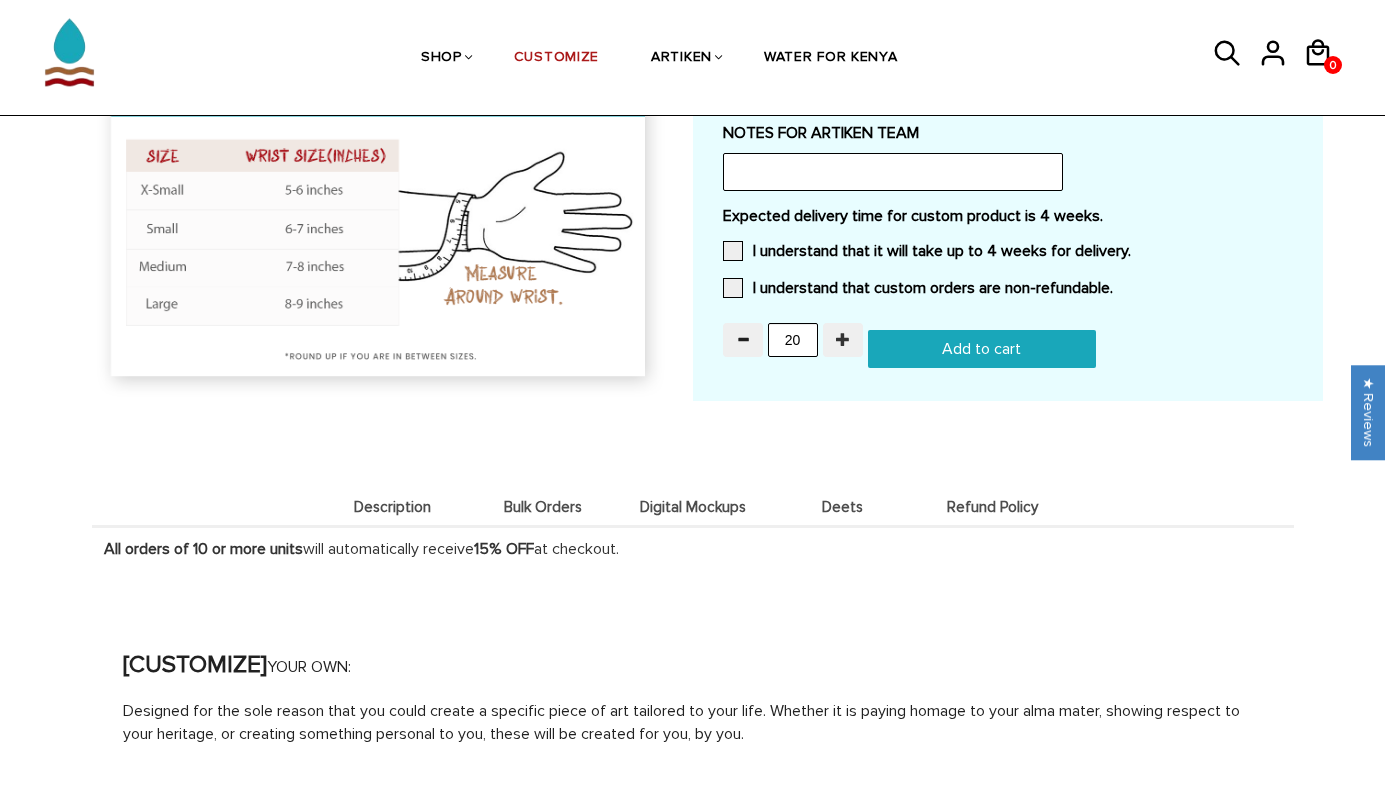 click at bounding box center (843, 340) 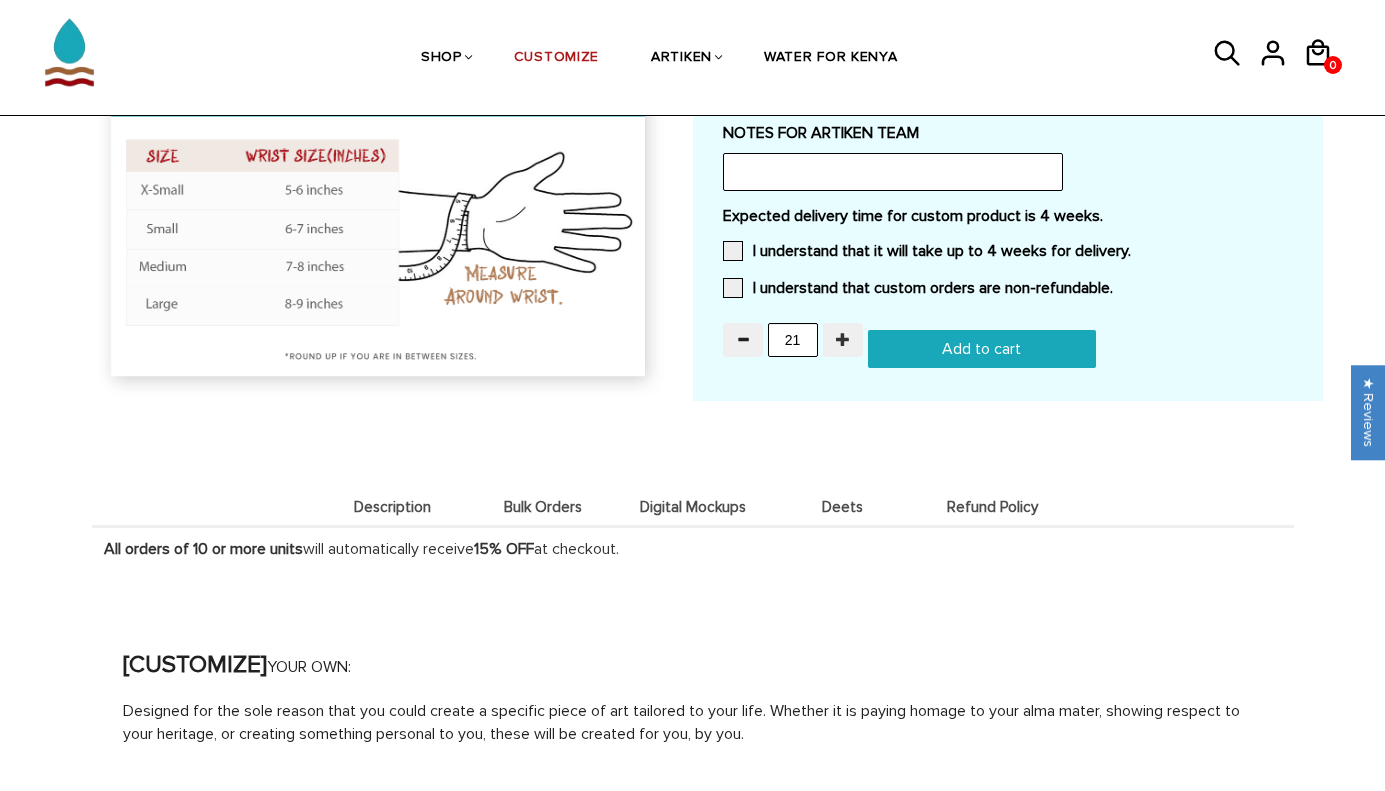 click at bounding box center [843, 340] 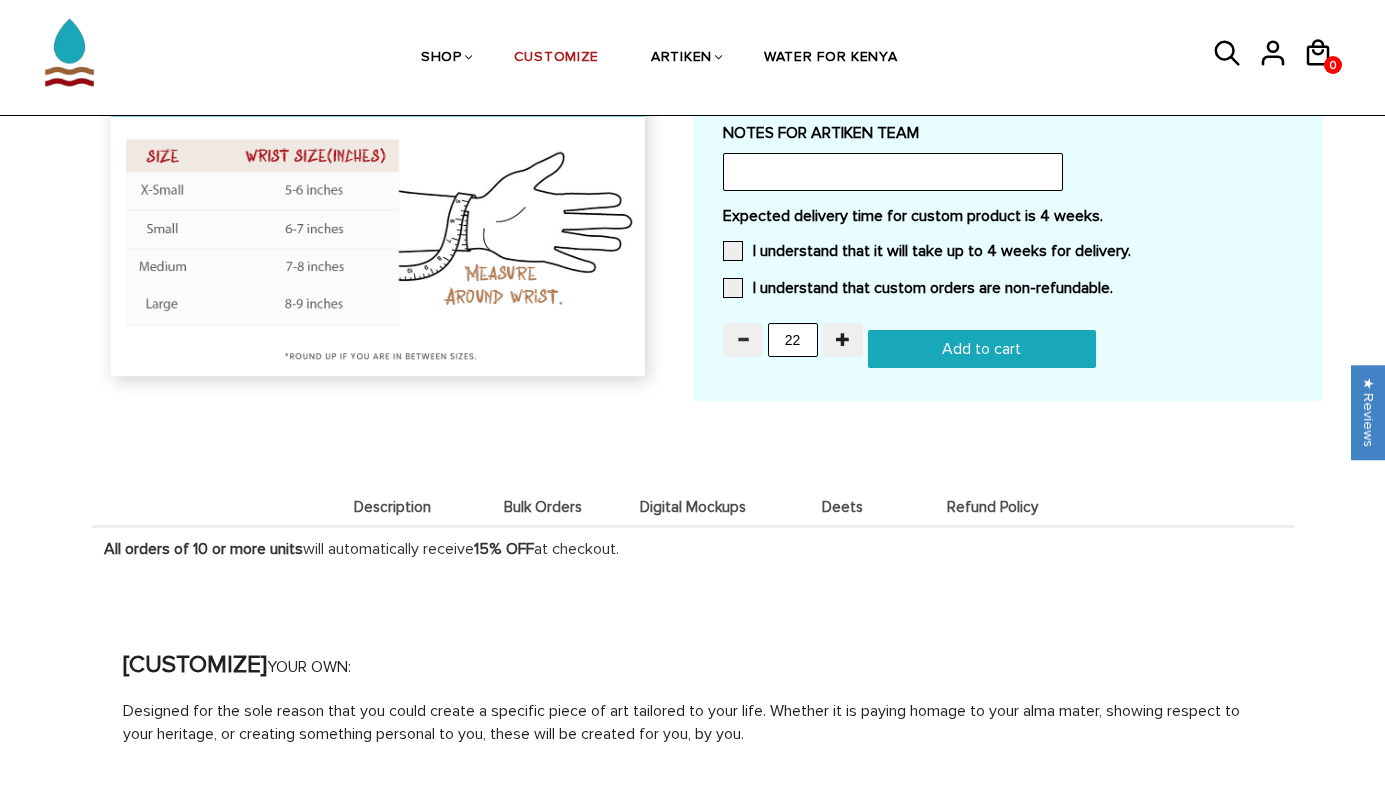 click at bounding box center (743, 339) 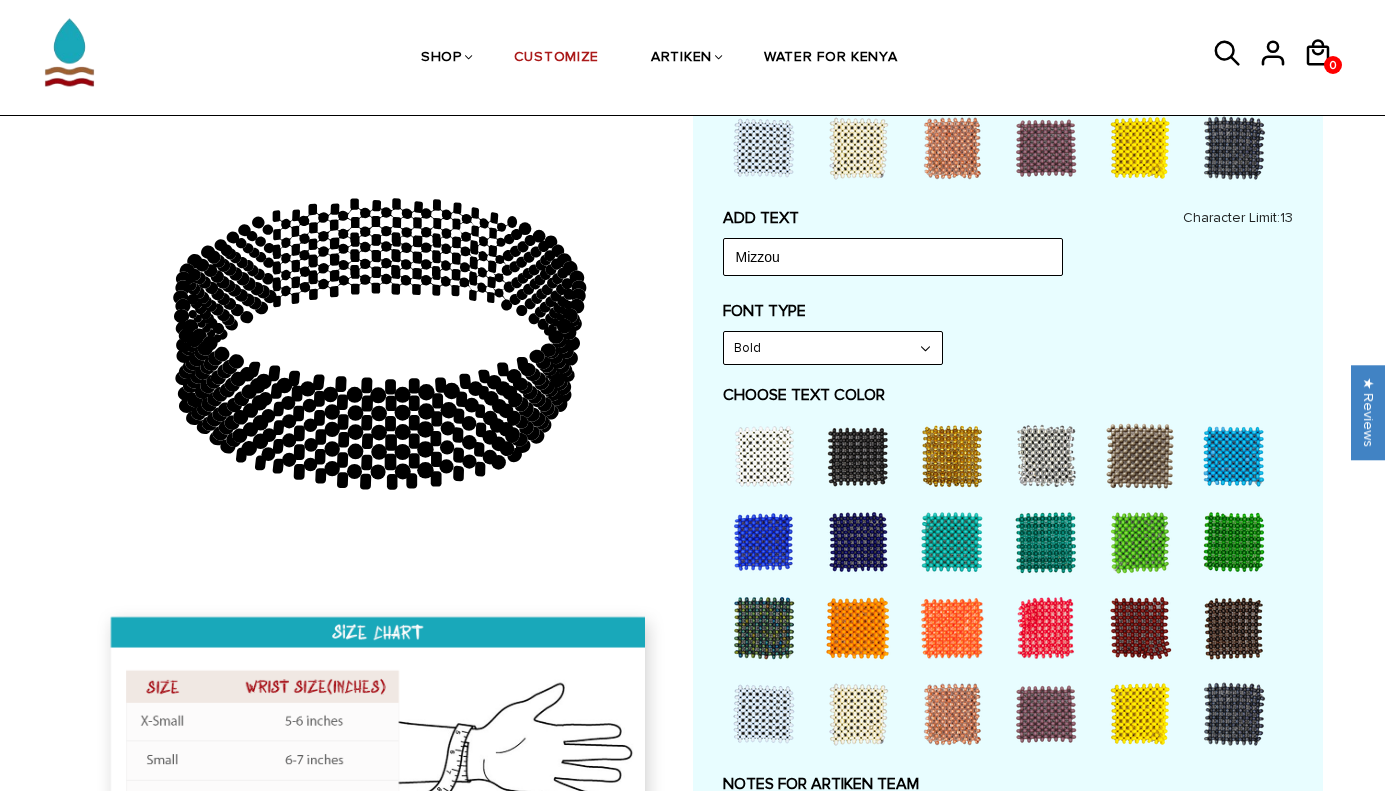 scroll, scrollTop: 874, scrollLeft: 0, axis: vertical 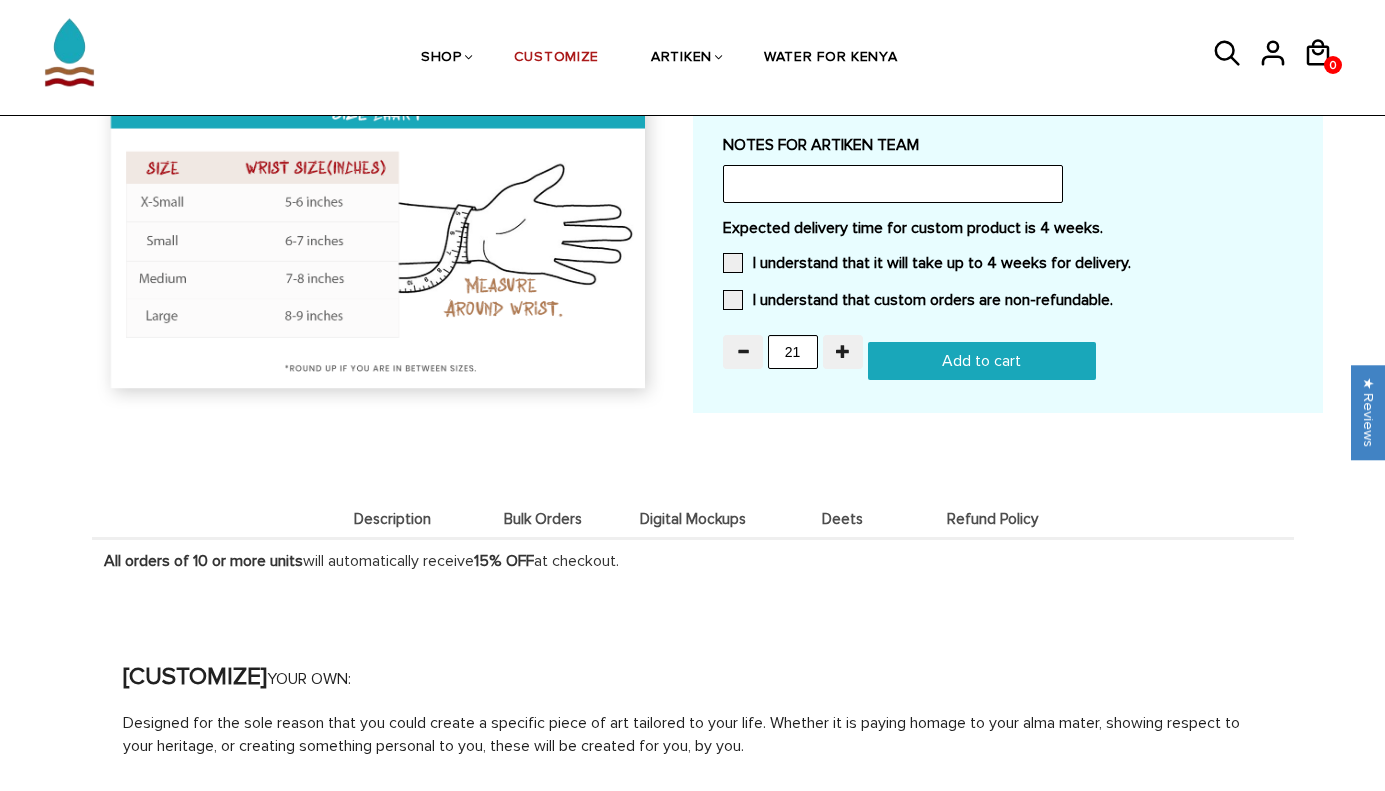 click on "Refund Policy" at bounding box center (993, 519) 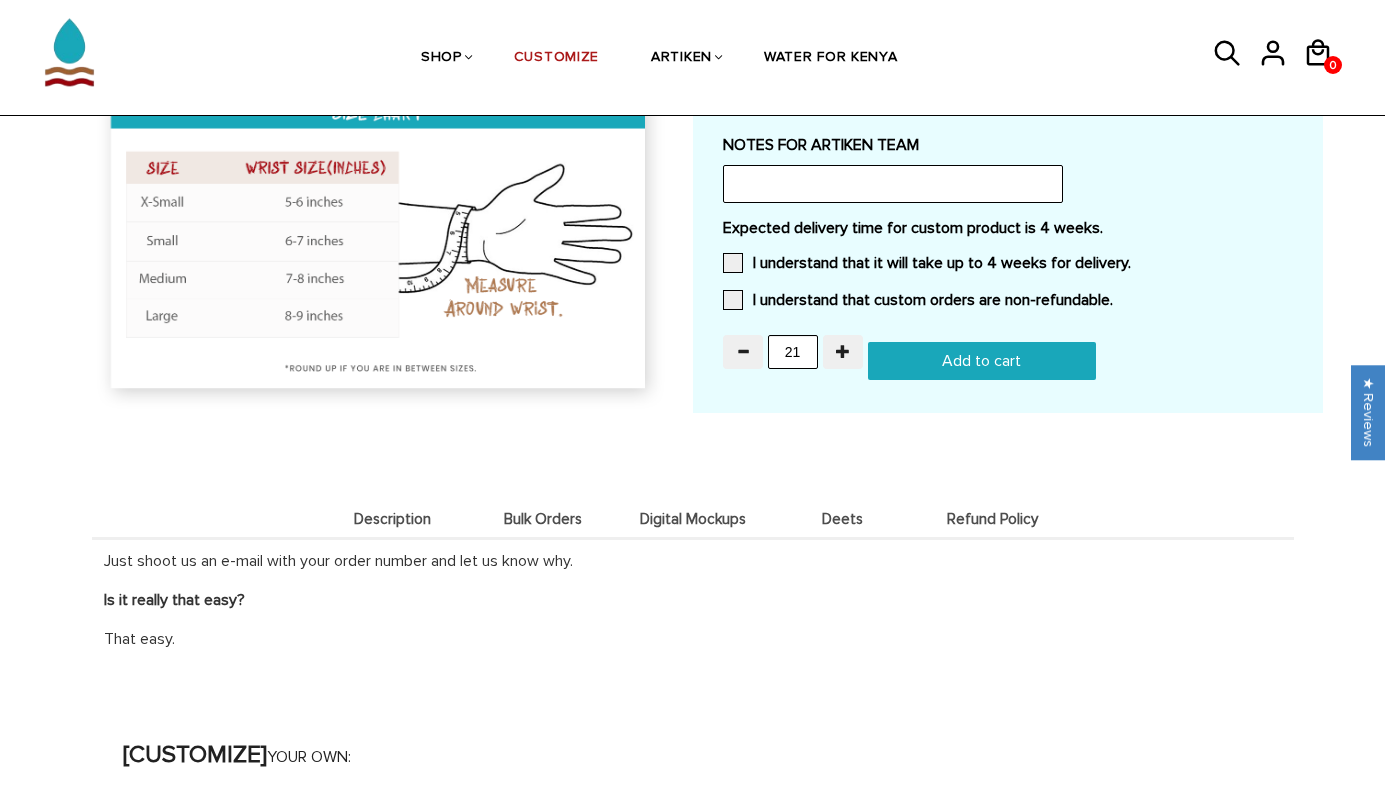 click on "Deets" at bounding box center (843, 519) 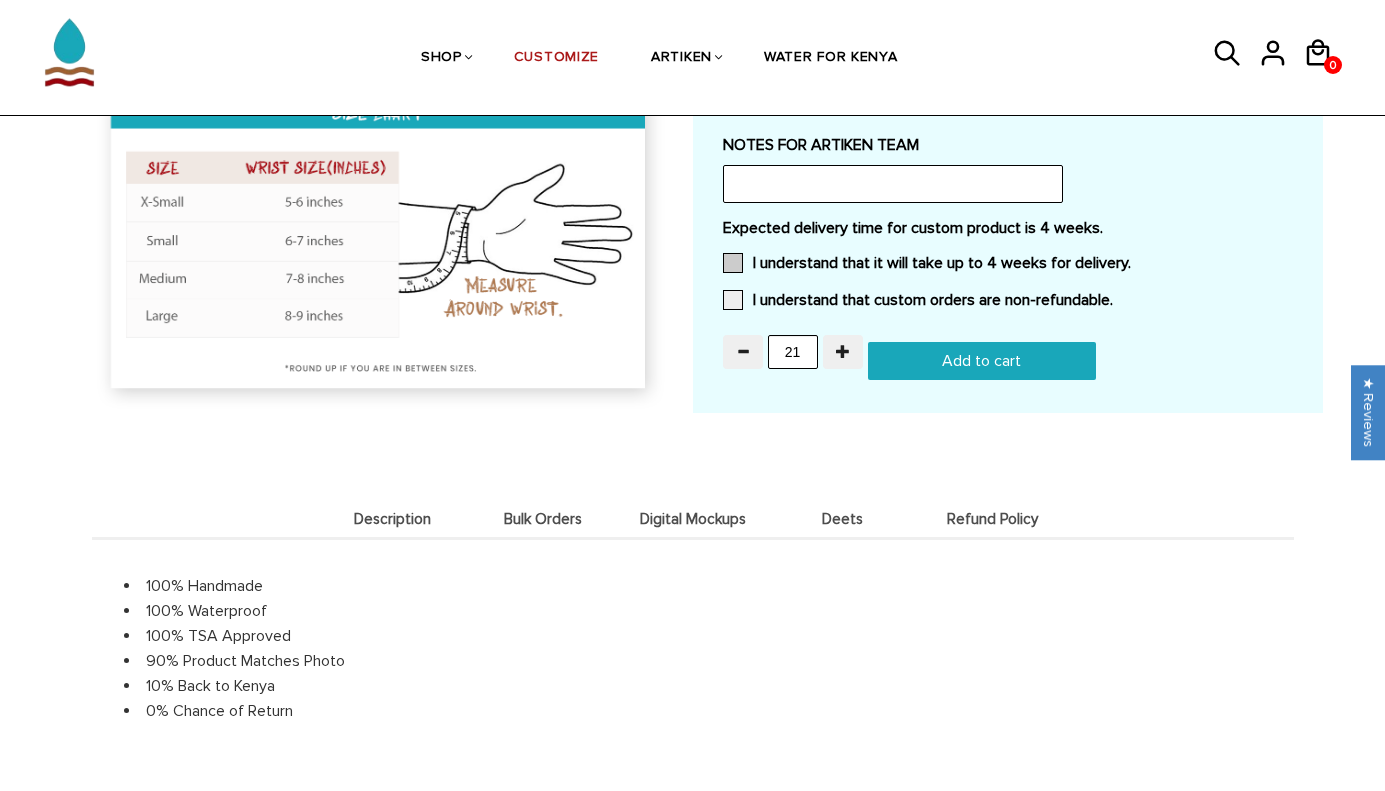 click at bounding box center [733, 263] 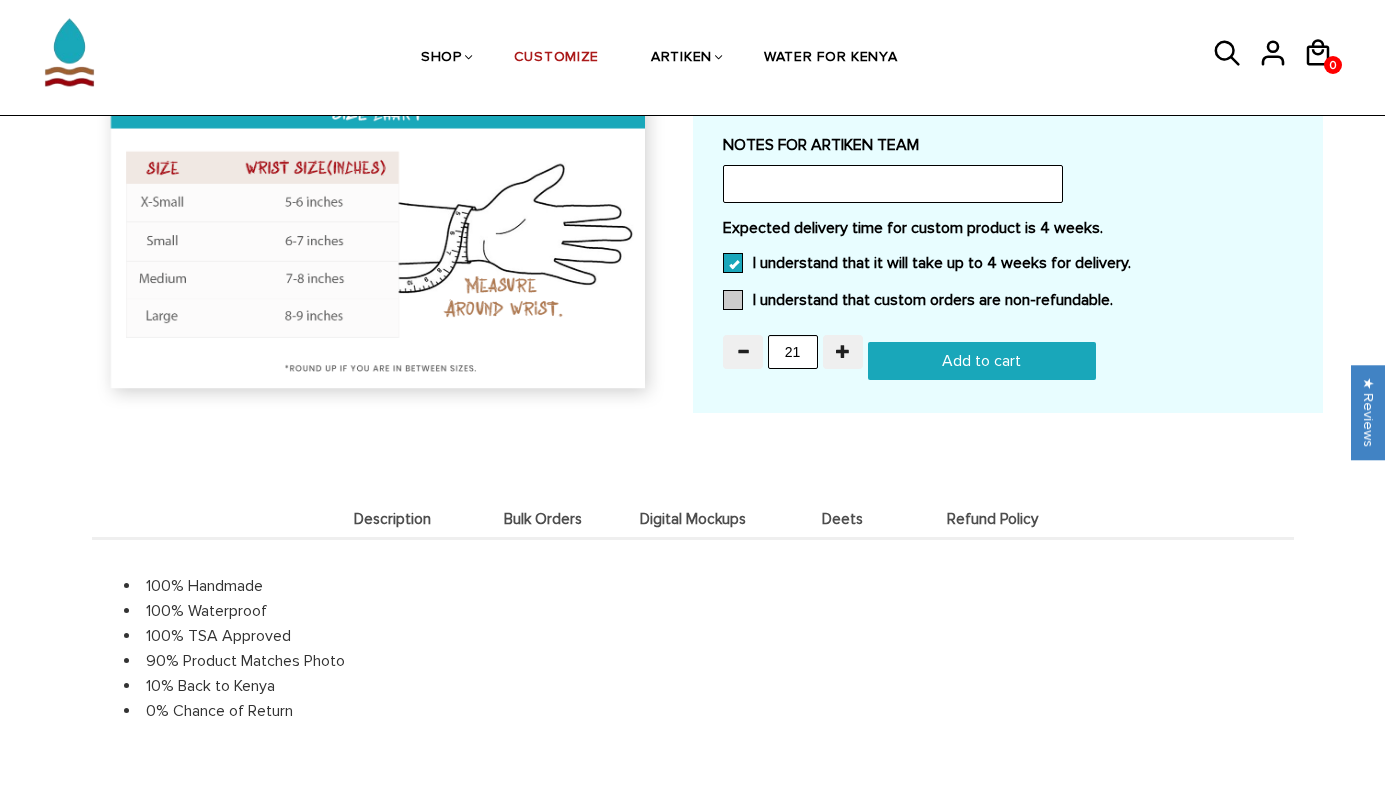 click at bounding box center (733, 300) 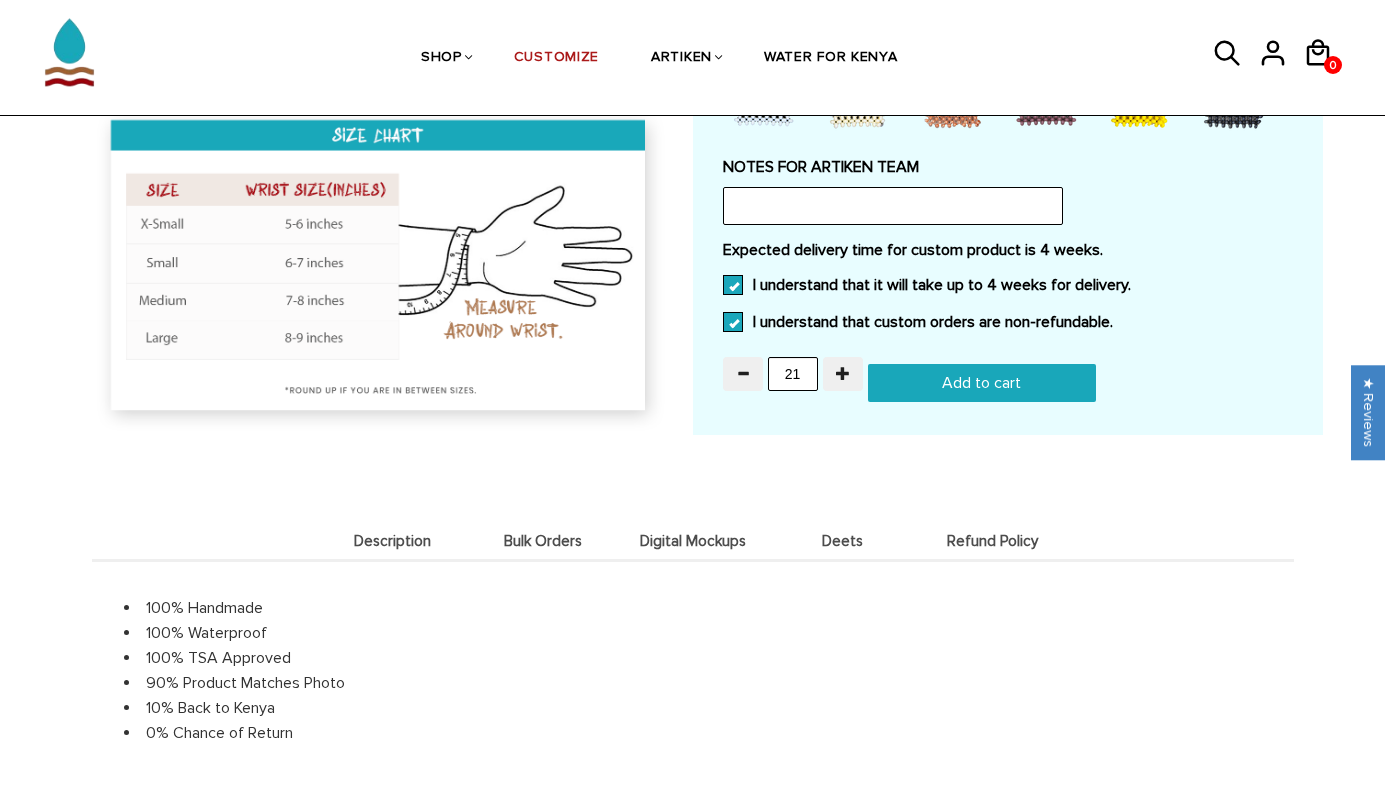 scroll, scrollTop: 1427, scrollLeft: 0, axis: vertical 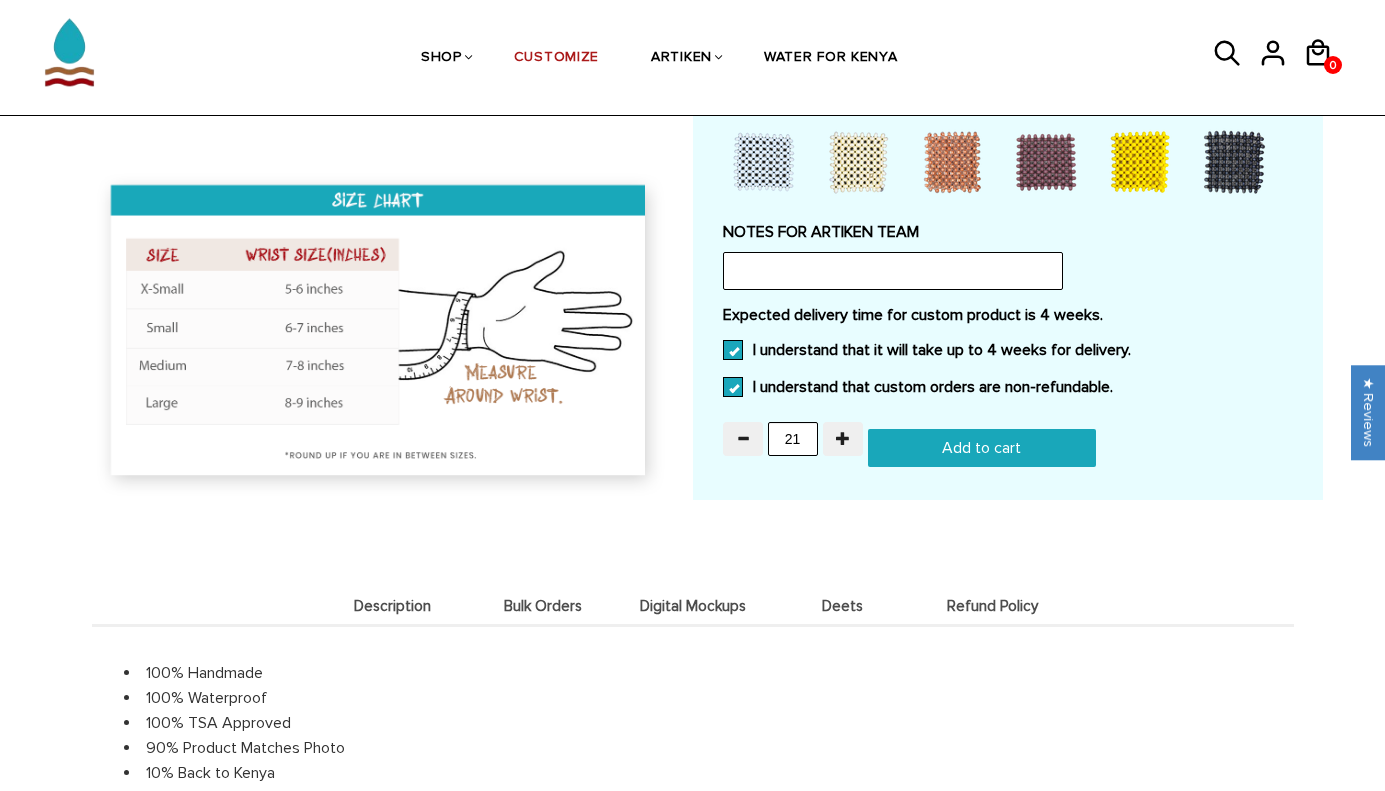 click on "Add to cart" at bounding box center [982, 448] 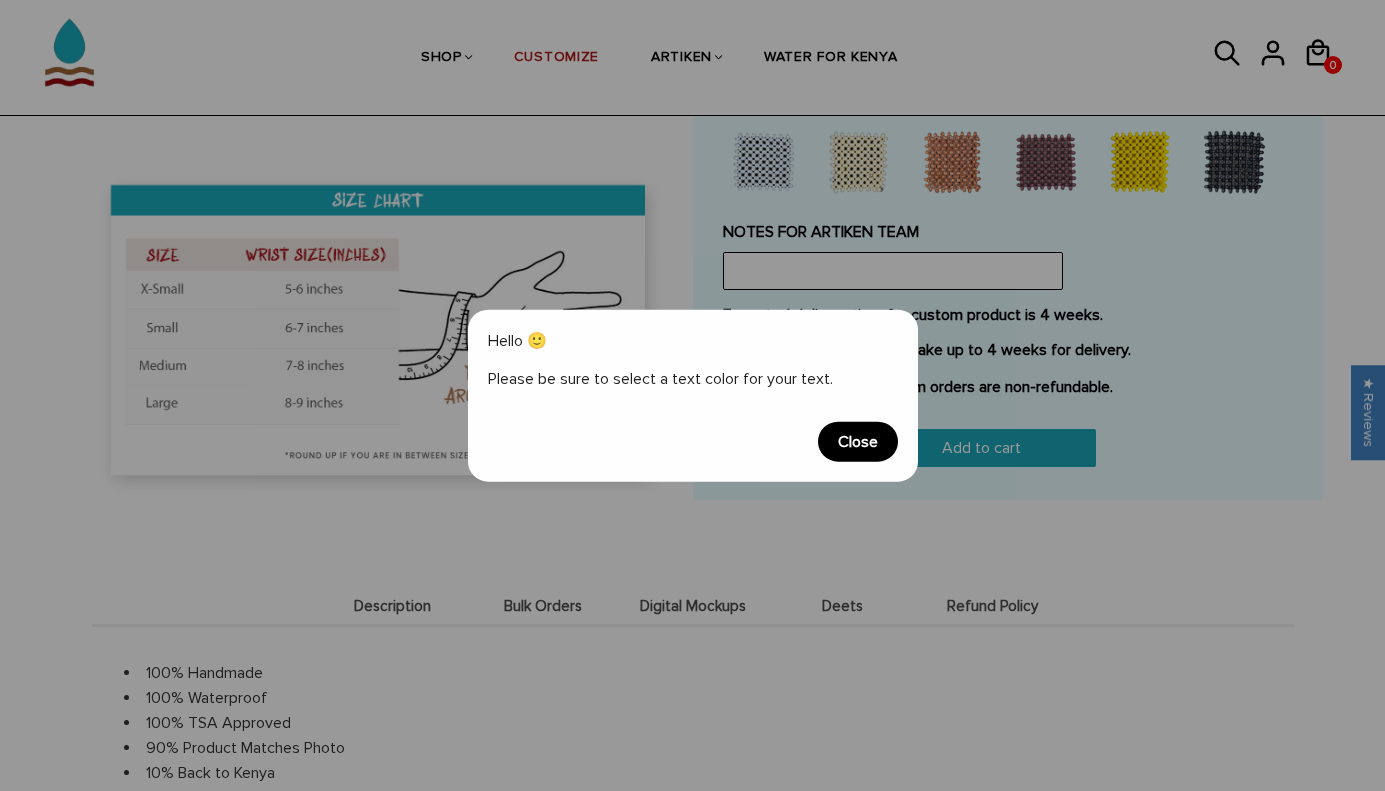 click on "Close" at bounding box center (858, 442) 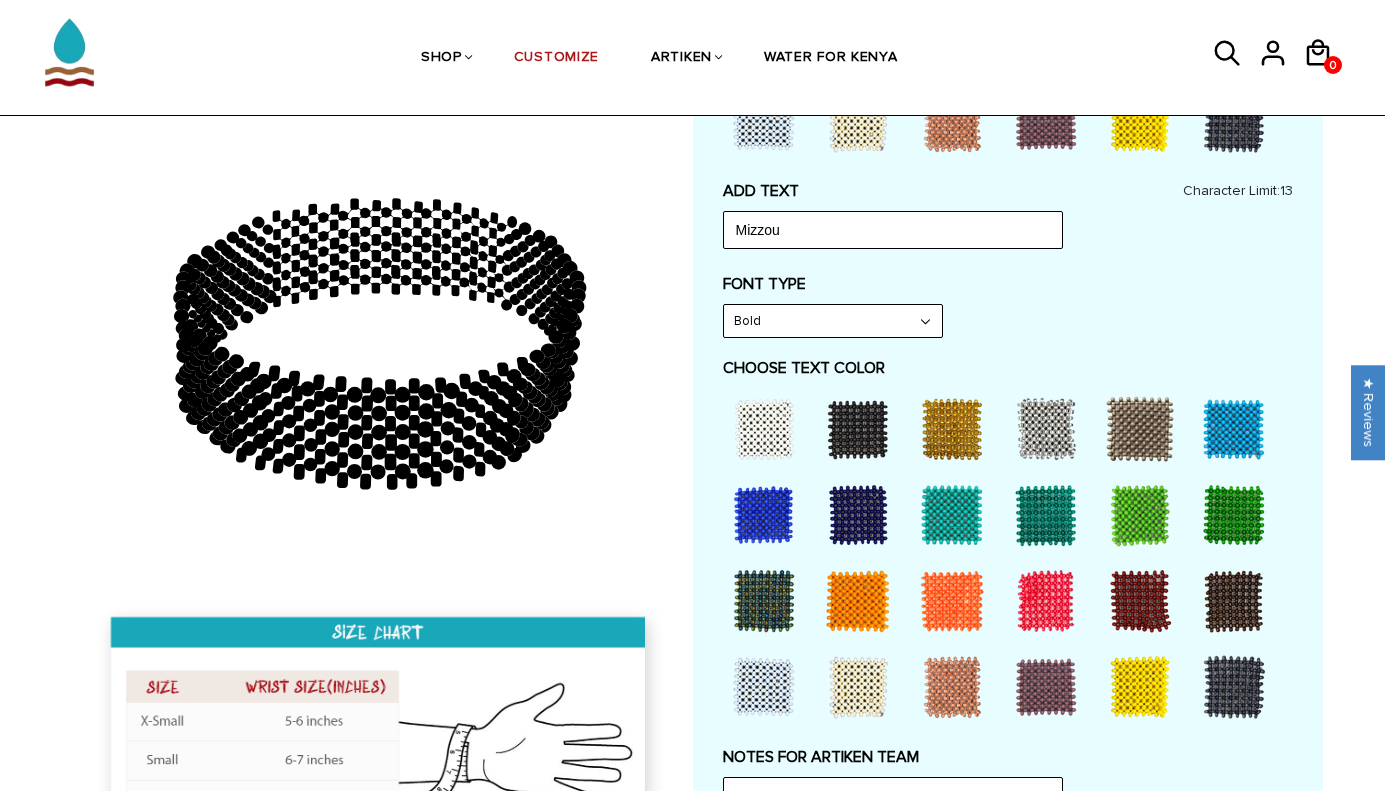 scroll, scrollTop: 933, scrollLeft: 0, axis: vertical 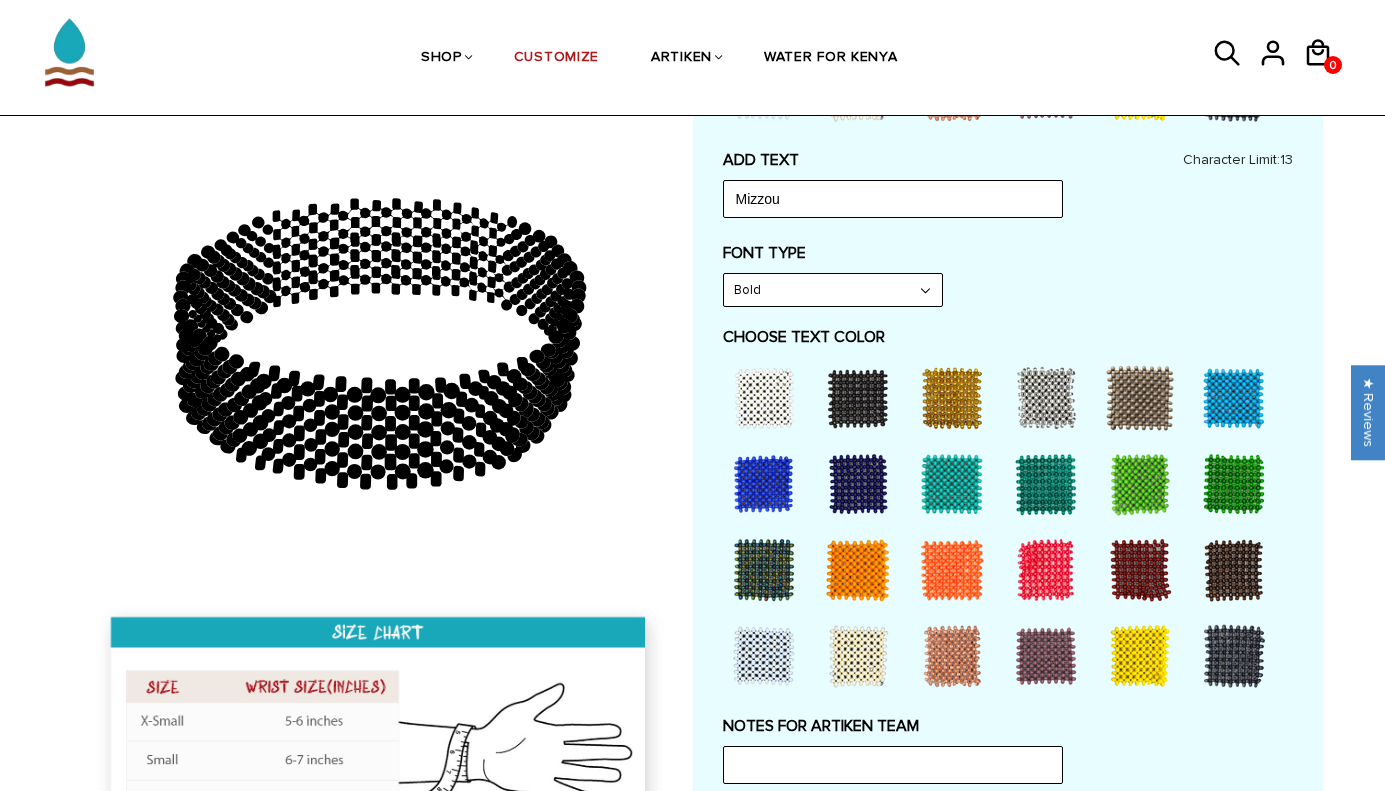 click at bounding box center [1140, 656] 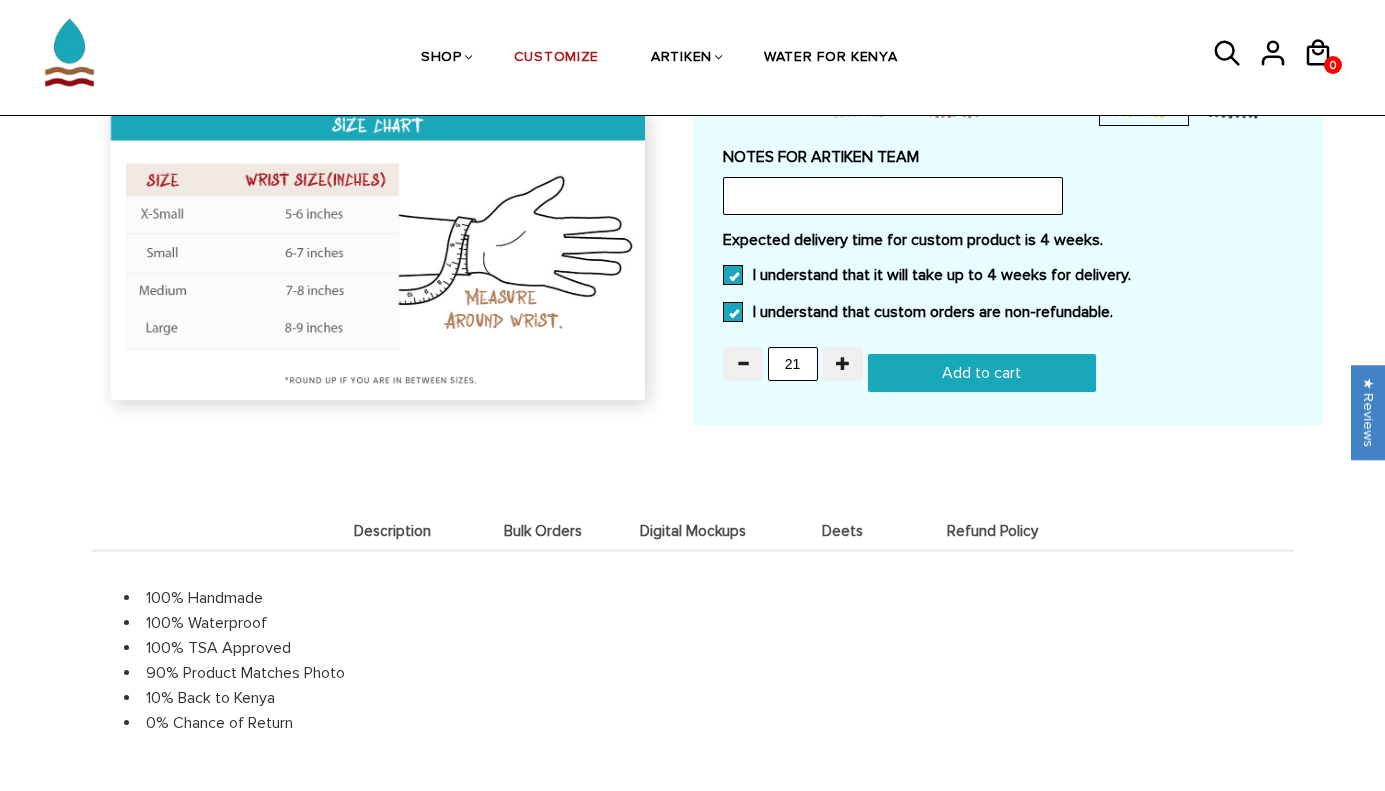 scroll, scrollTop: 1454, scrollLeft: 0, axis: vertical 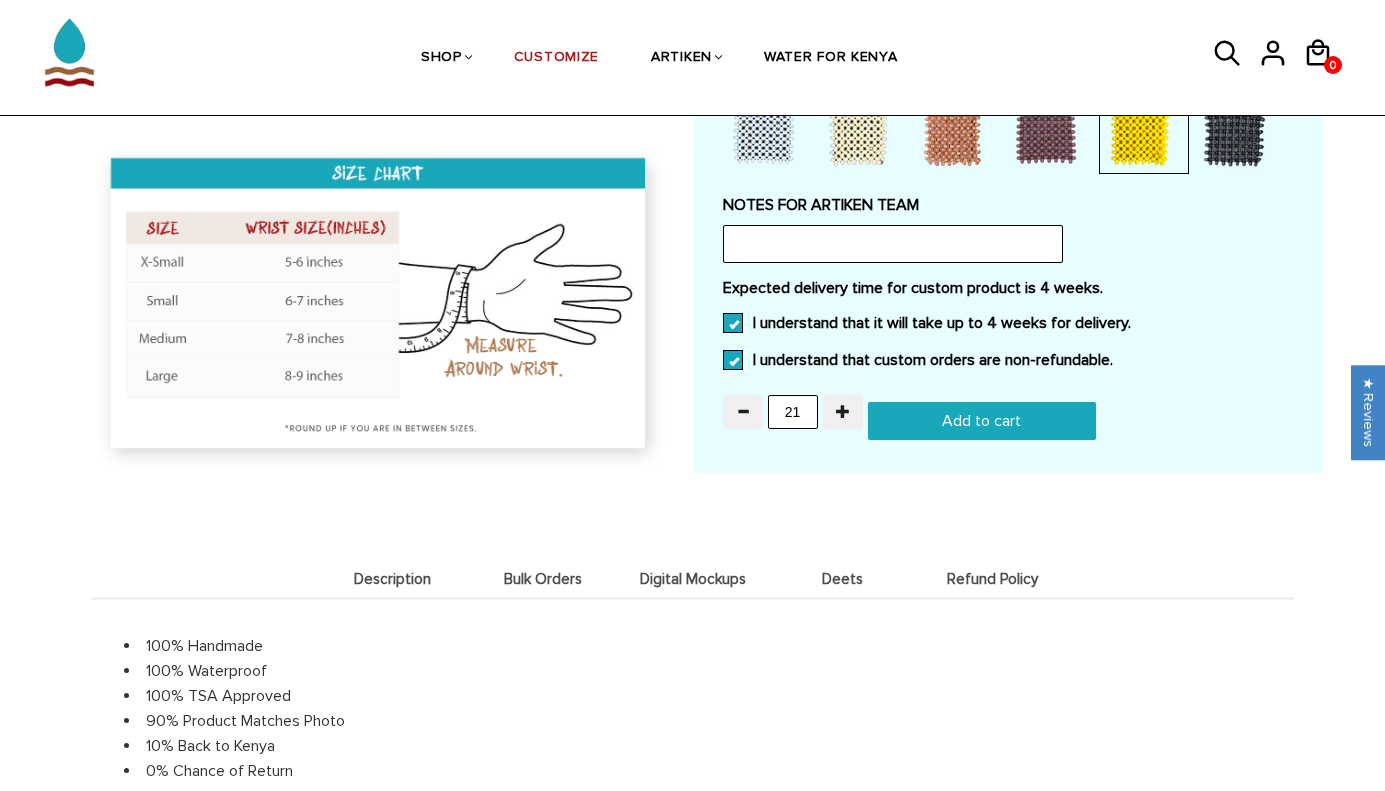 click on "Add to cart" at bounding box center (982, 421) 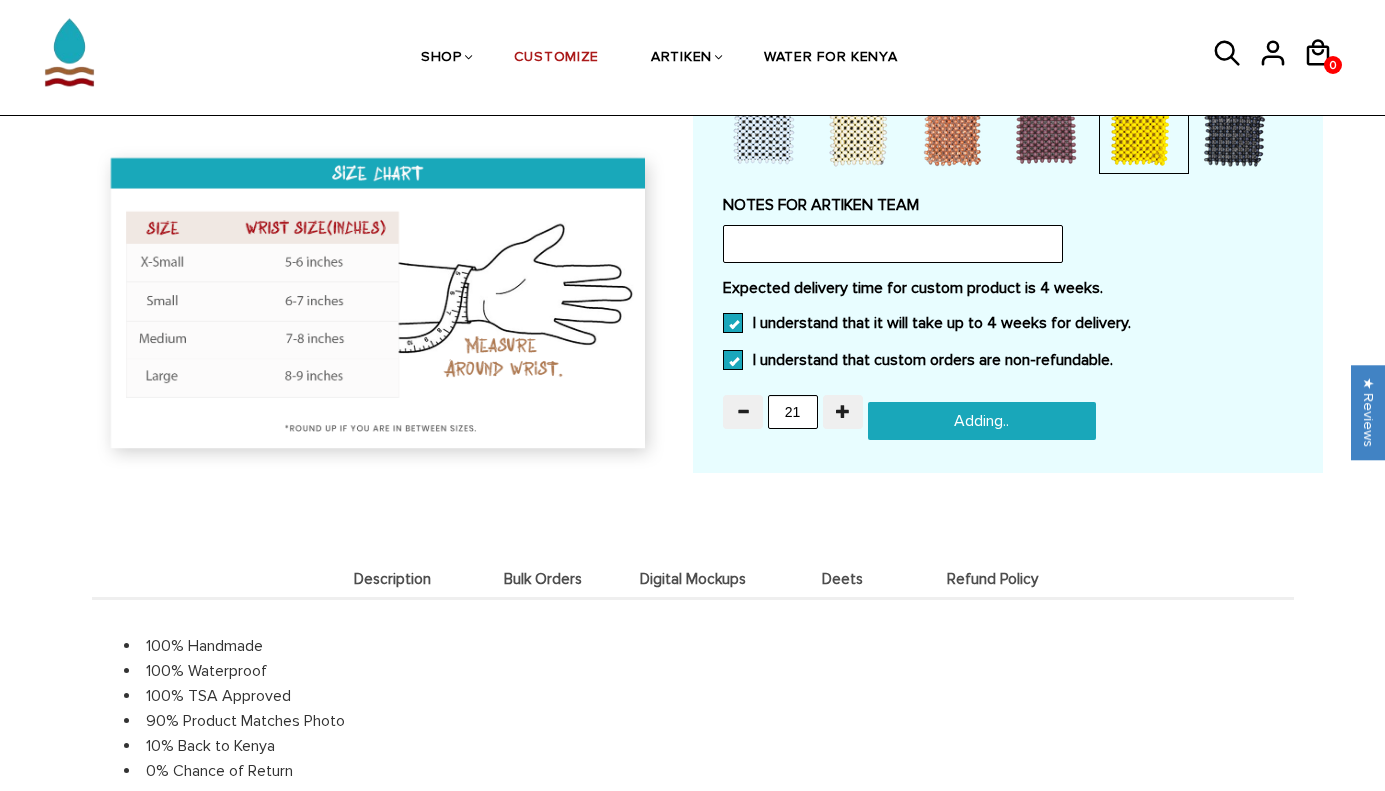 type on "Add to cart" 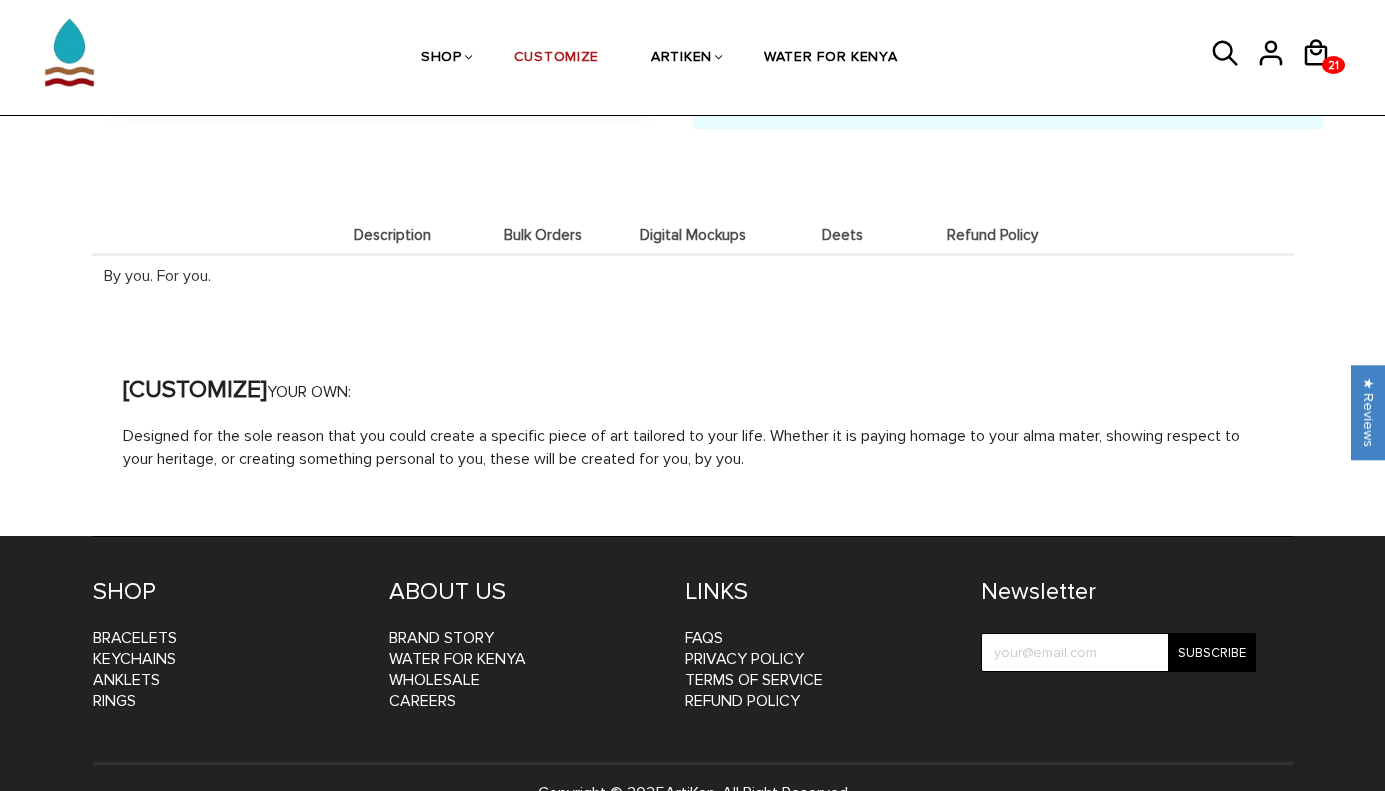 scroll, scrollTop: 2186, scrollLeft: 0, axis: vertical 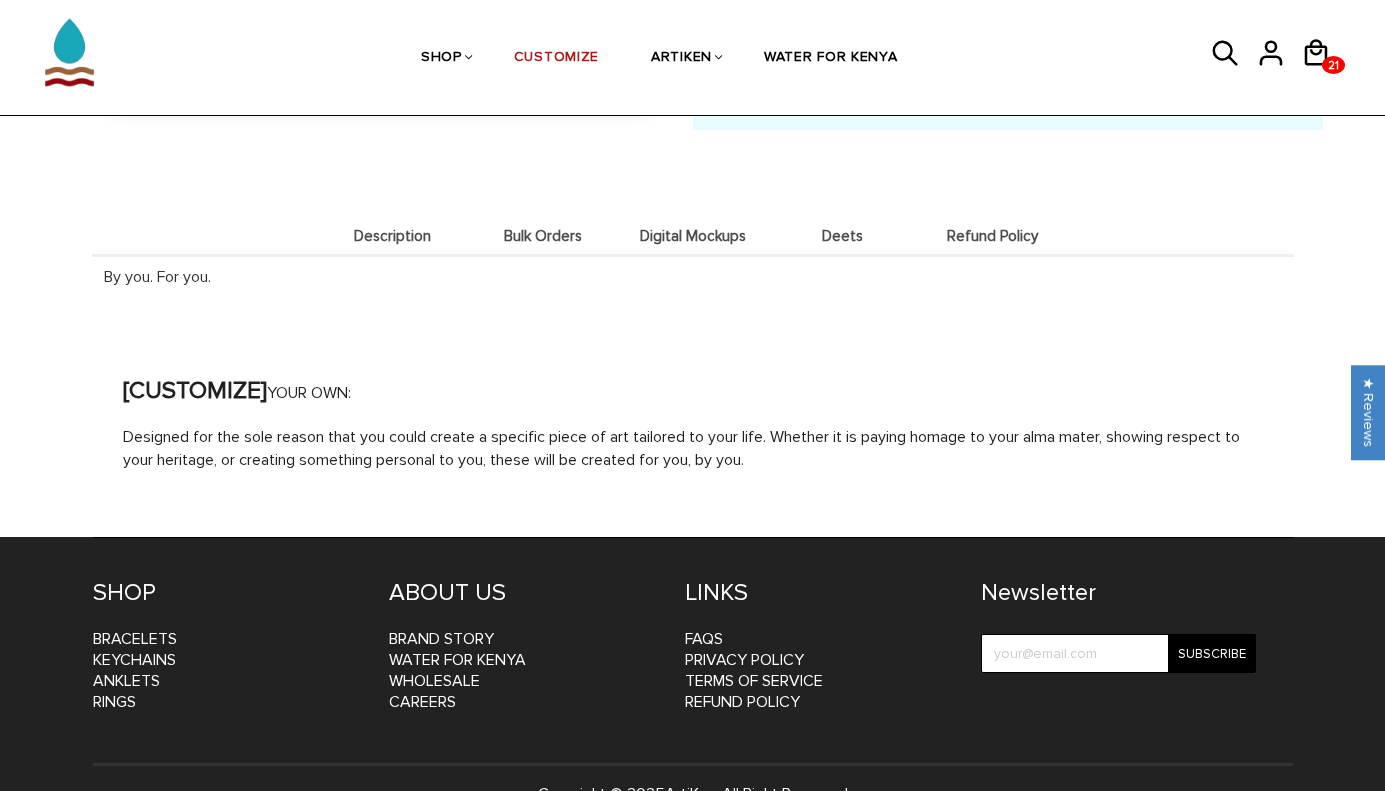 click on "Digital Mockups" at bounding box center (693, 236) 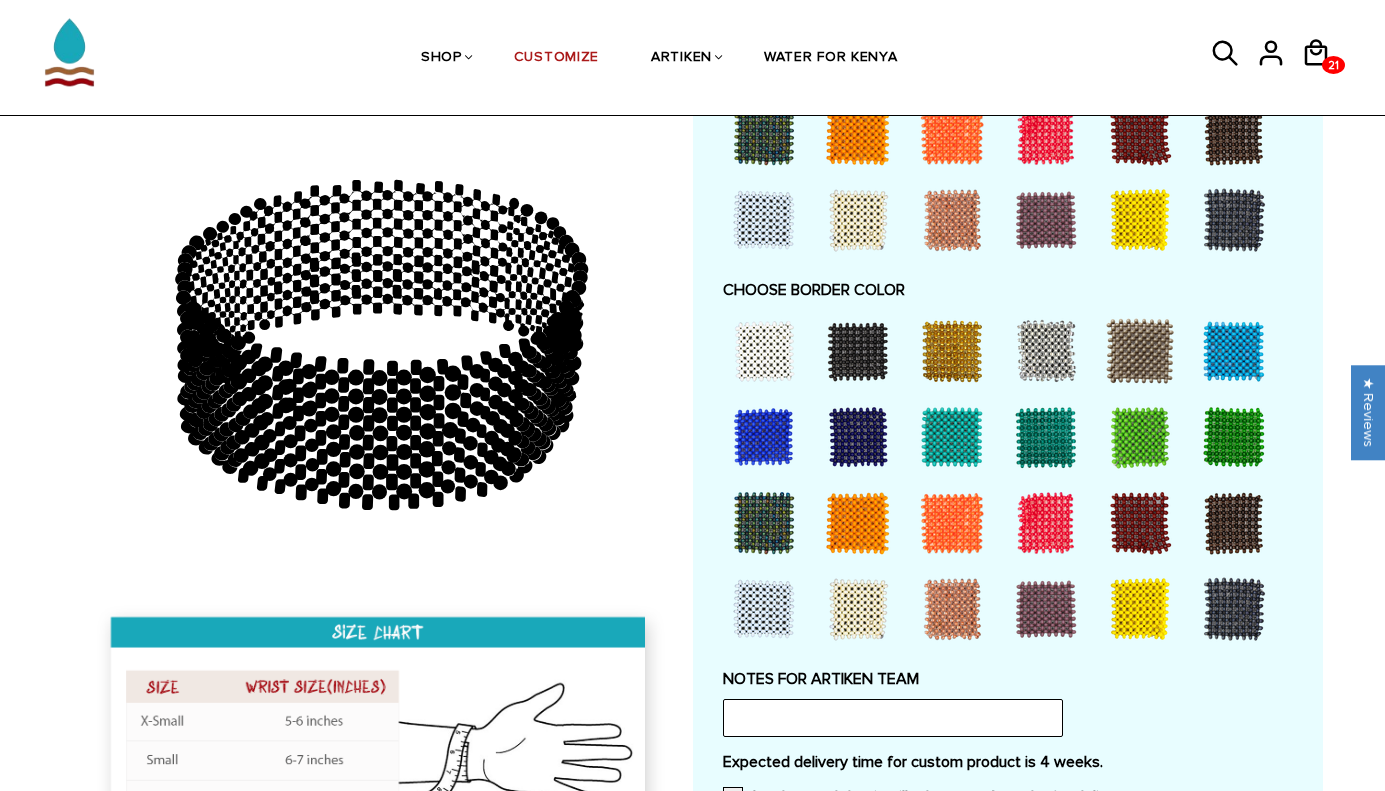 scroll, scrollTop: 1382, scrollLeft: 0, axis: vertical 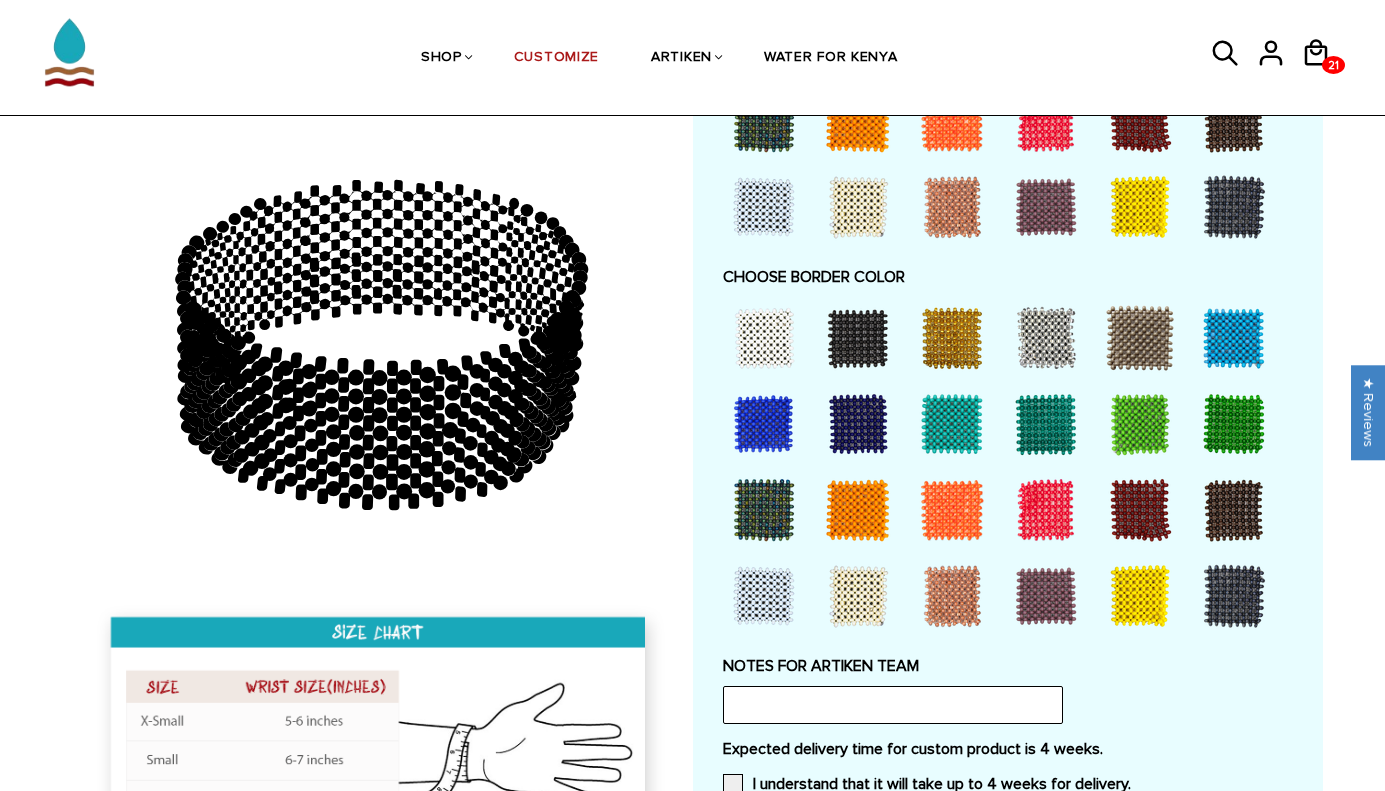 click at bounding box center [858, 338] 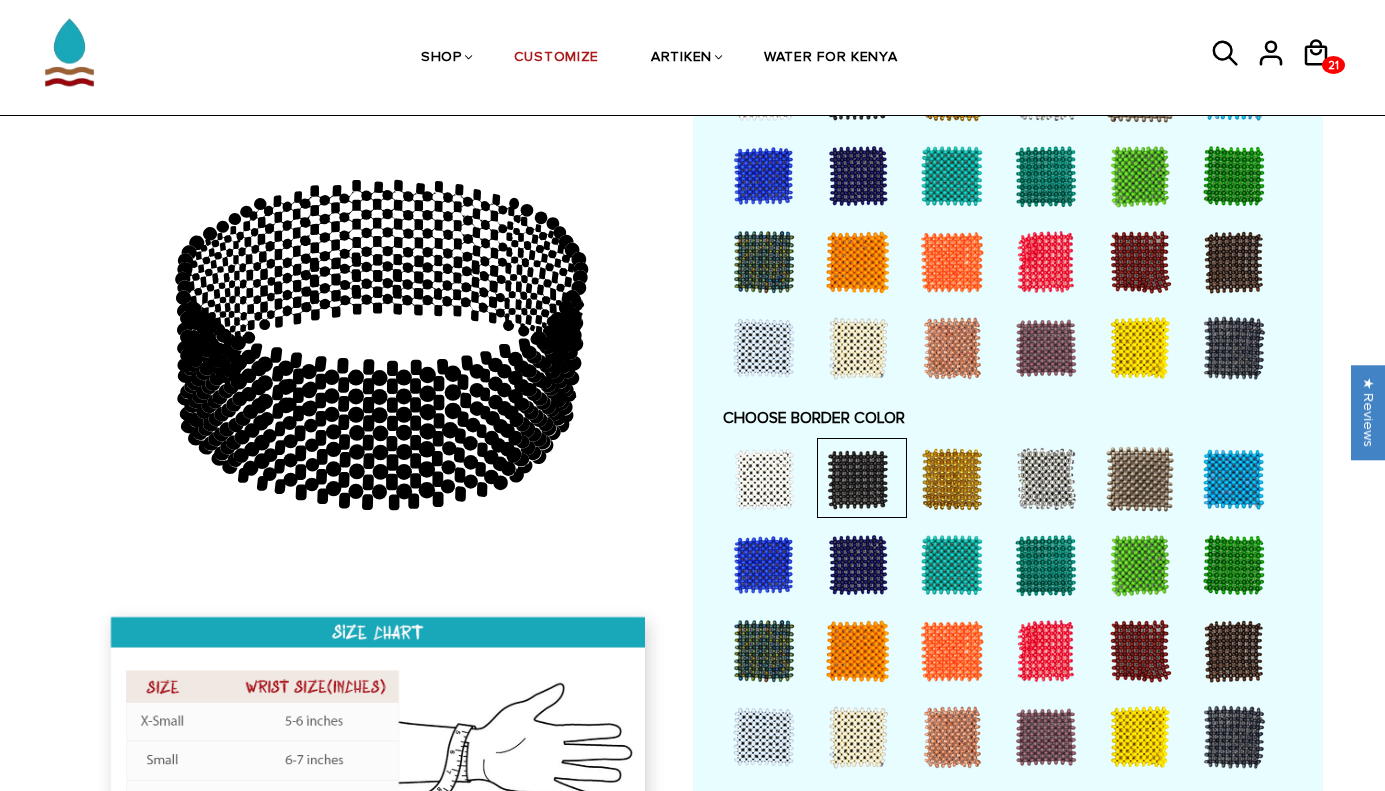 scroll, scrollTop: 1237, scrollLeft: 0, axis: vertical 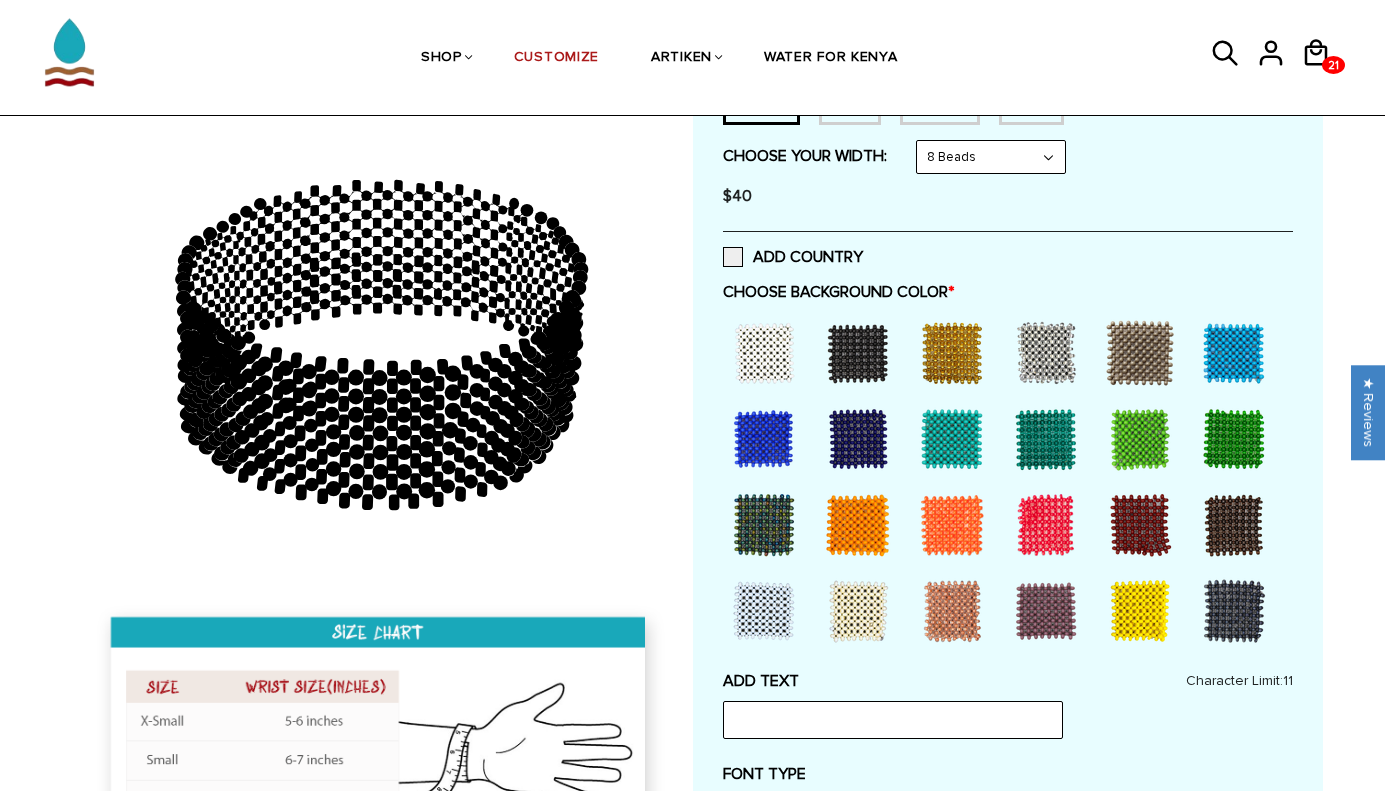 click at bounding box center [858, 353] 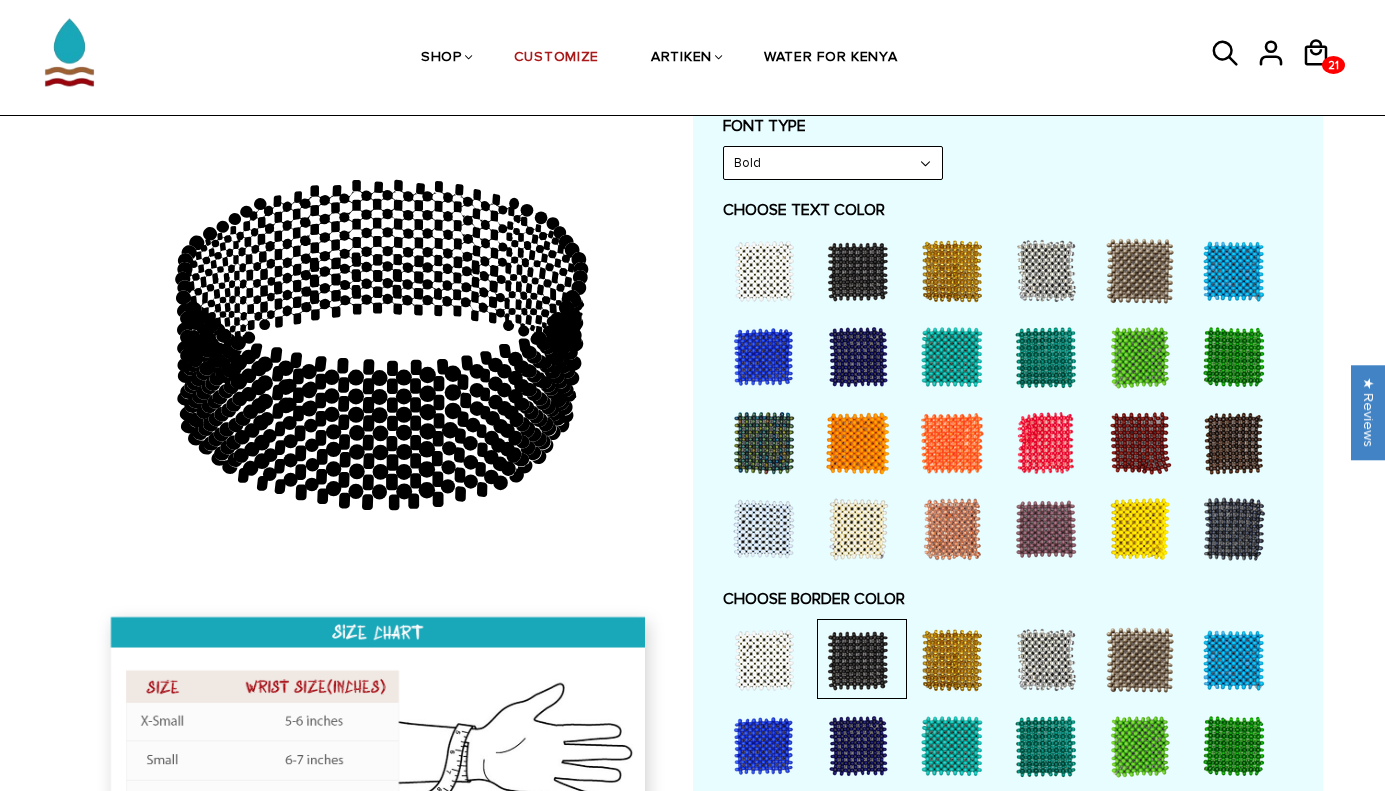 scroll, scrollTop: 1113, scrollLeft: 0, axis: vertical 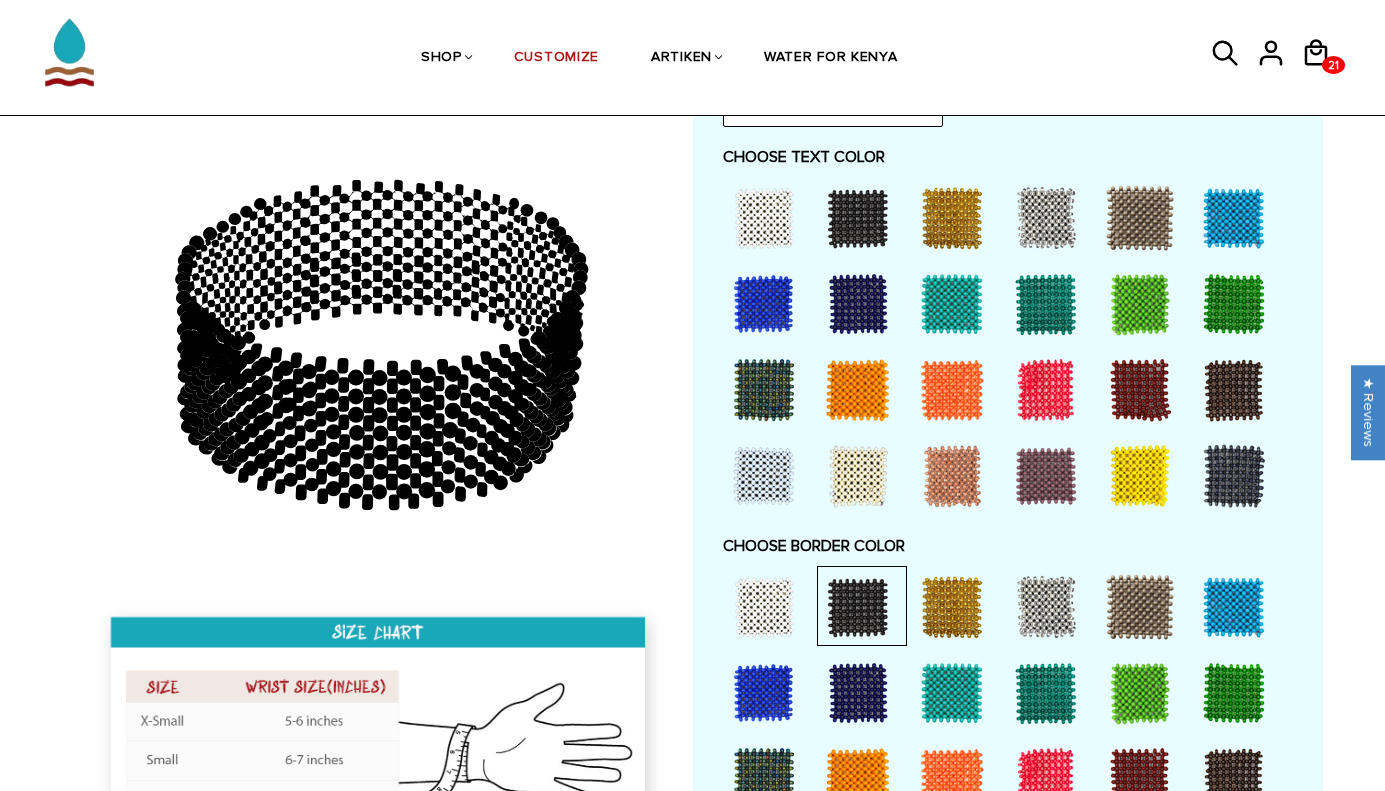 click at bounding box center (1140, 476) 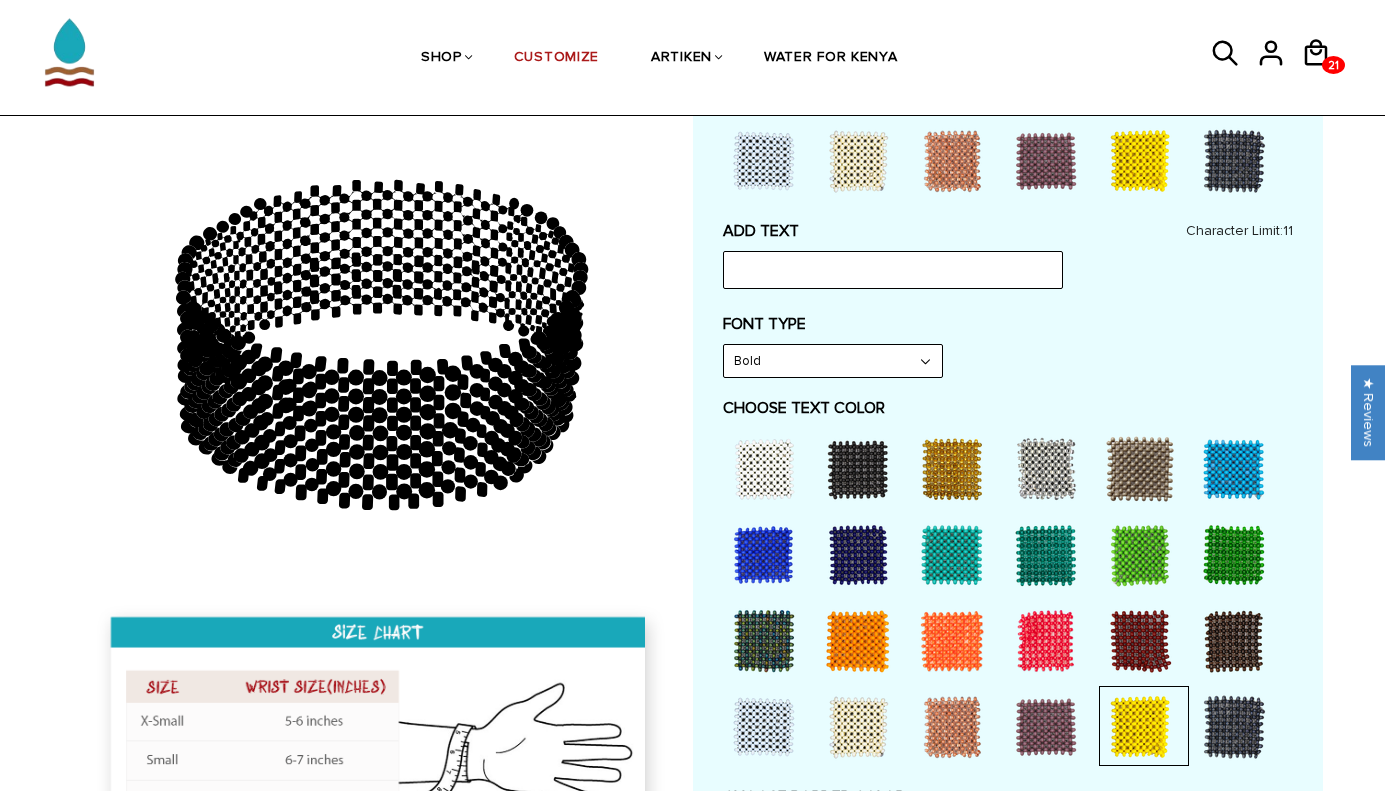 scroll, scrollTop: 710, scrollLeft: 0, axis: vertical 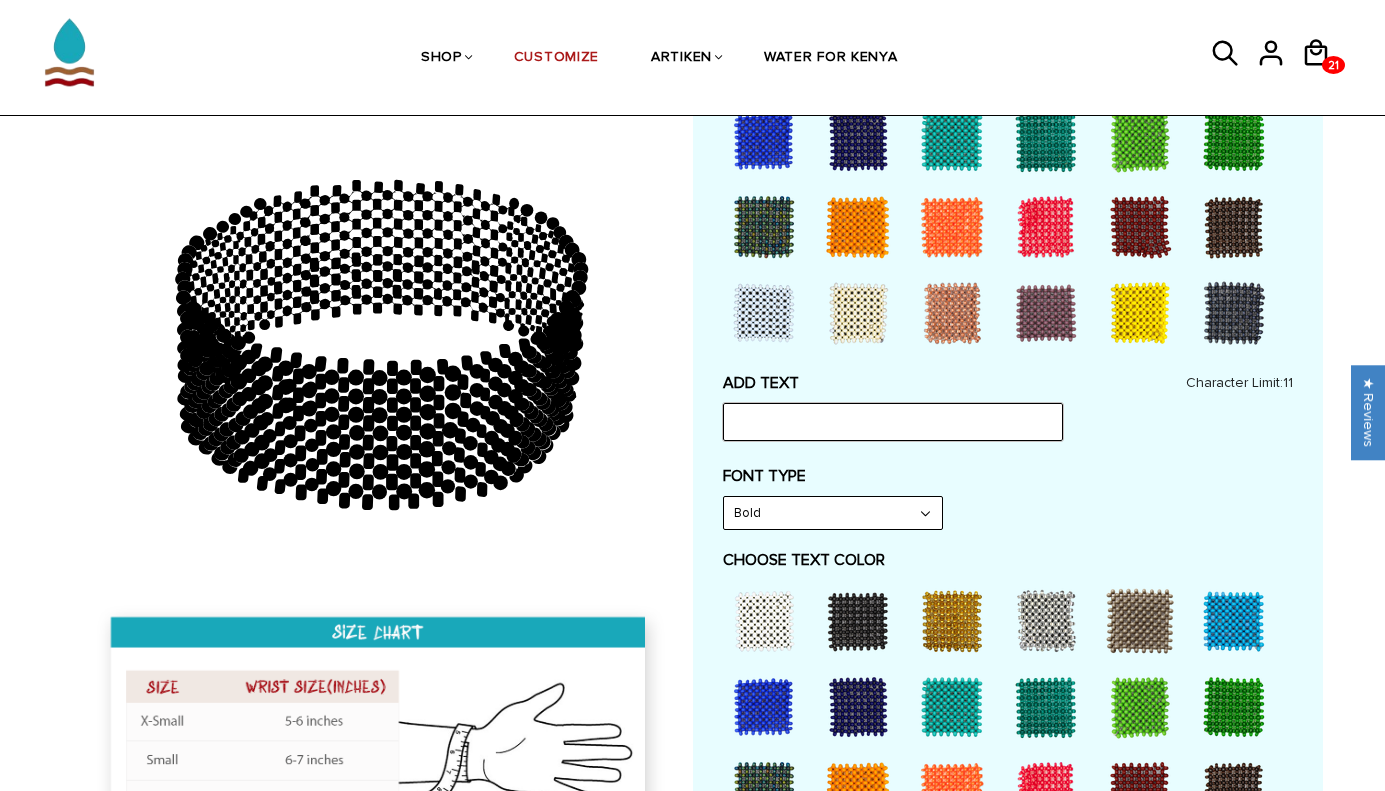 click at bounding box center (893, 422) 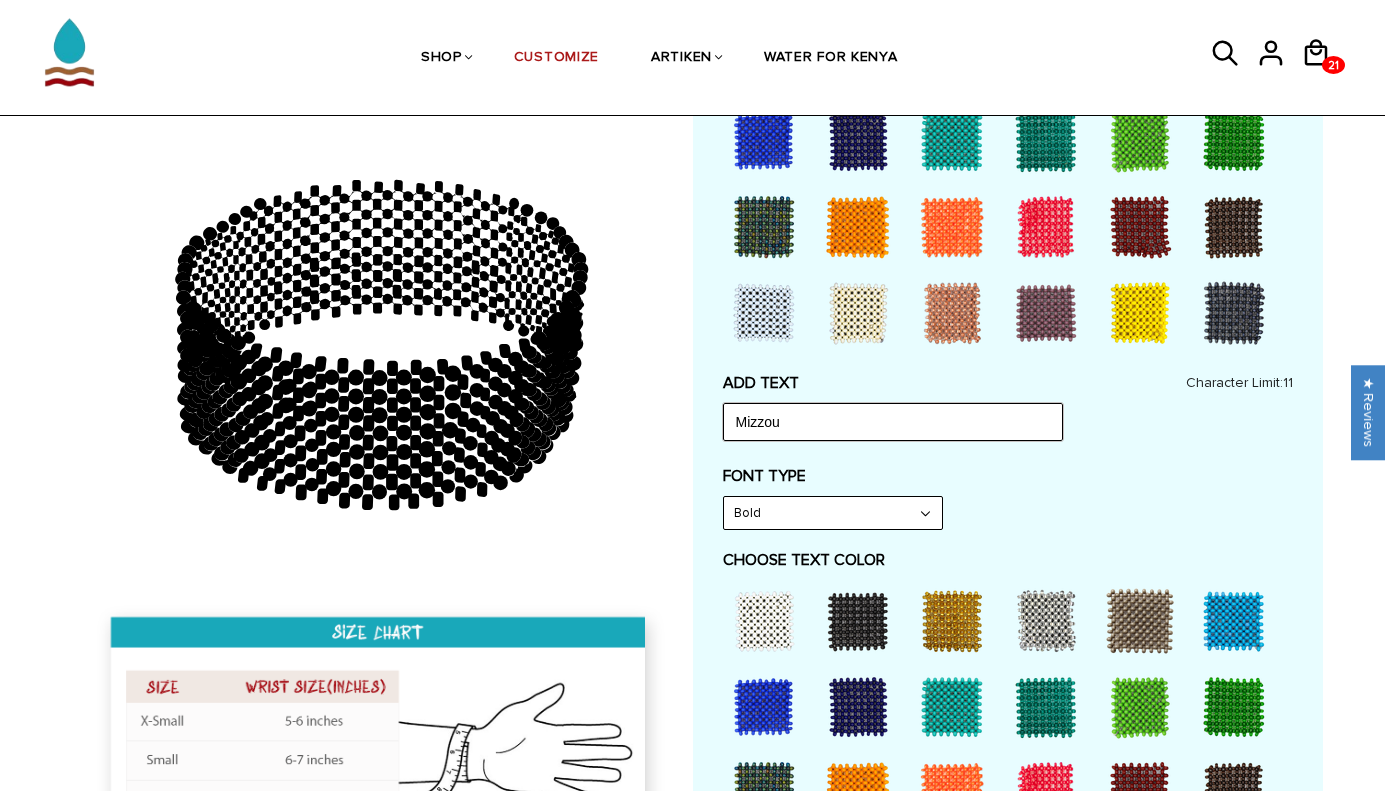 type on "Mizzou" 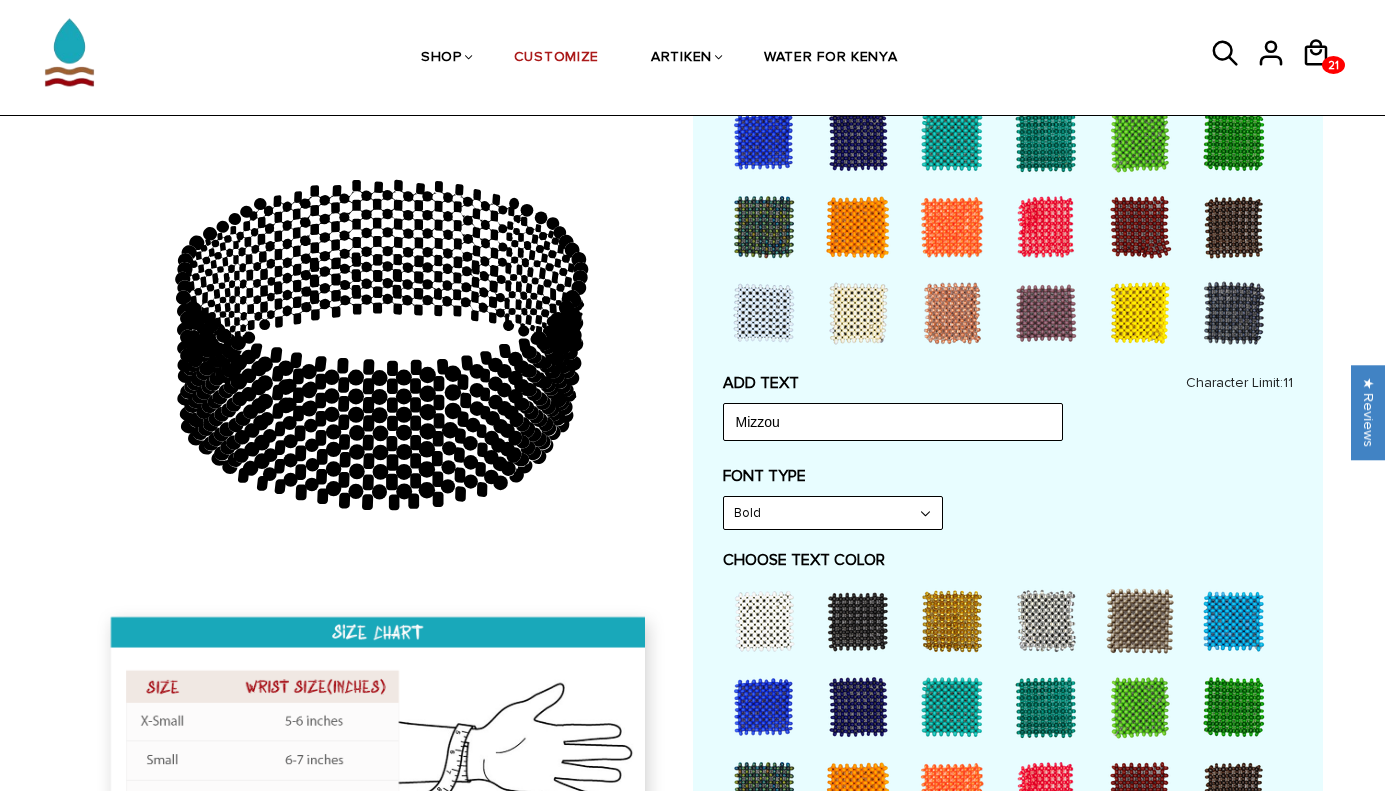 click 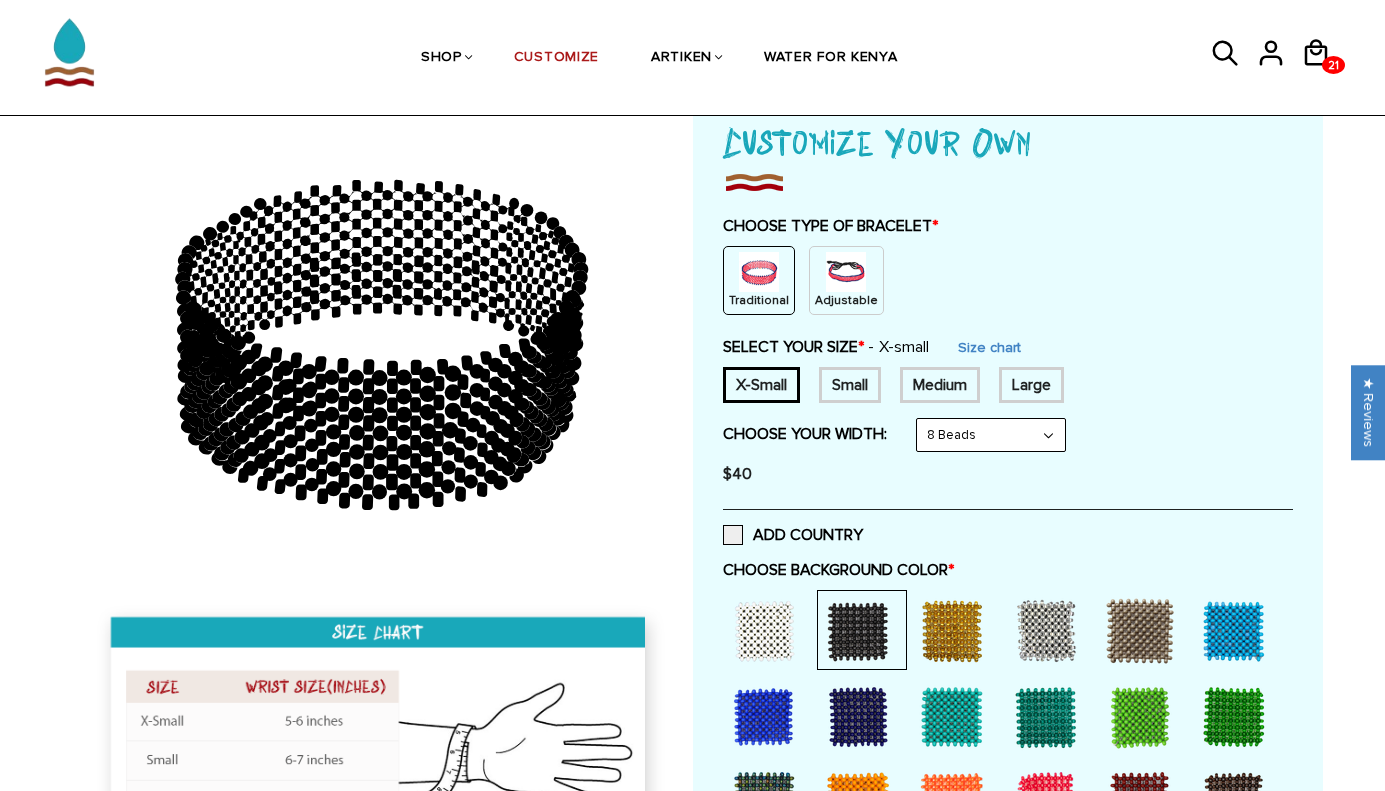 scroll, scrollTop: 129, scrollLeft: 0, axis: vertical 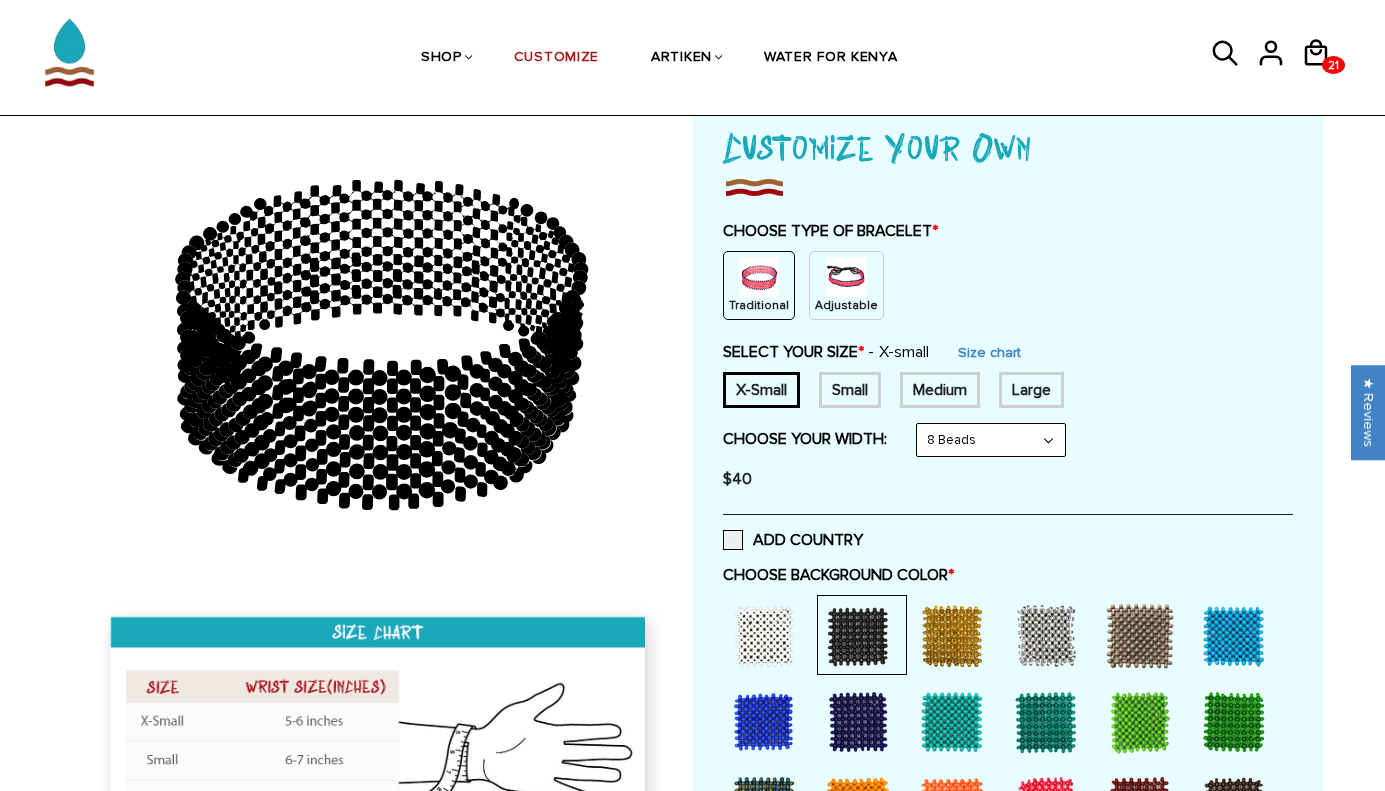 click on "Medium" at bounding box center (940, 390) 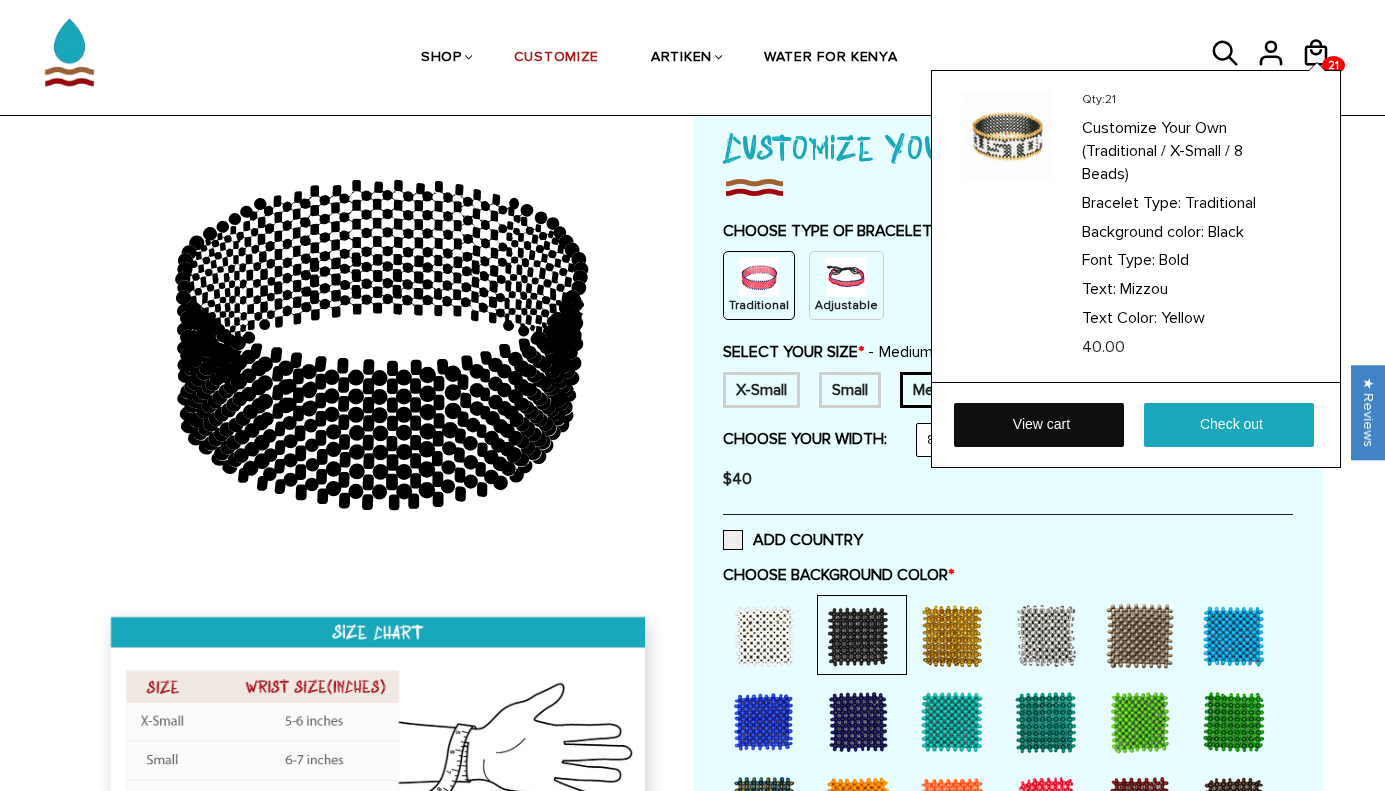 click on "View cart" at bounding box center [1039, 425] 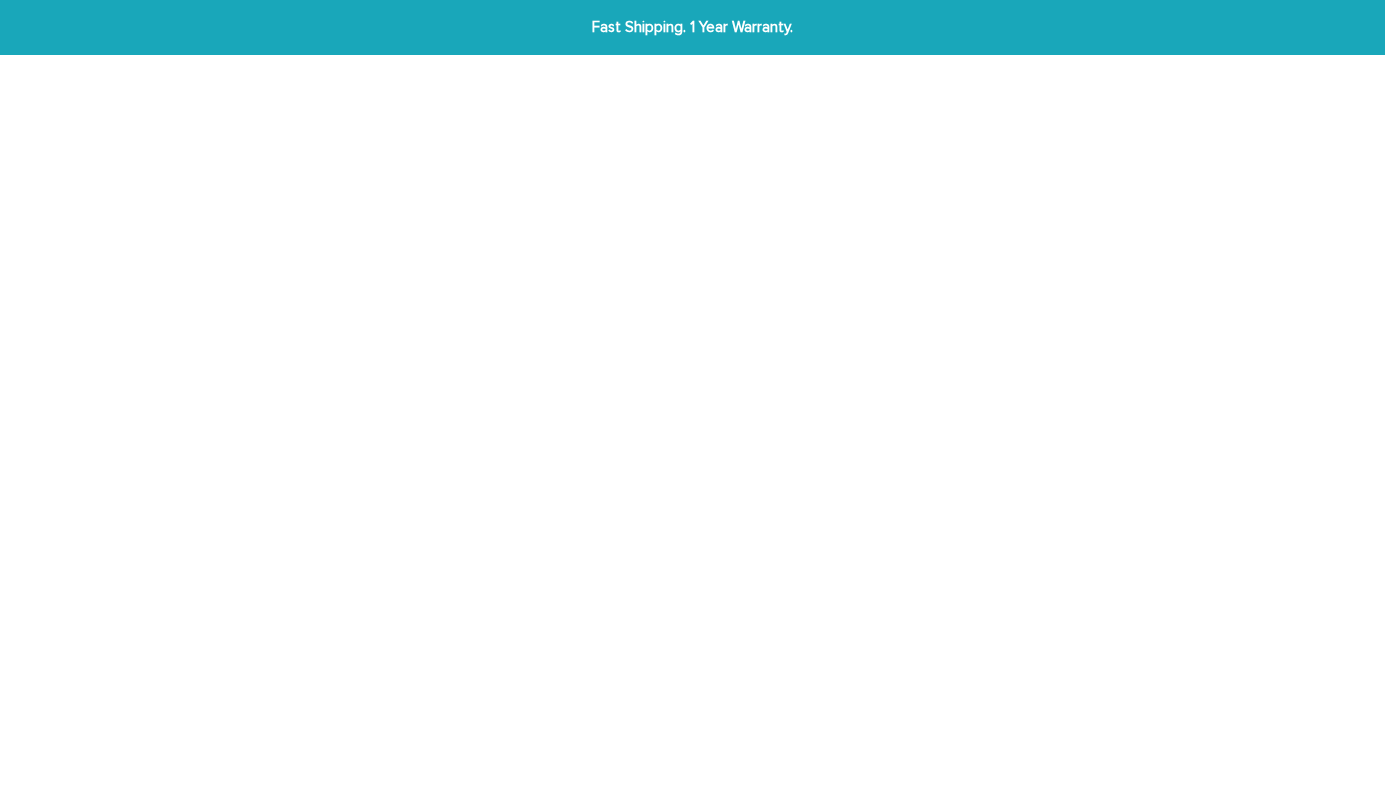 scroll, scrollTop: 0, scrollLeft: 0, axis: both 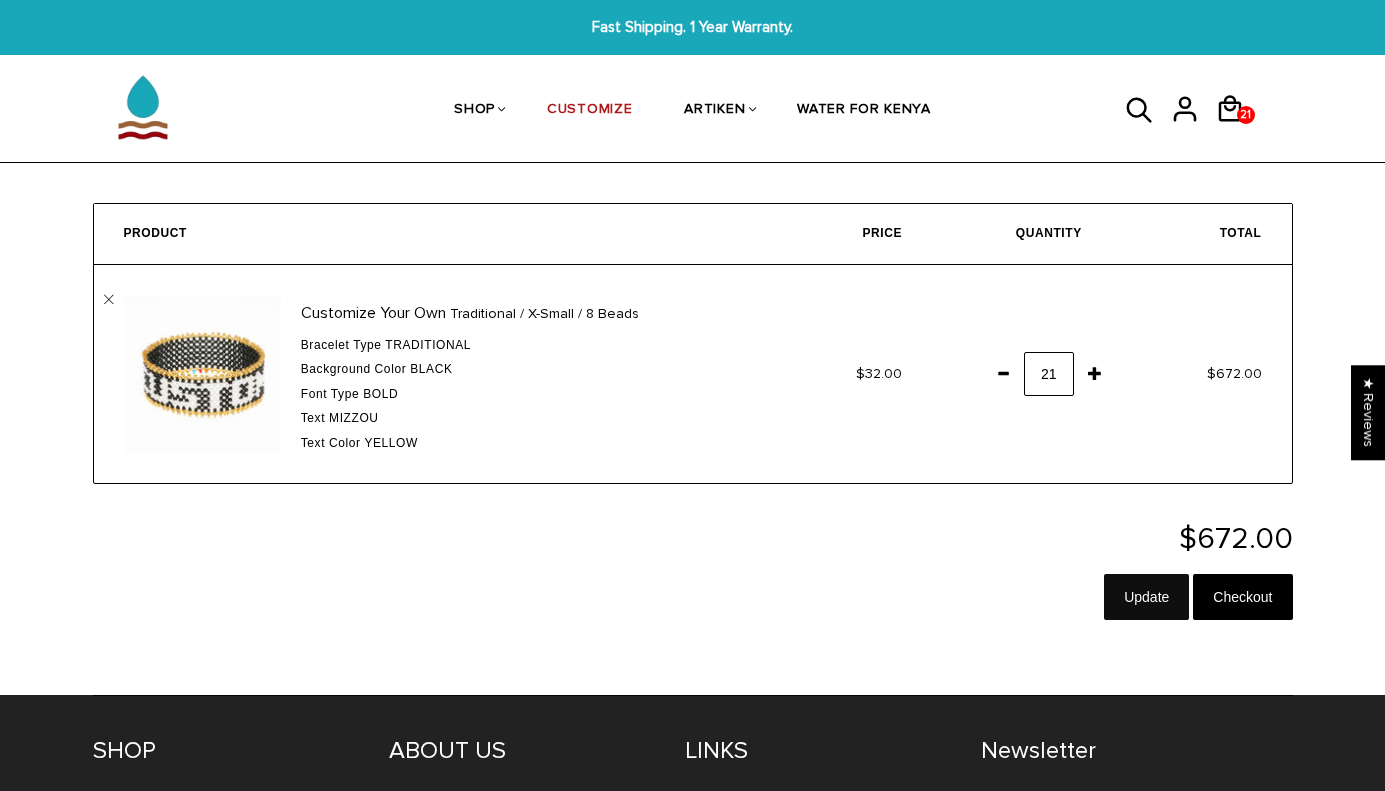 click on "Update" at bounding box center [1146, 597] 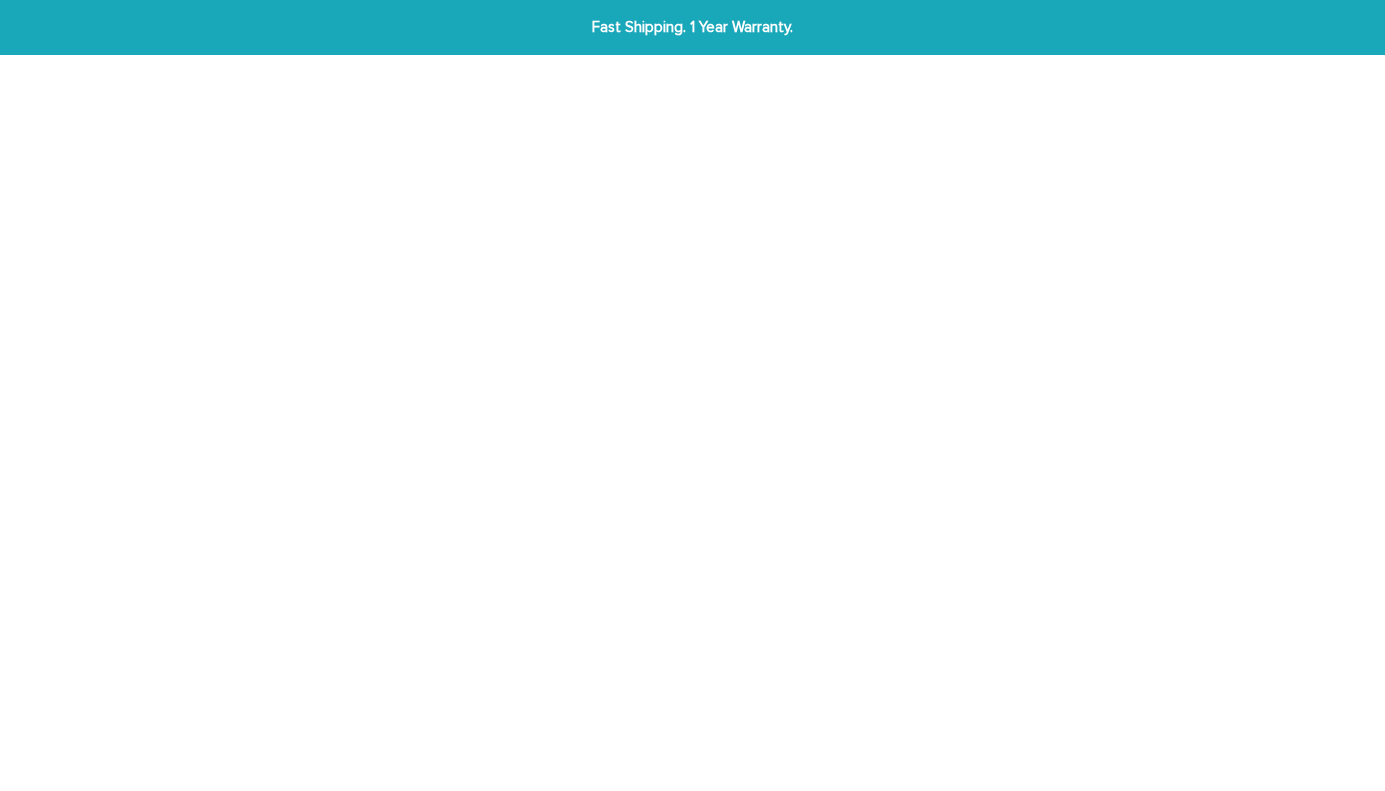 scroll, scrollTop: 0, scrollLeft: 0, axis: both 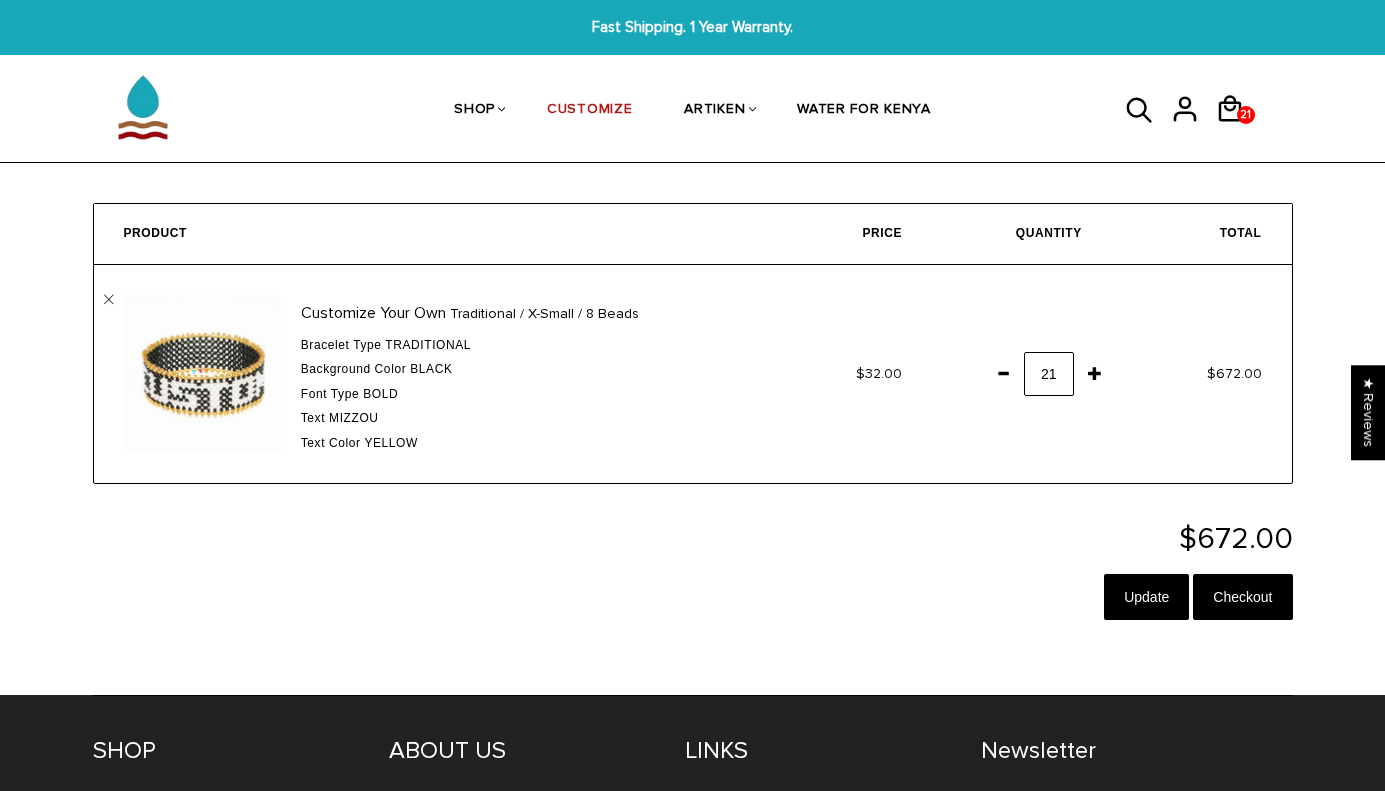 click at bounding box center [1003, 373] 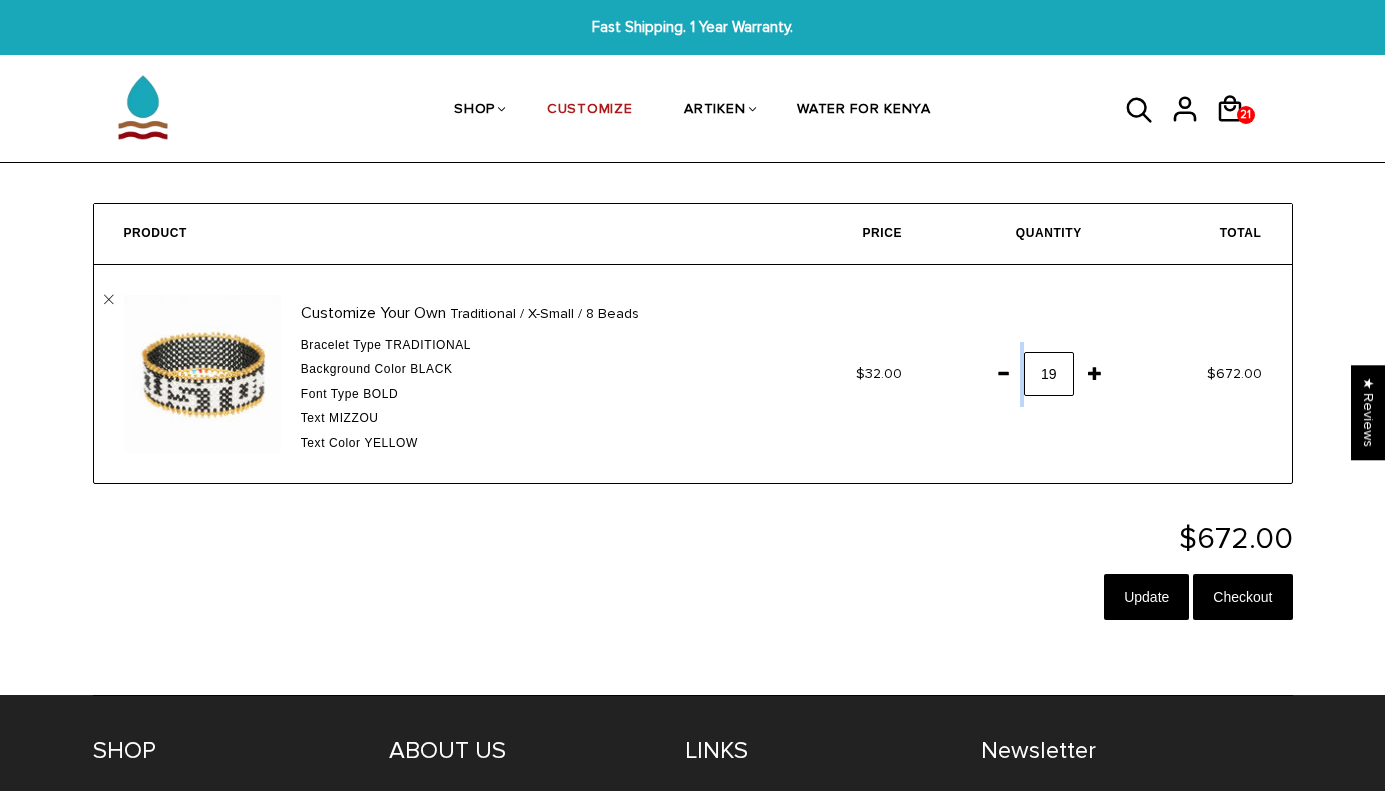 click at bounding box center (1003, 373) 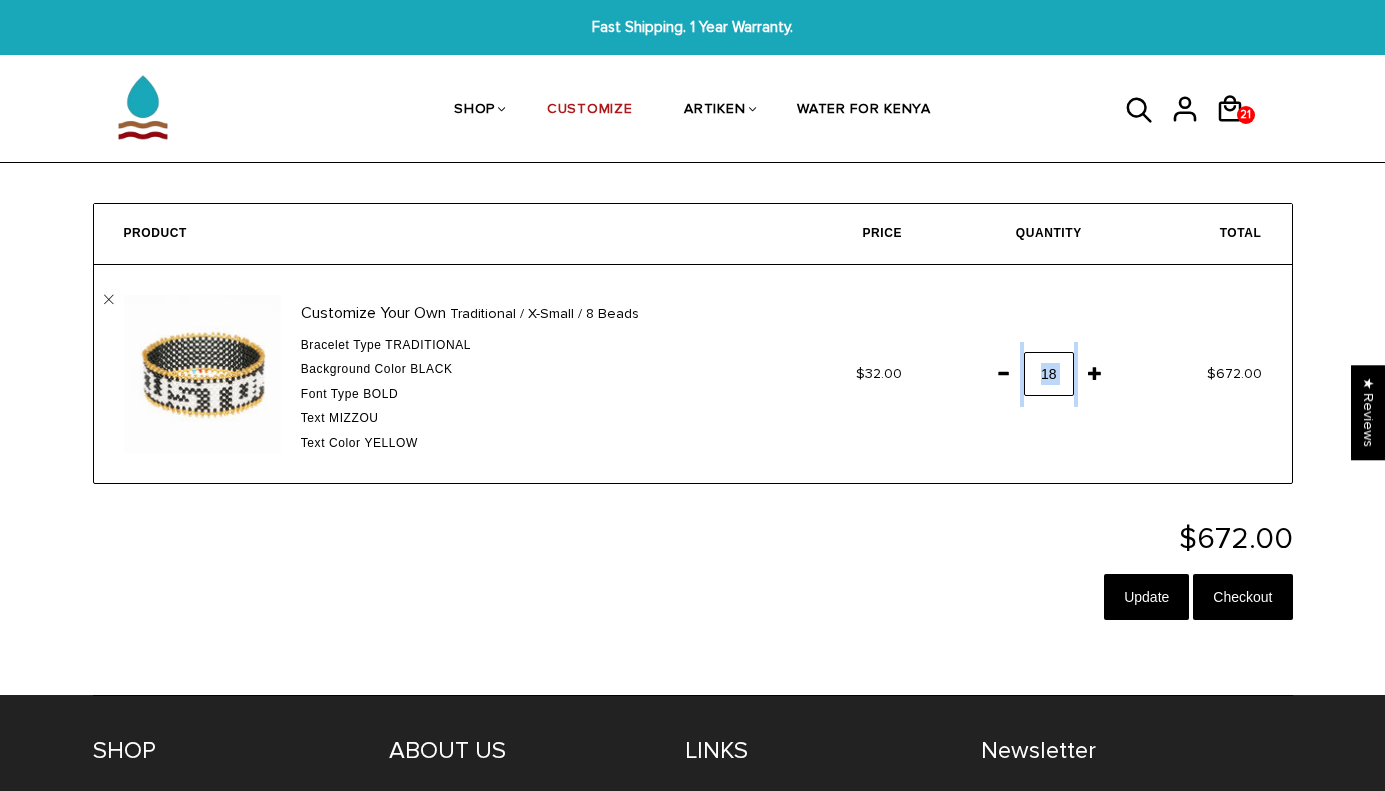 click at bounding box center [1003, 373] 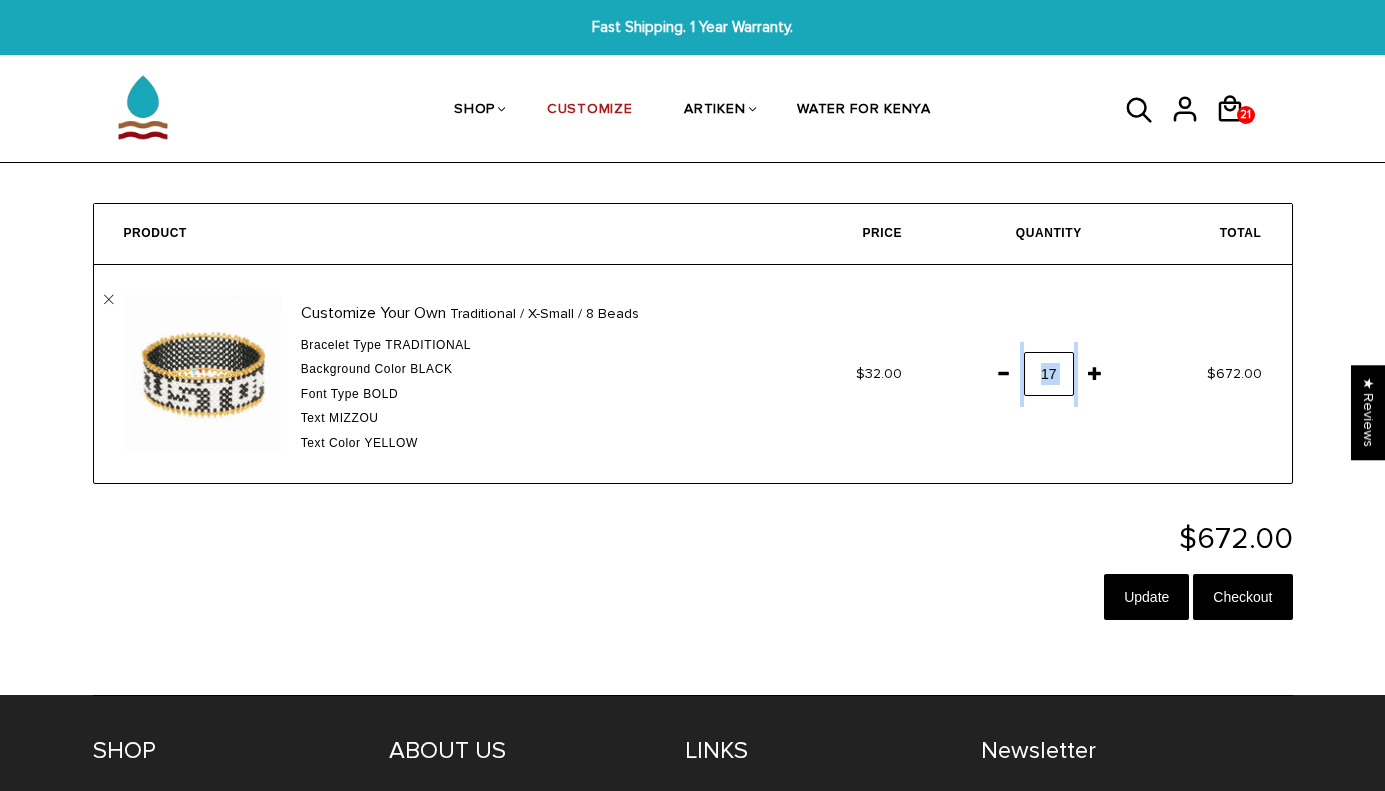 click at bounding box center (1003, 373) 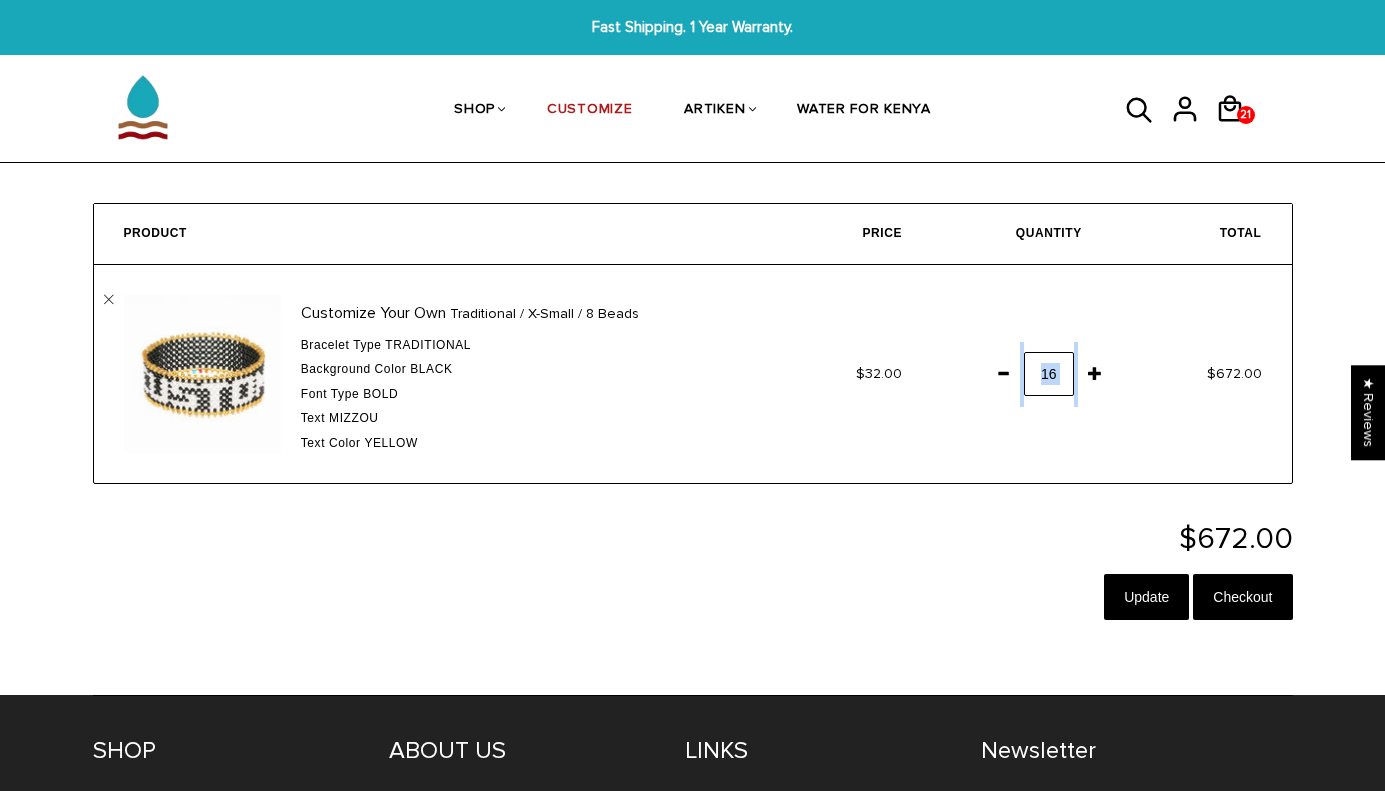 click on "21" at bounding box center (1022, 374) 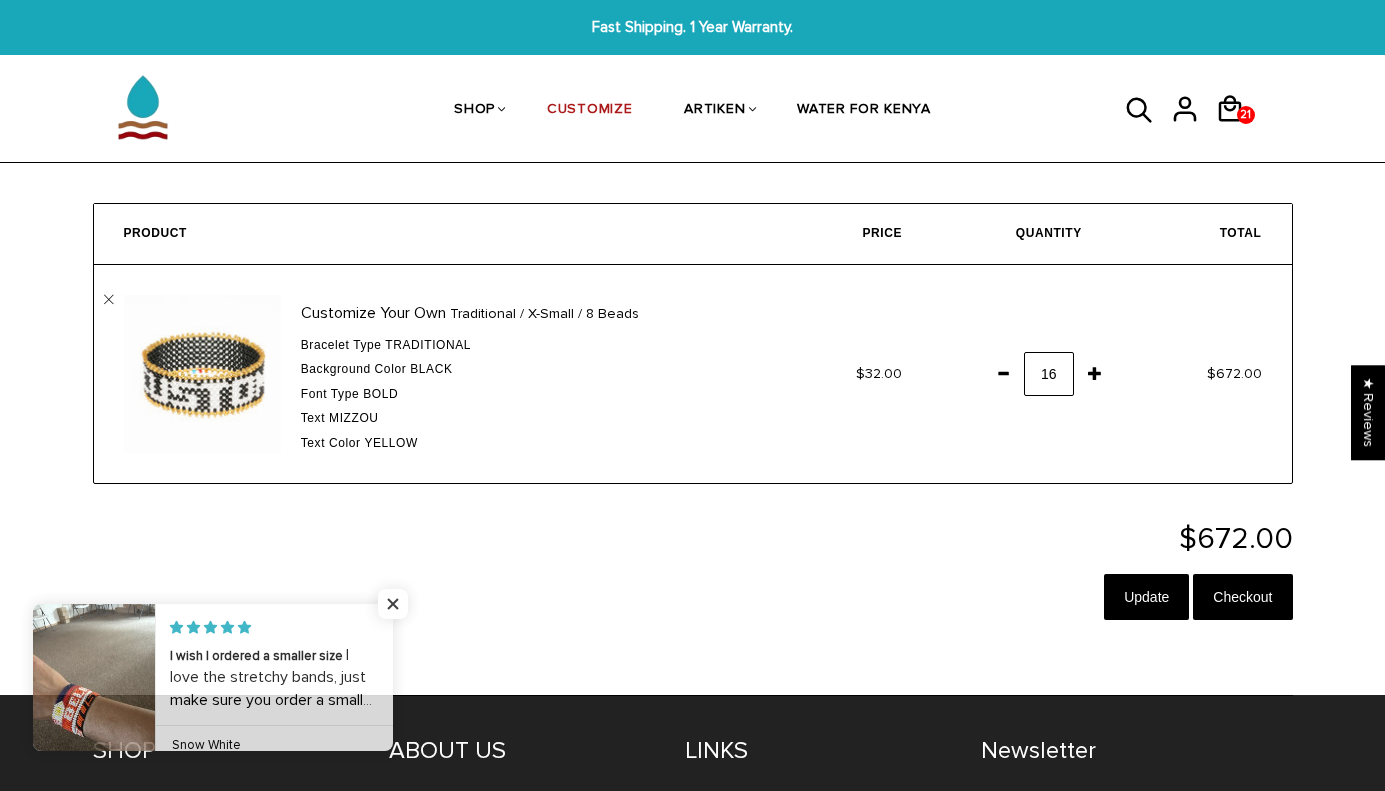 click on "$672.00" at bounding box center [1202, 374] 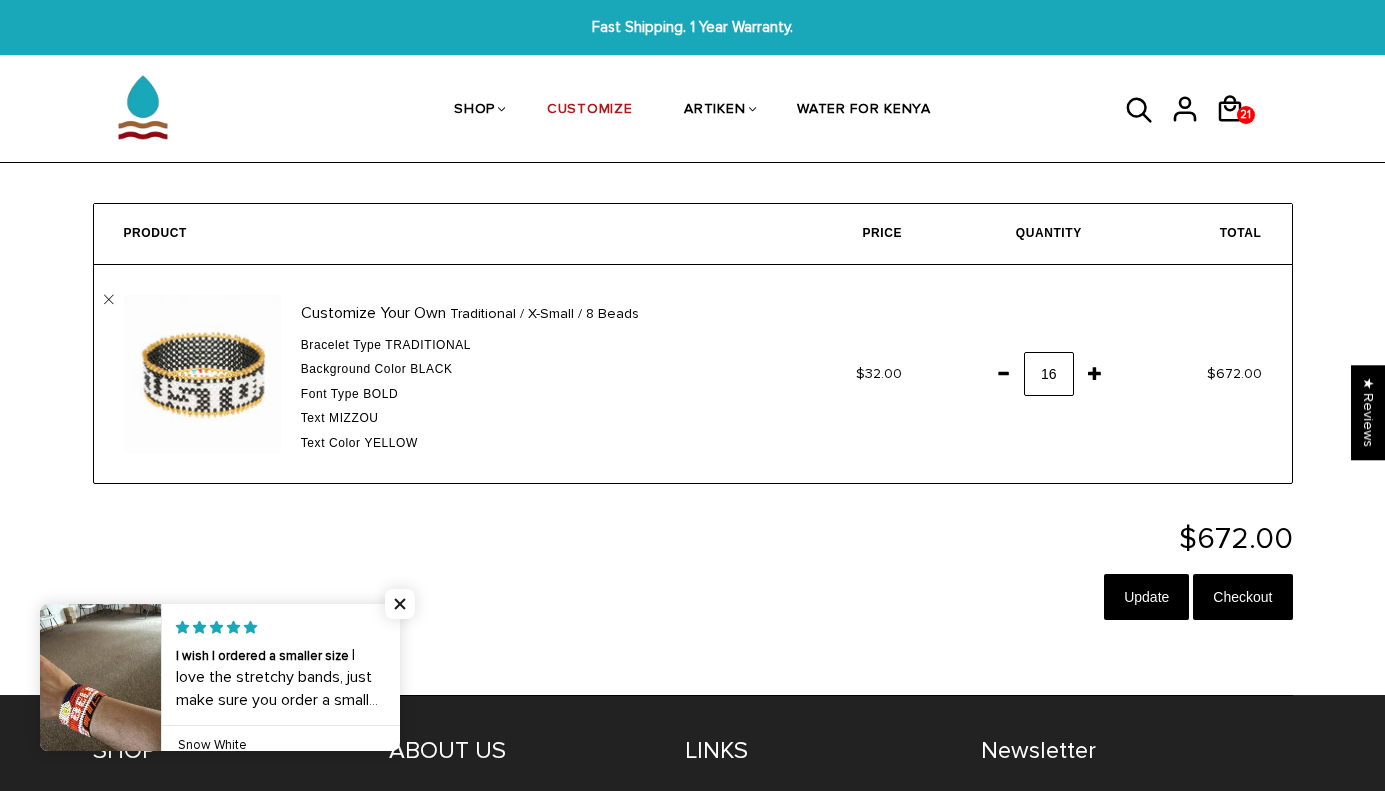 click at bounding box center (1003, 373) 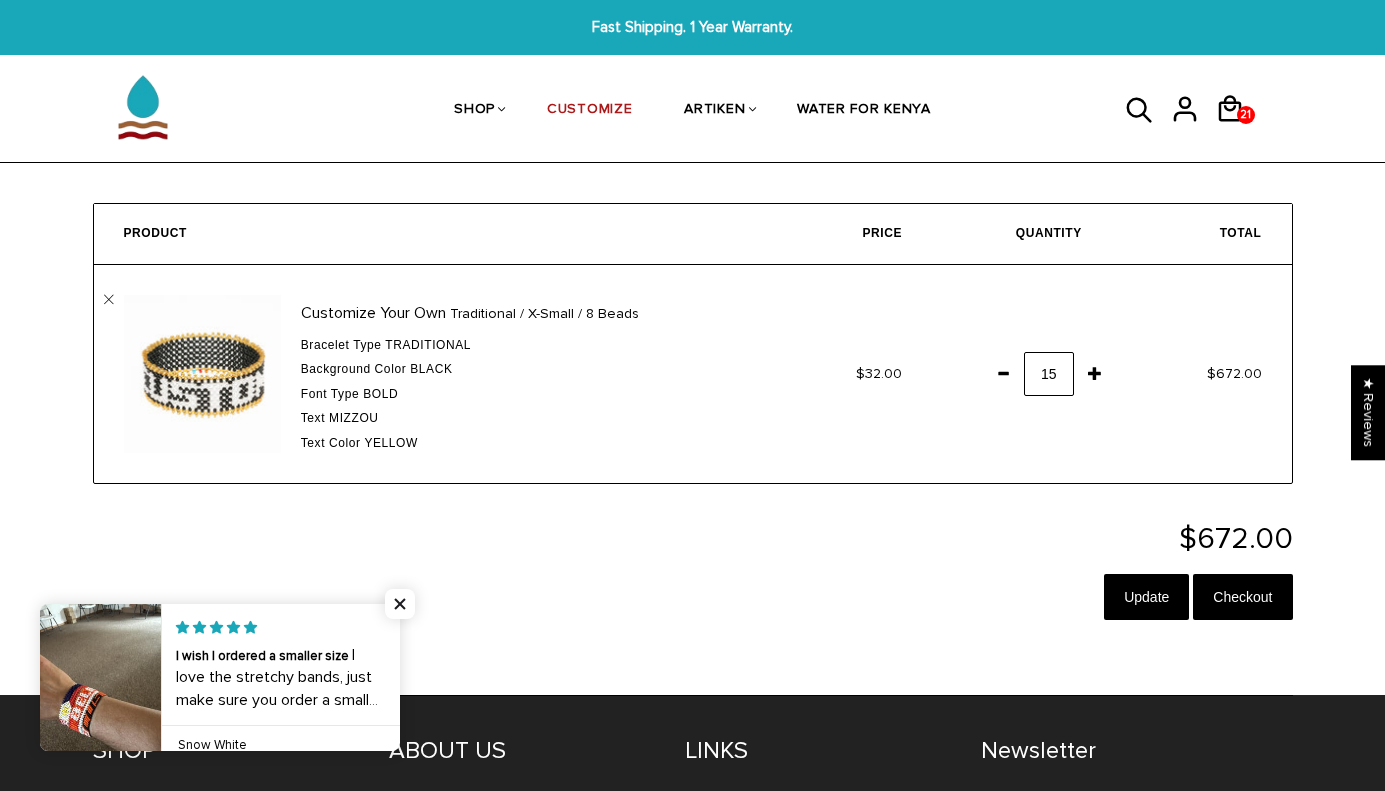 click at bounding box center [1003, 373] 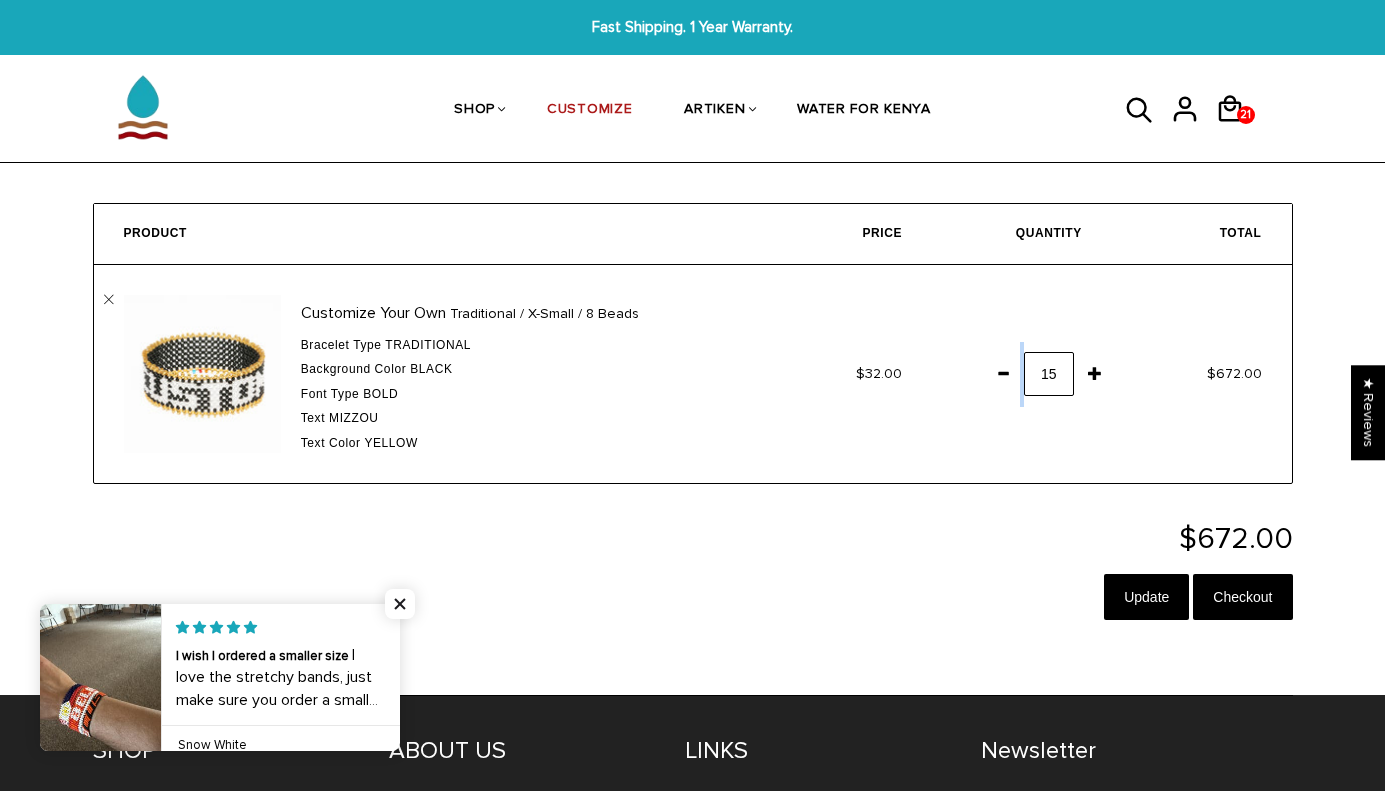 click at bounding box center [1003, 373] 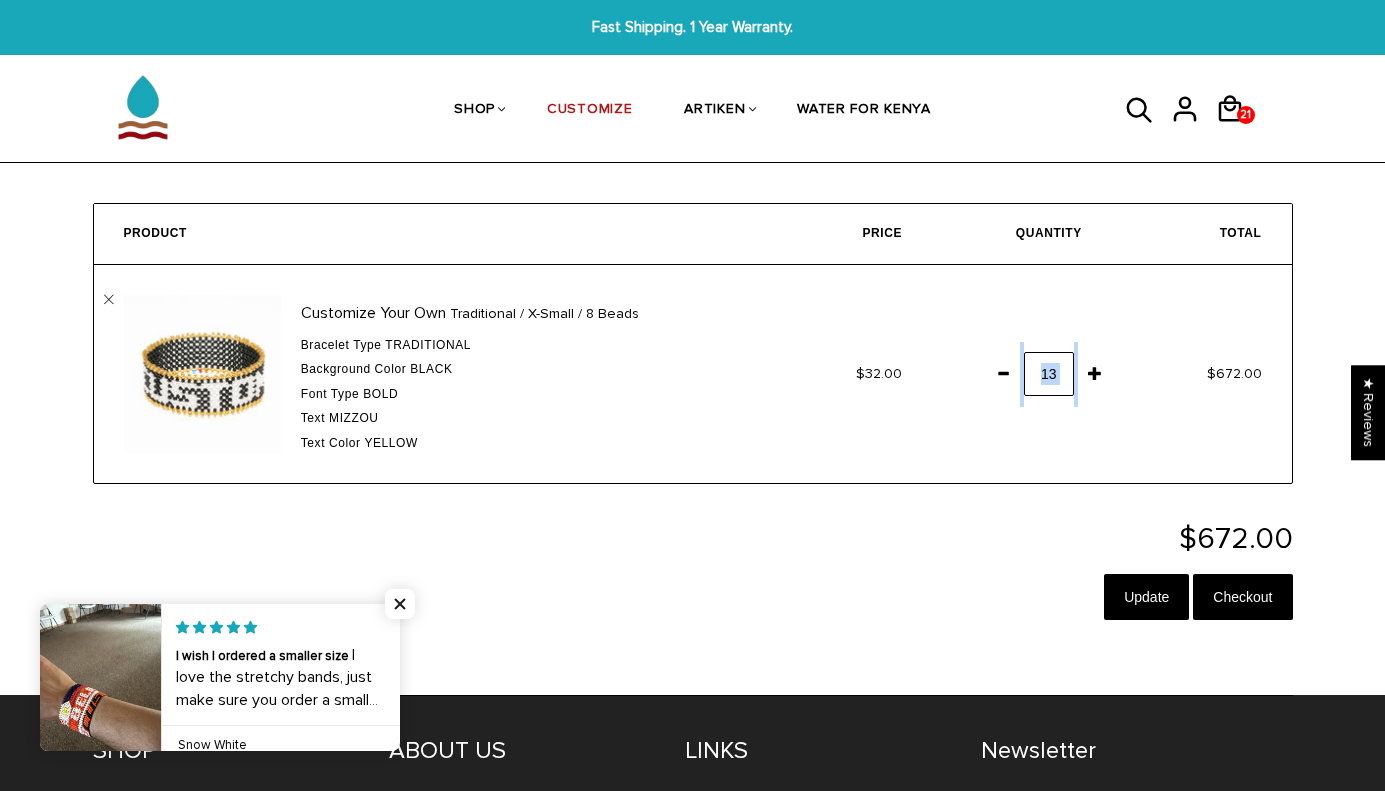 click at bounding box center (1003, 373) 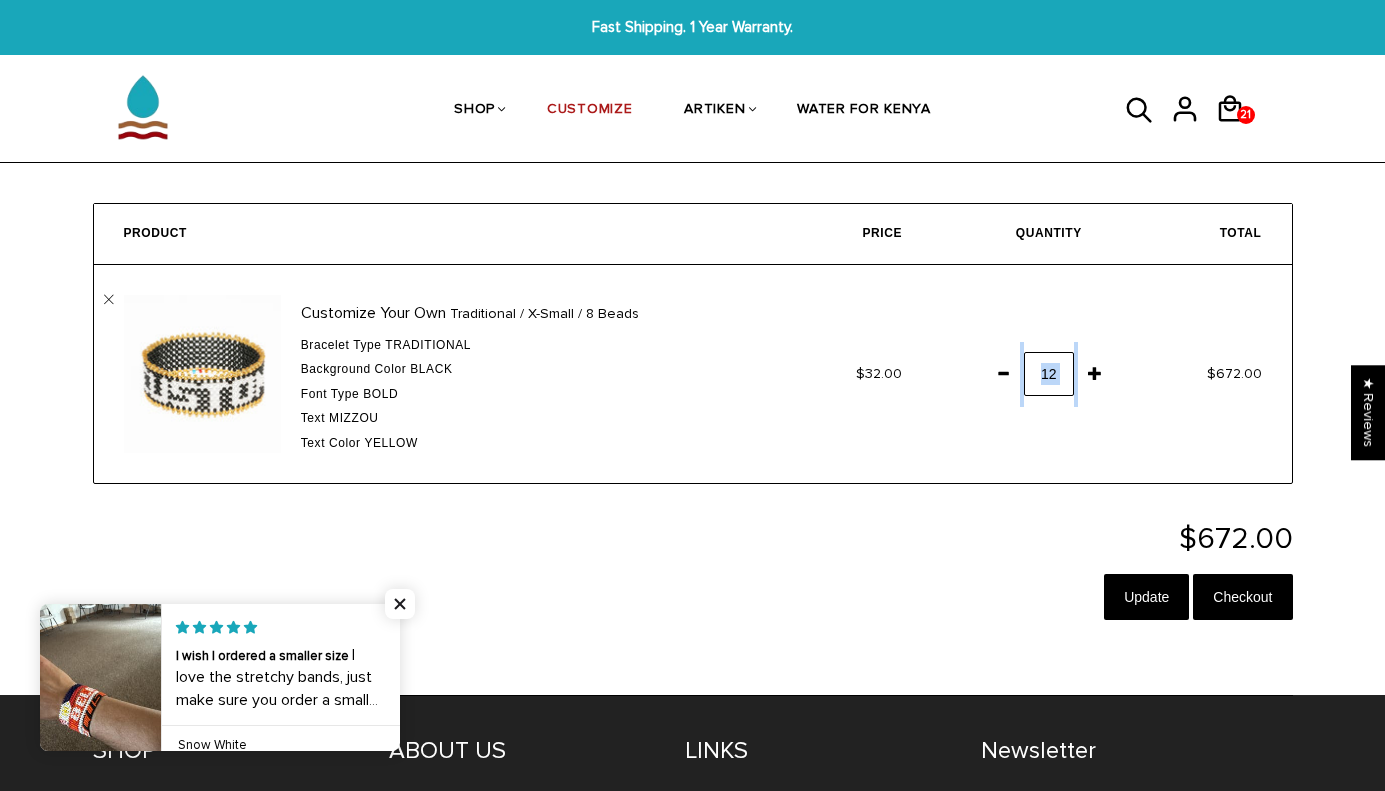 click at bounding box center [1003, 373] 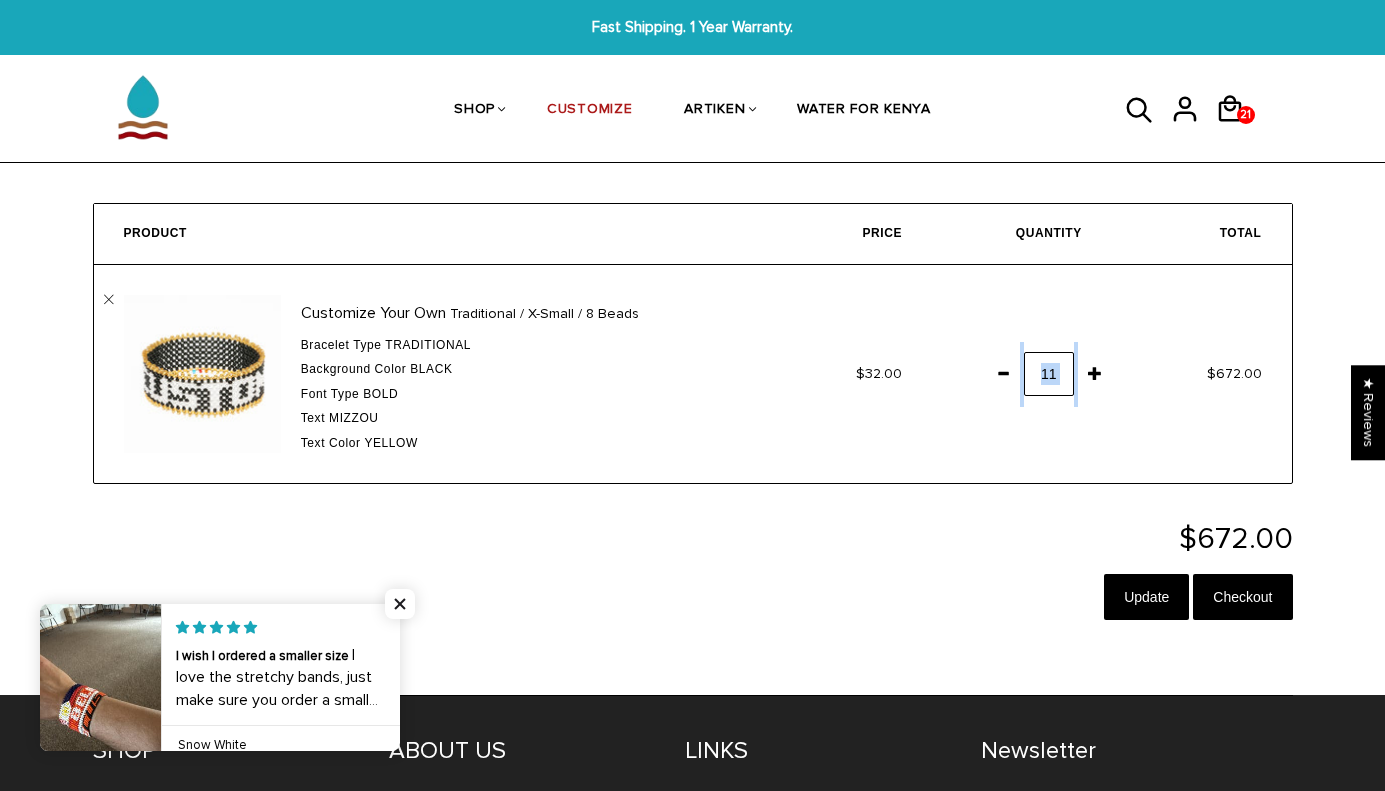 click at bounding box center [1003, 373] 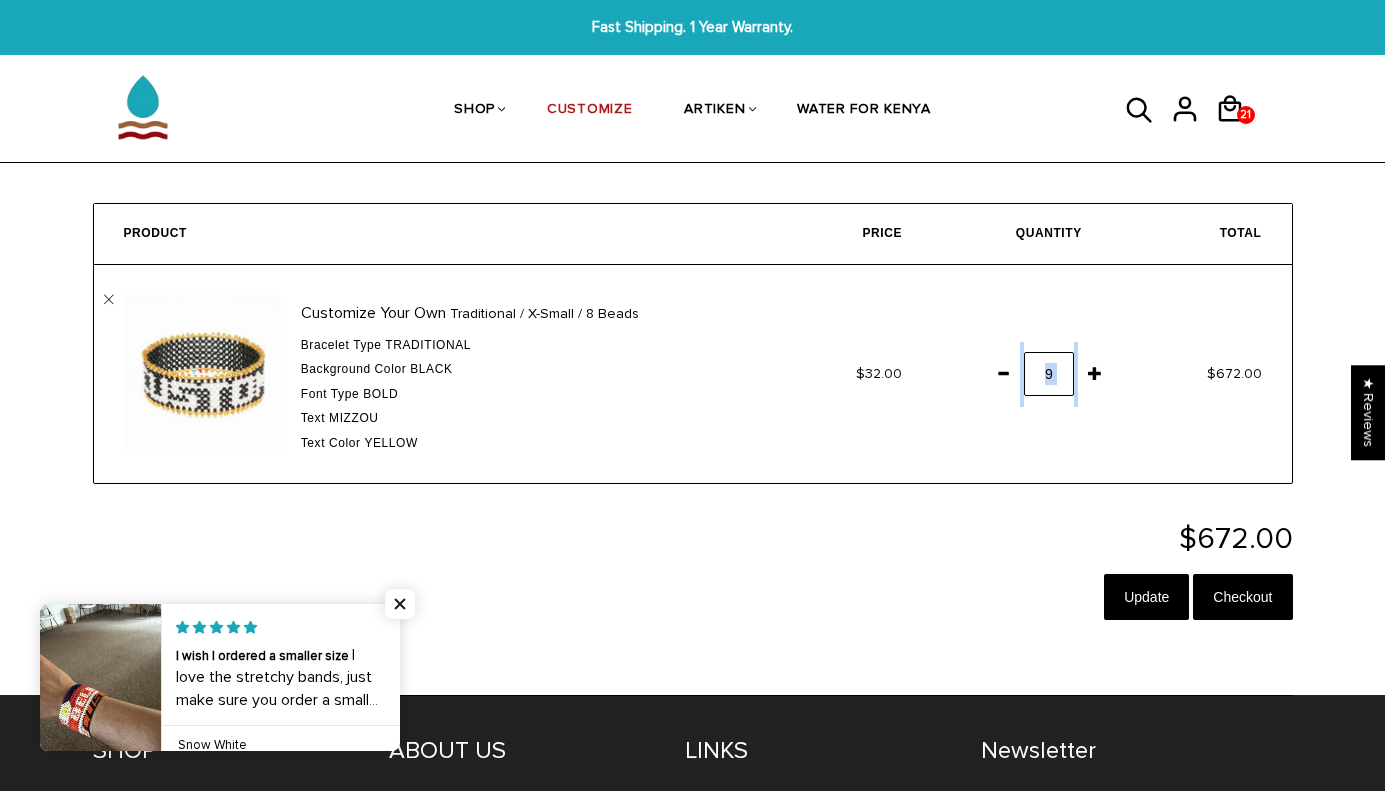 click at bounding box center [1003, 373] 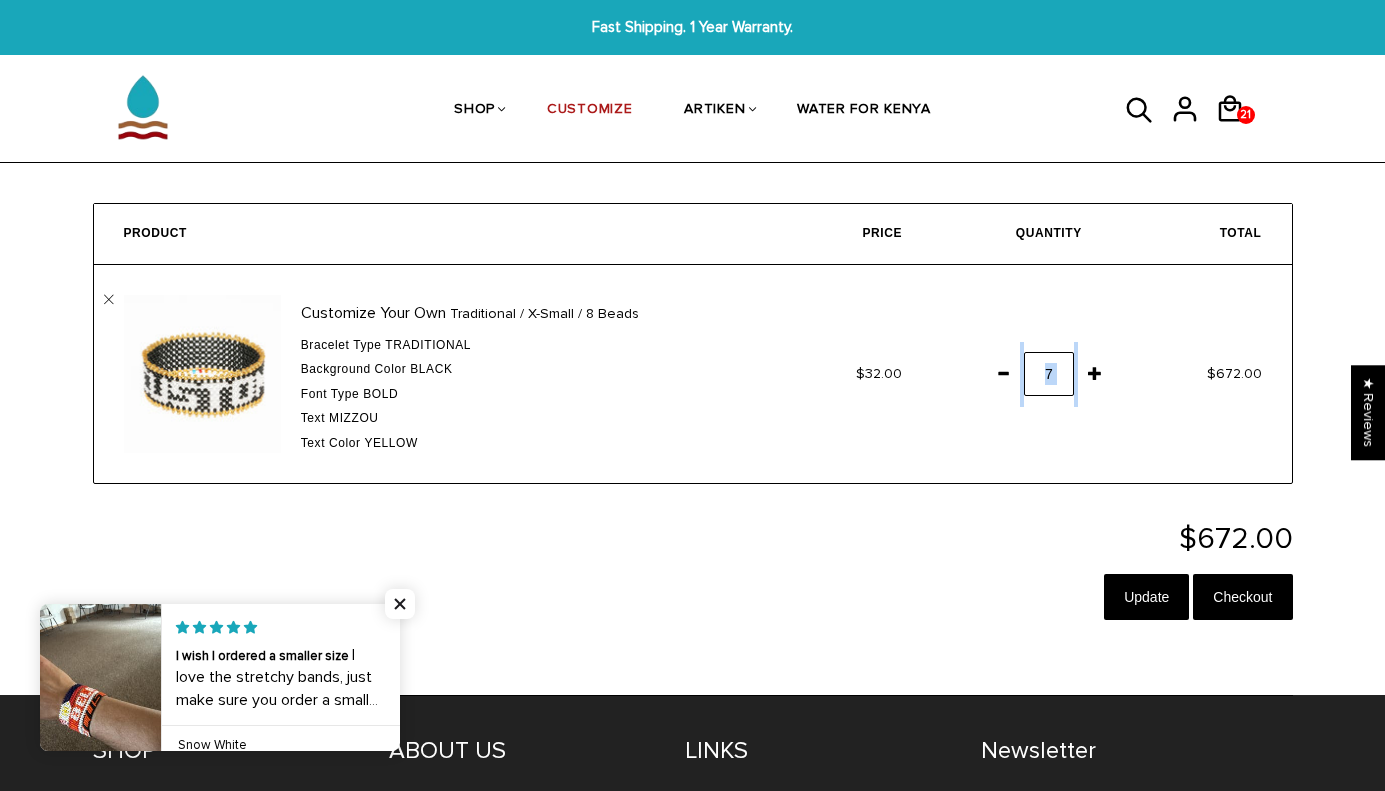 click at bounding box center [1003, 373] 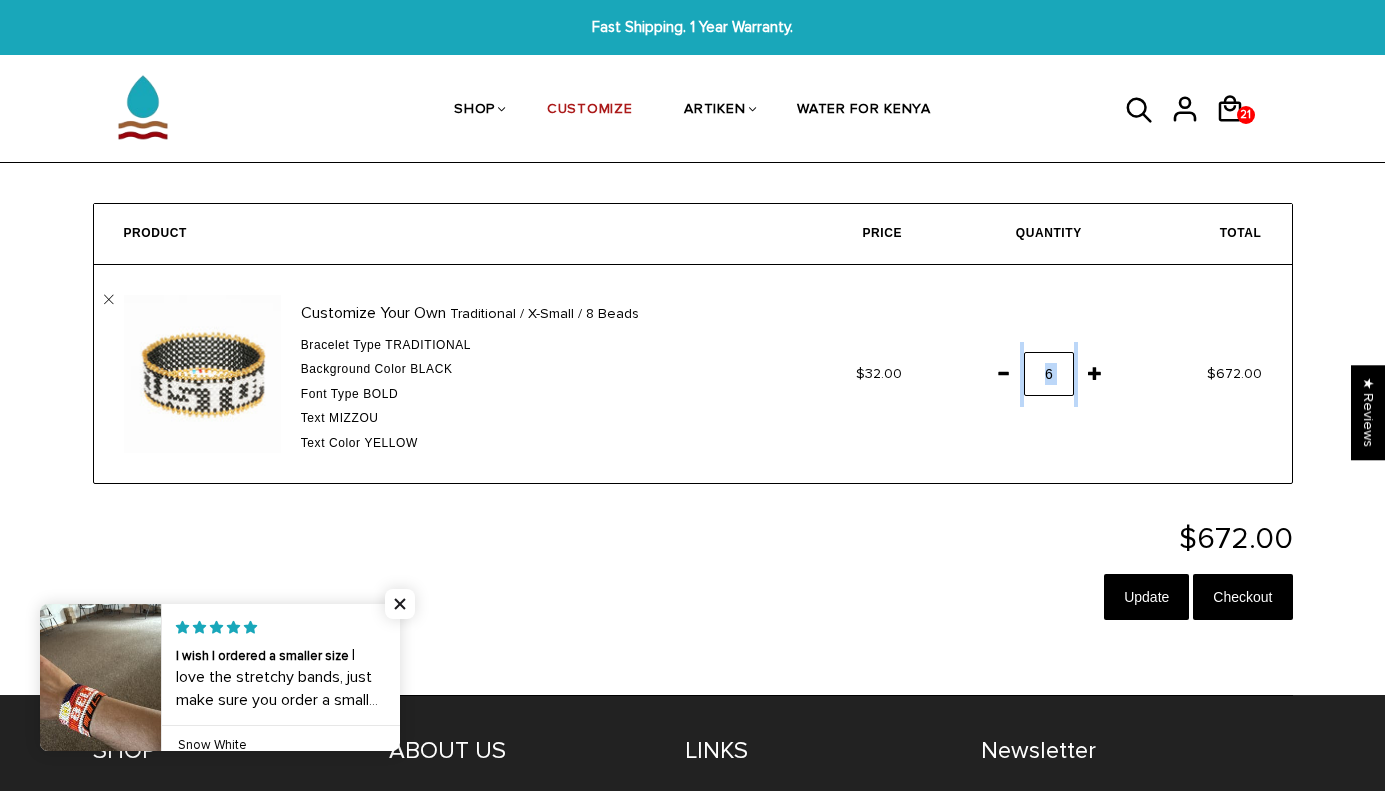 click at bounding box center (1003, 373) 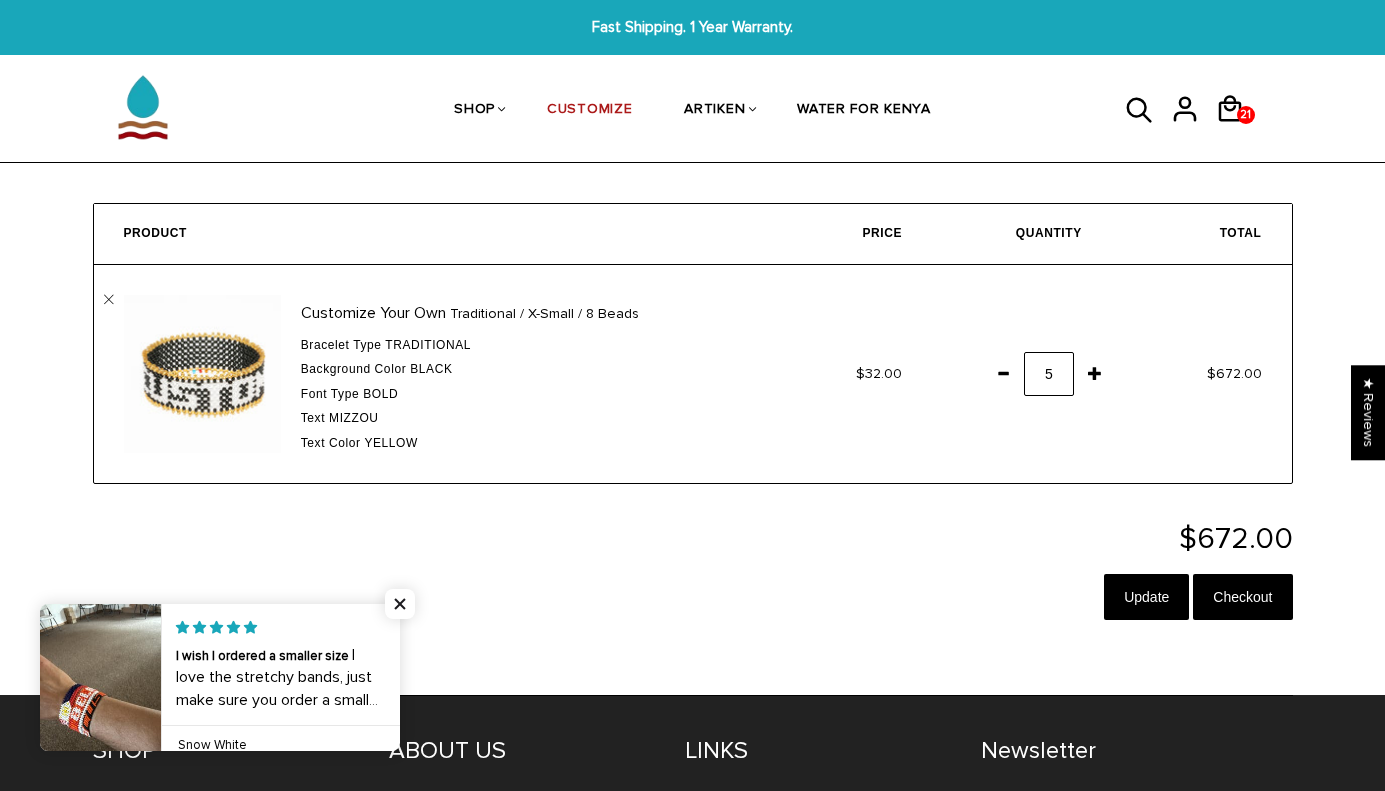 click at bounding box center (1003, 373) 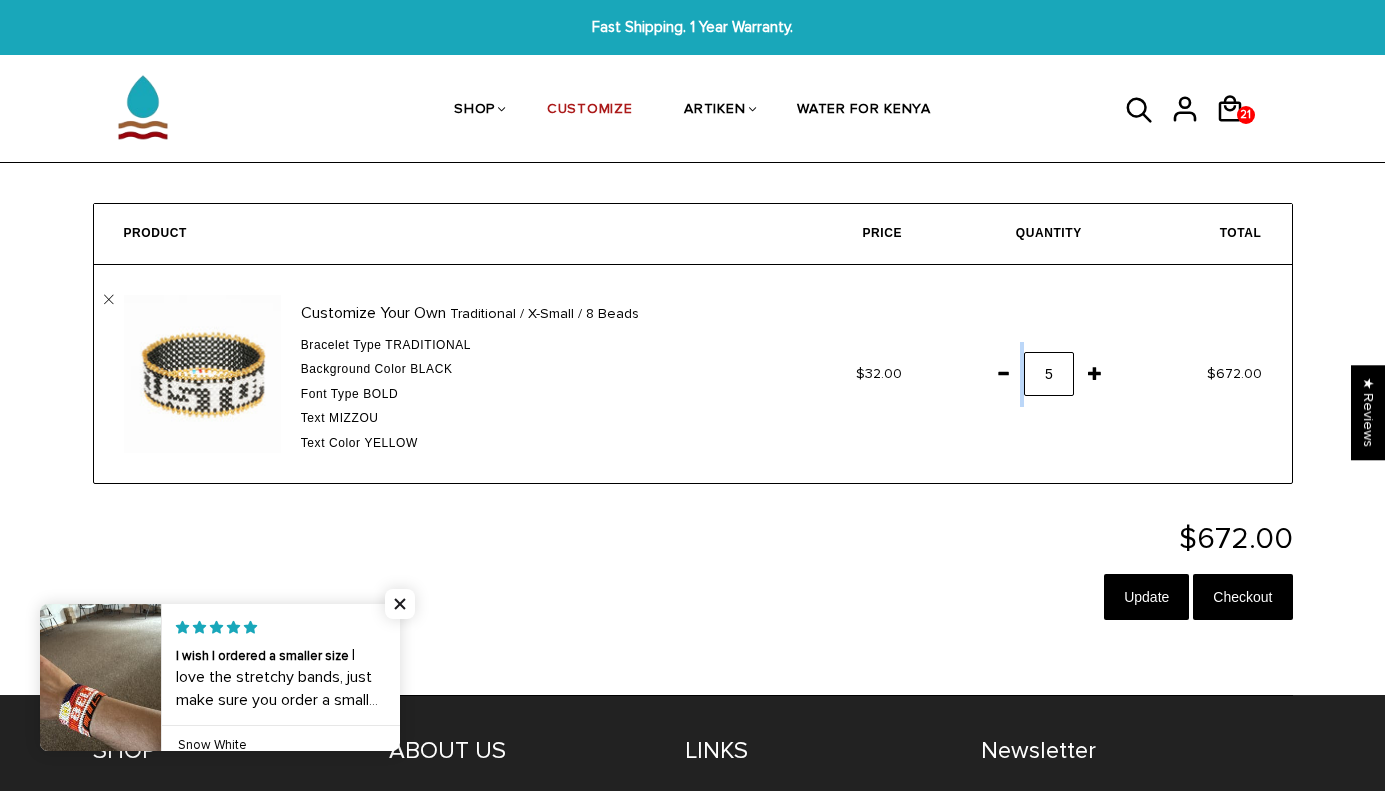 click at bounding box center (1003, 373) 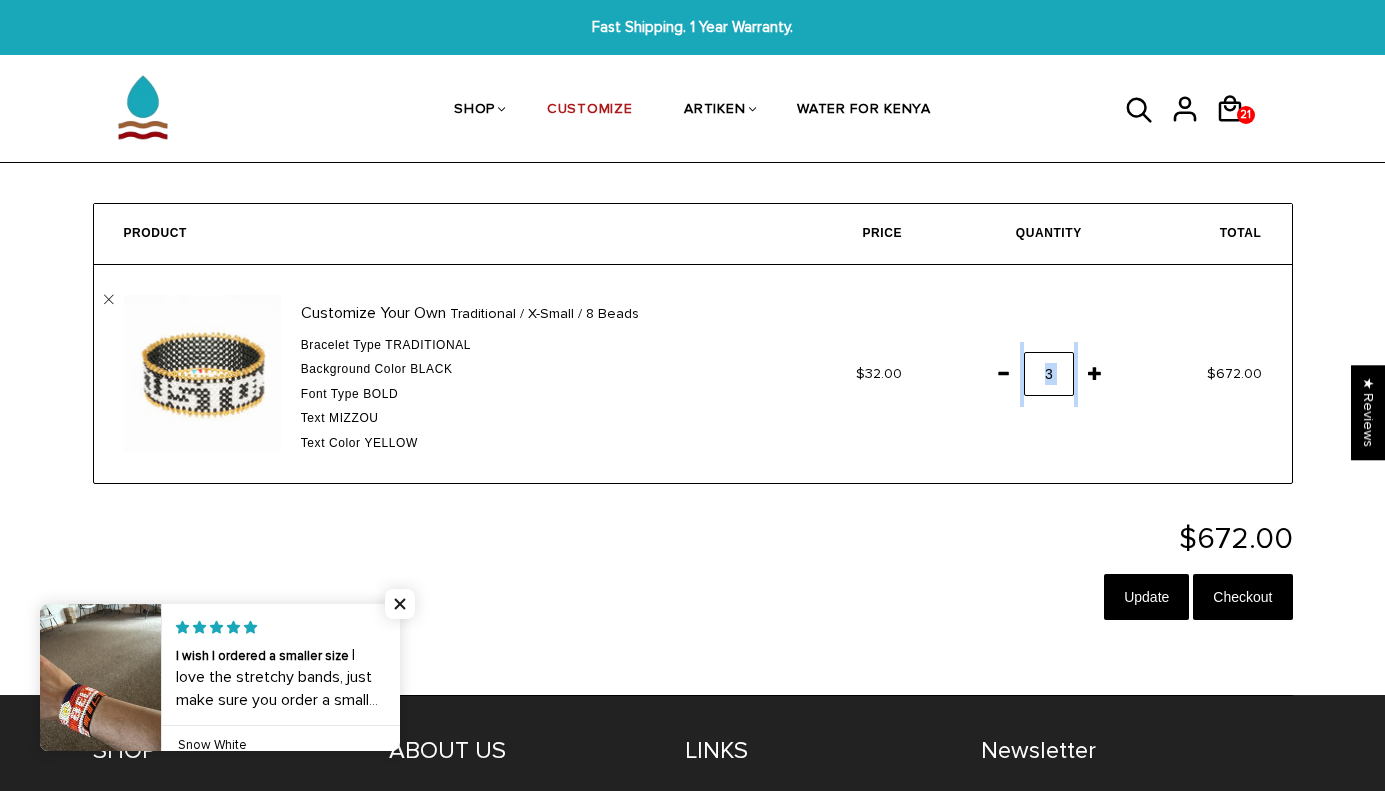 click at bounding box center [1003, 373] 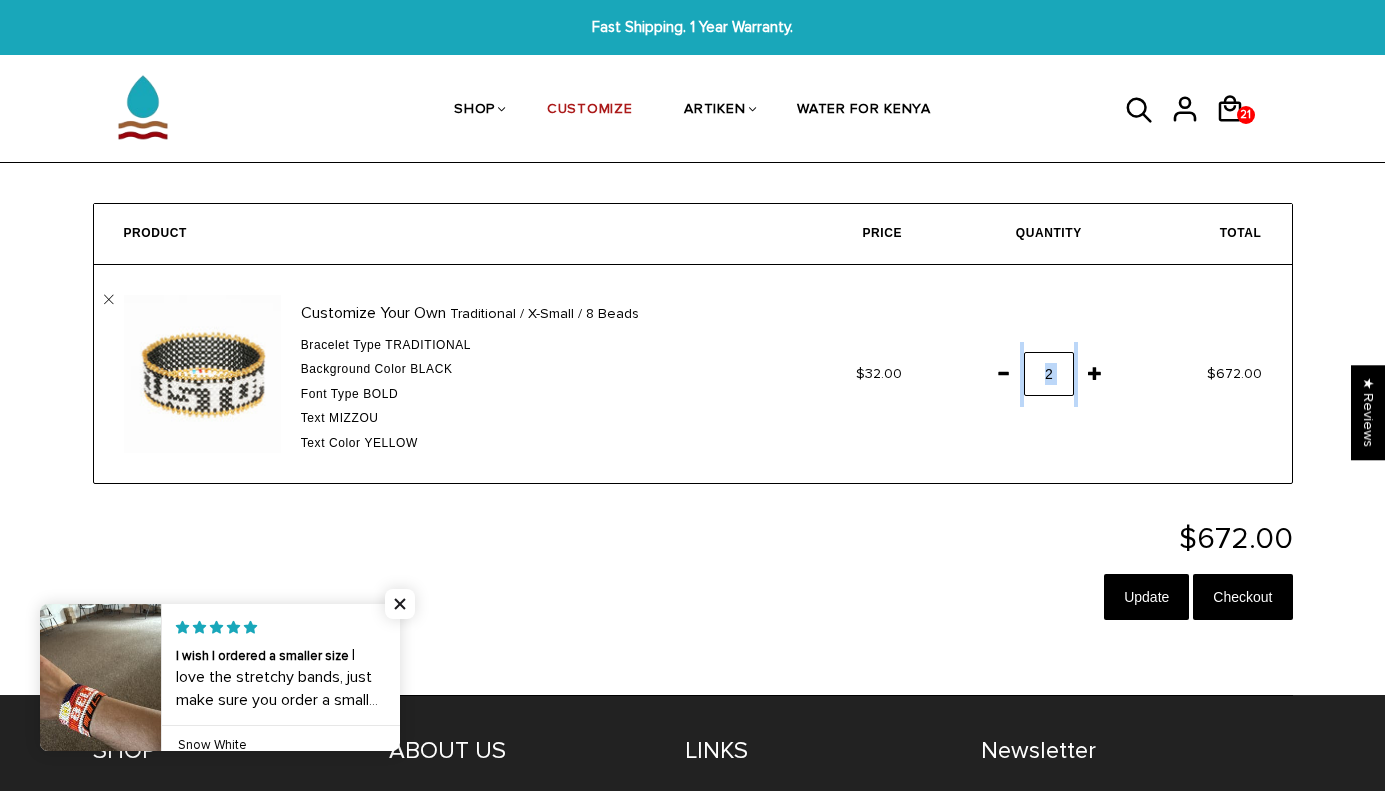 click at bounding box center [1003, 373] 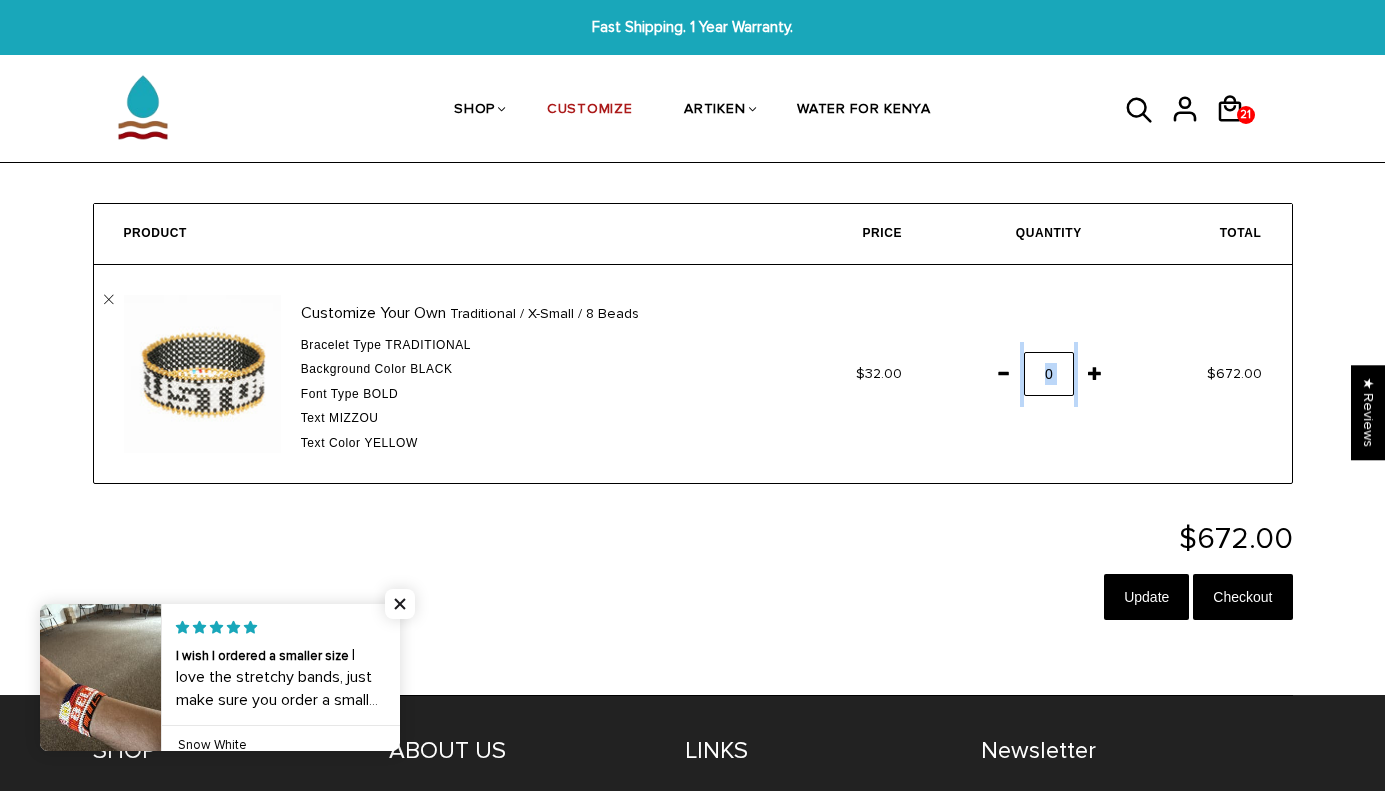 click at bounding box center (1003, 373) 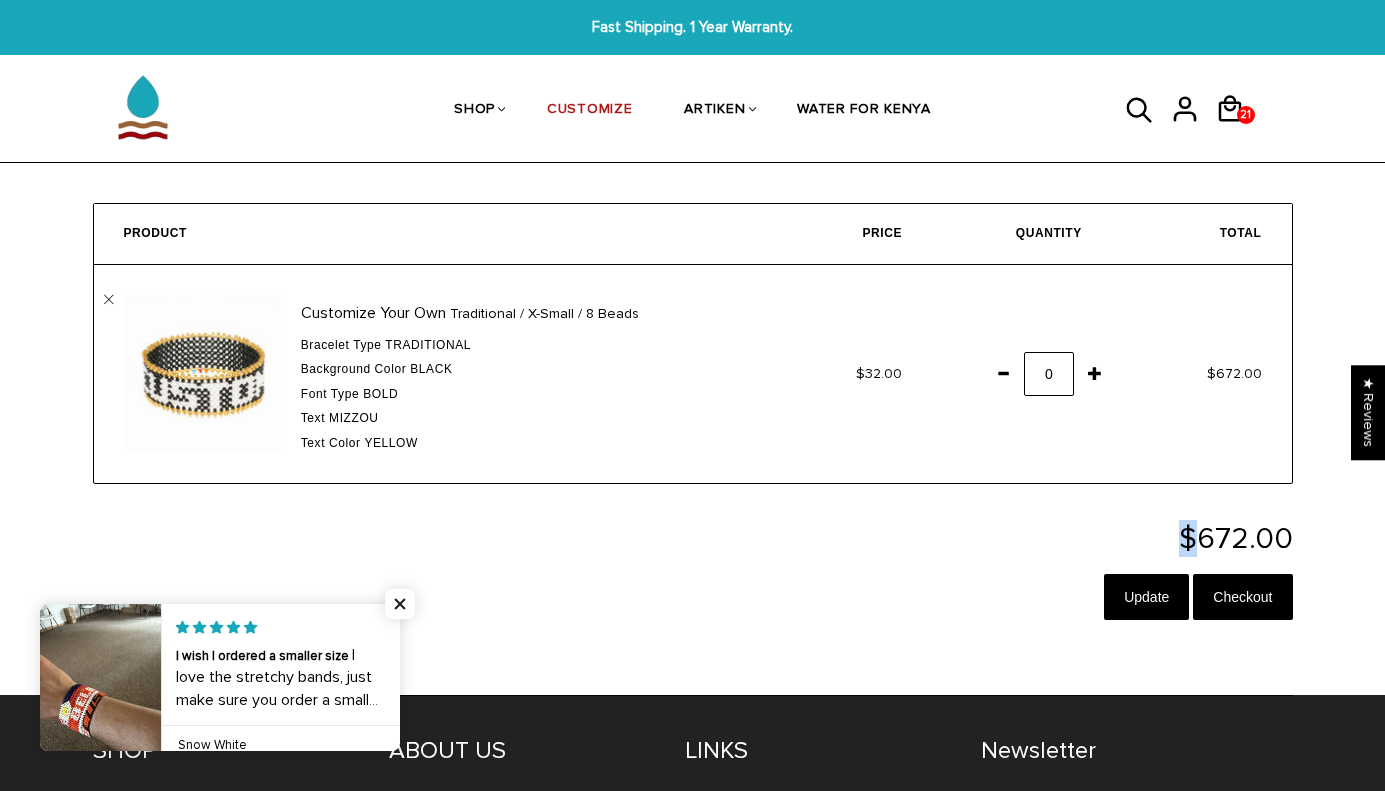 click on "$672.00" at bounding box center [693, 539] 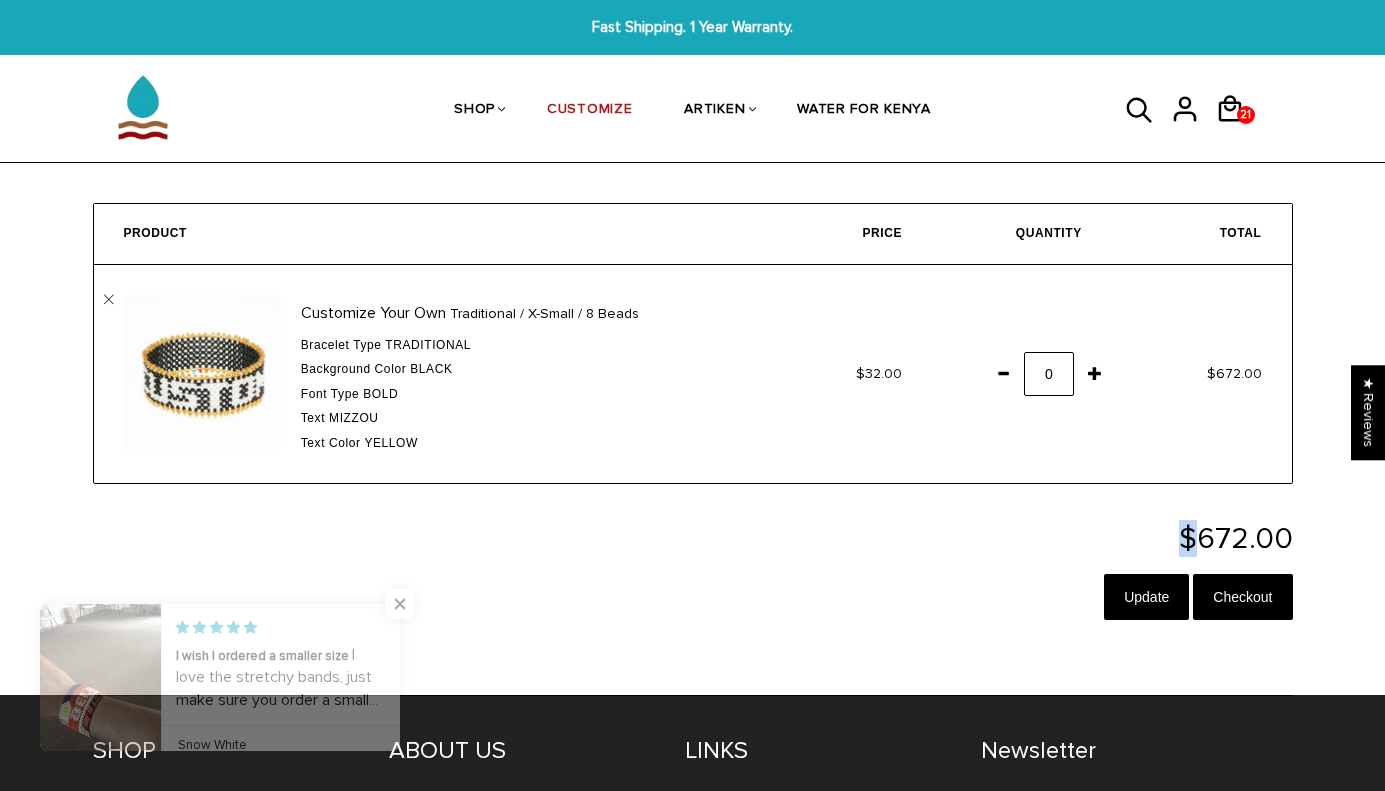 click on "21" at bounding box center [1022, 374] 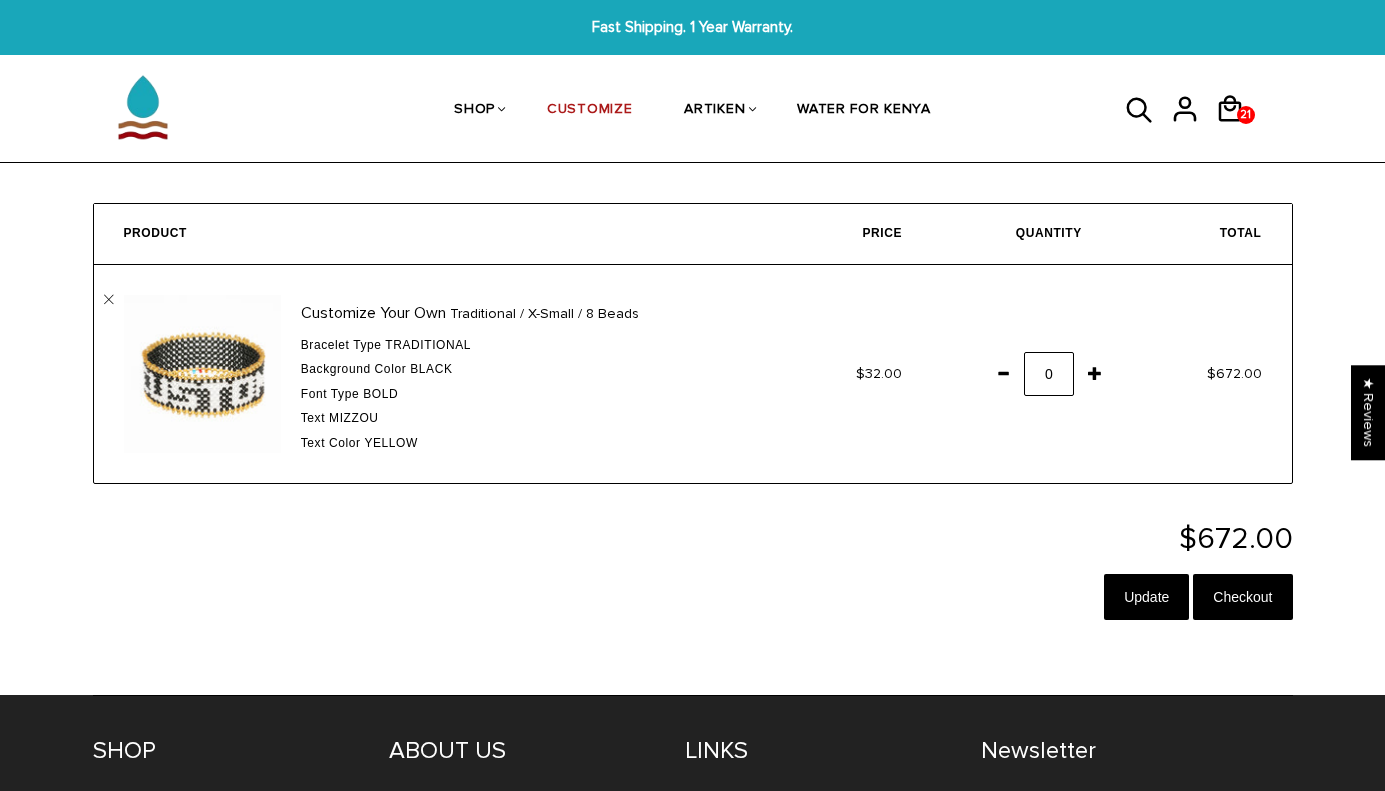 click on "21" at bounding box center (1022, 374) 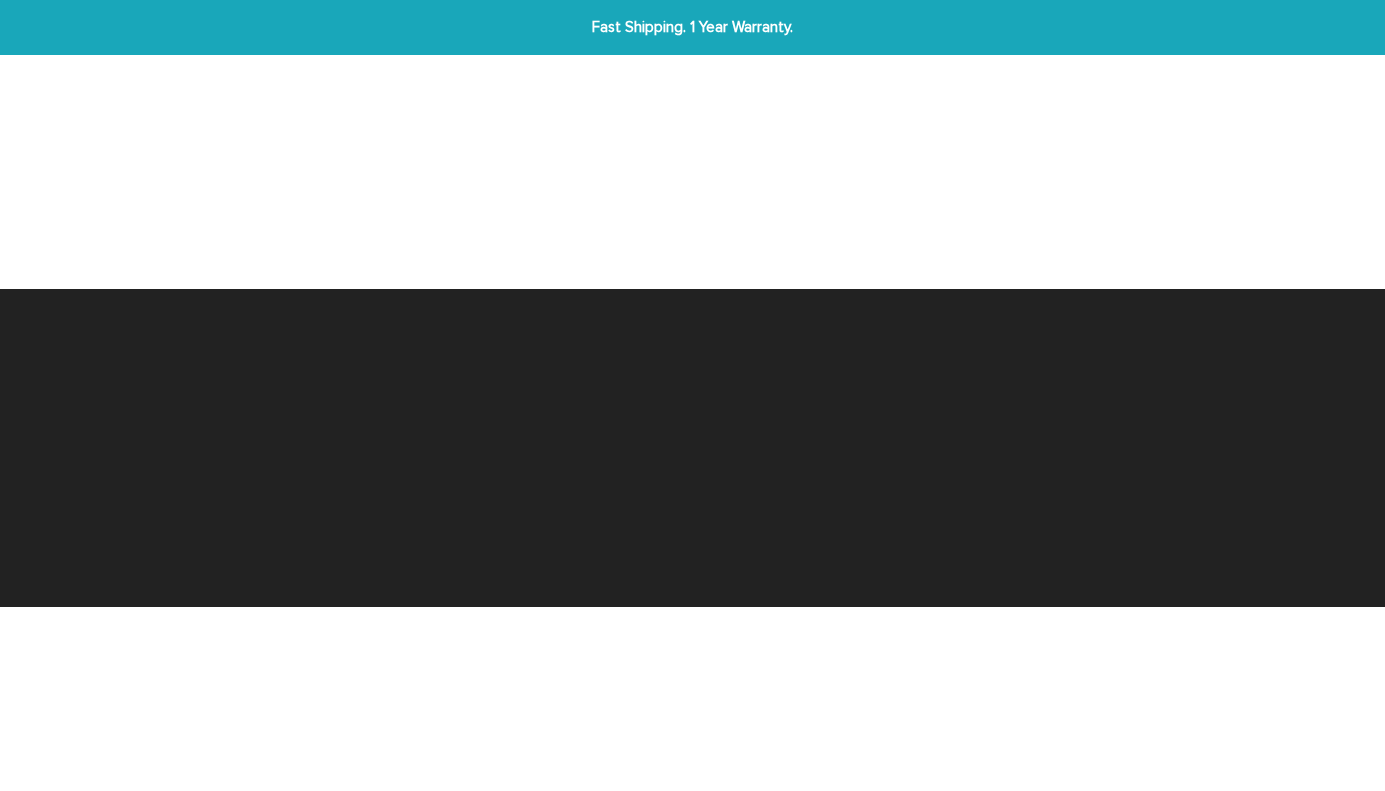 scroll, scrollTop: 0, scrollLeft: 0, axis: both 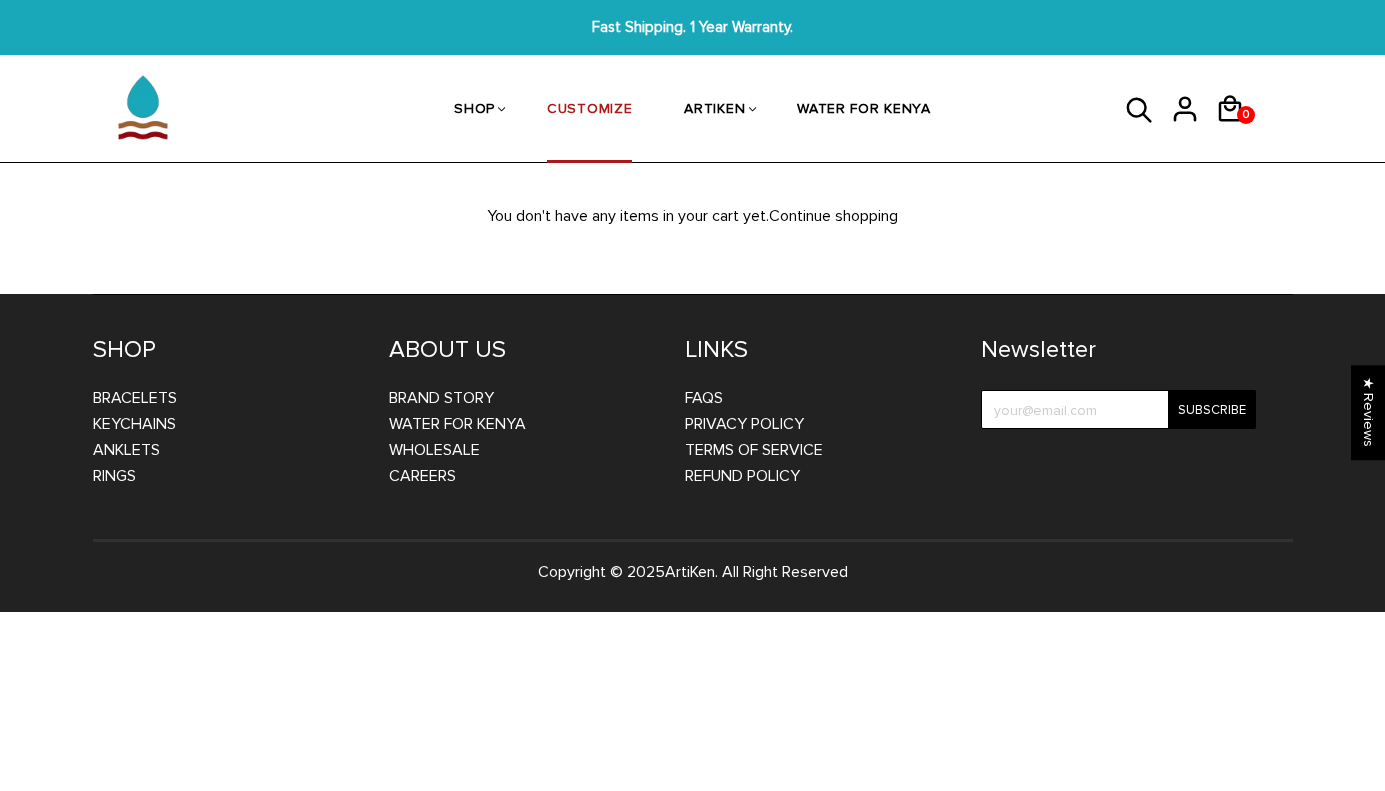 click on "CUSTOMIZE" at bounding box center [589, 111] 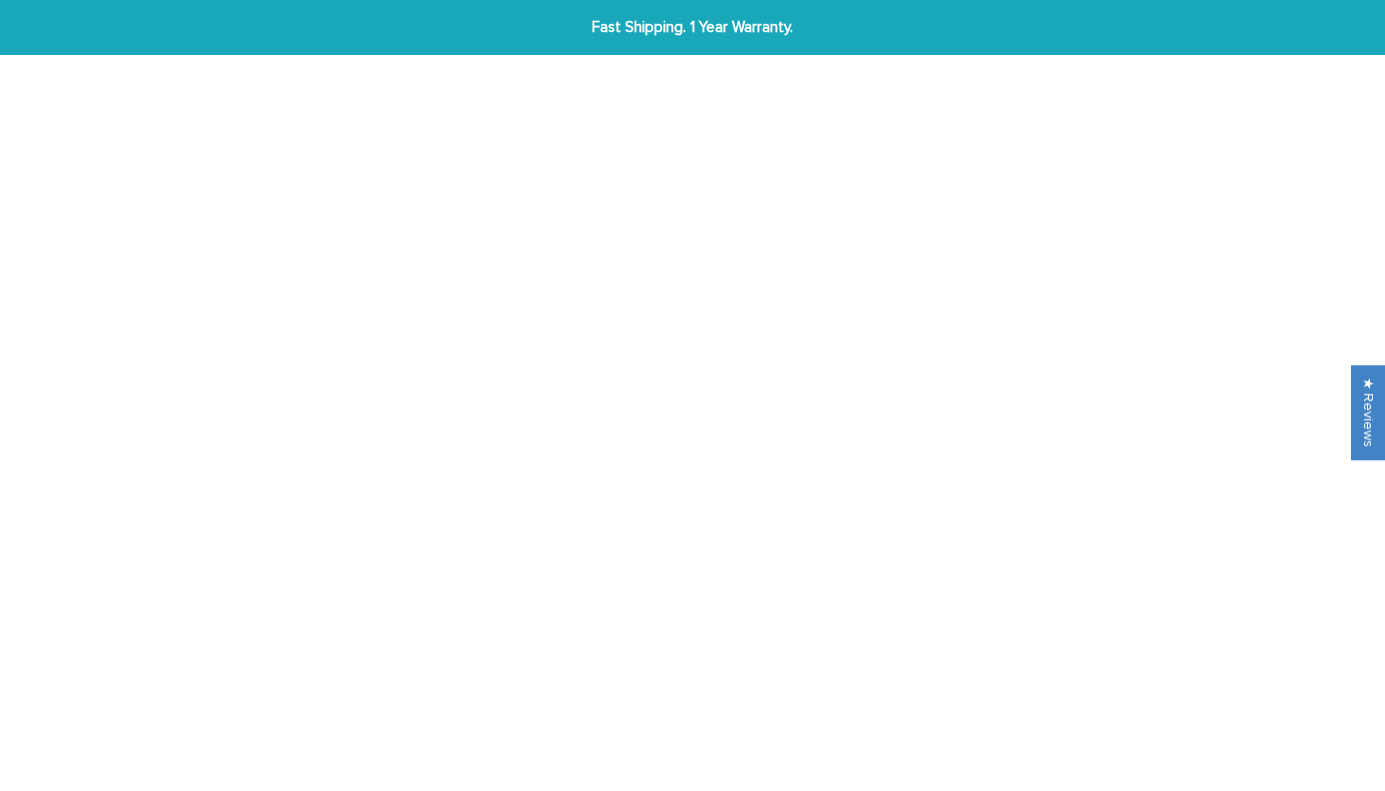 scroll, scrollTop: 0, scrollLeft: 0, axis: both 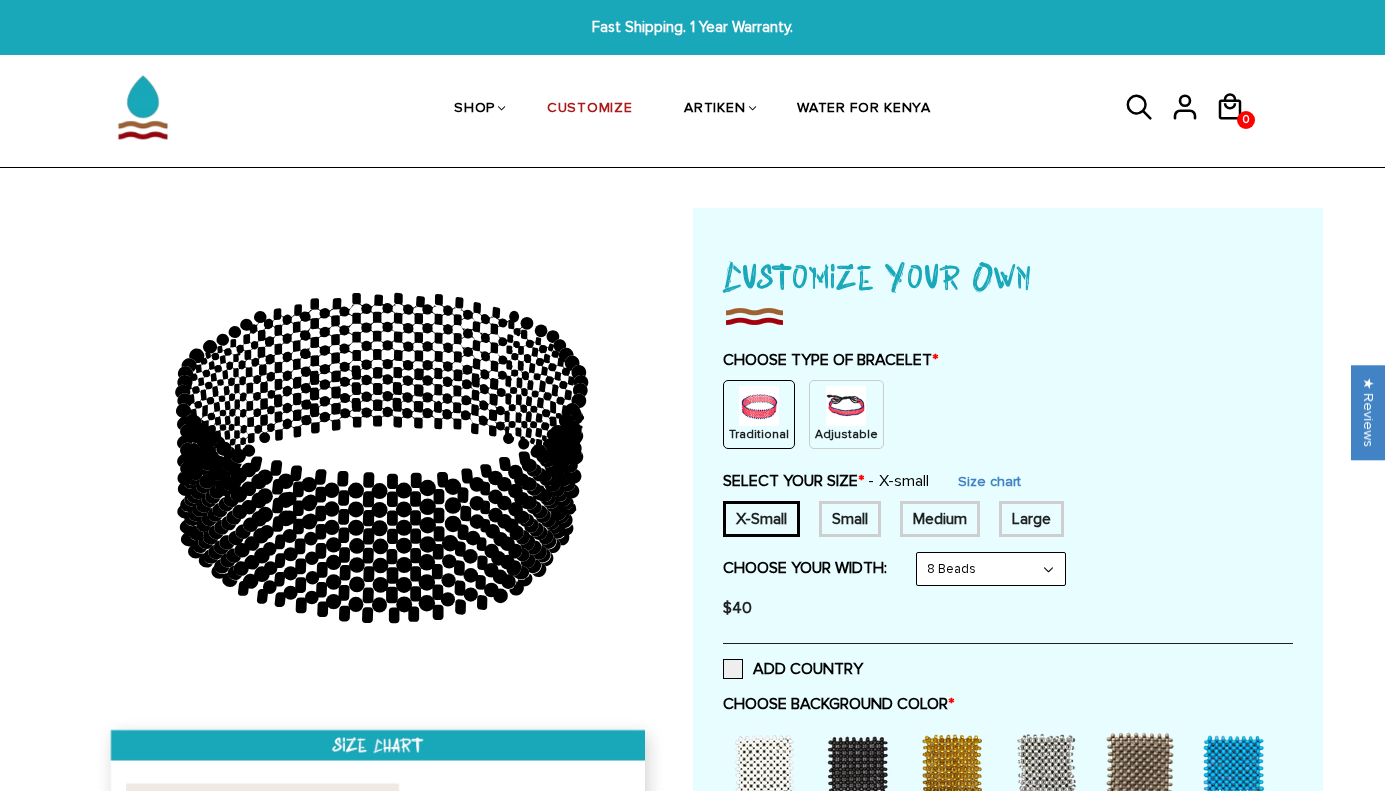 click on "Medium" at bounding box center [940, 519] 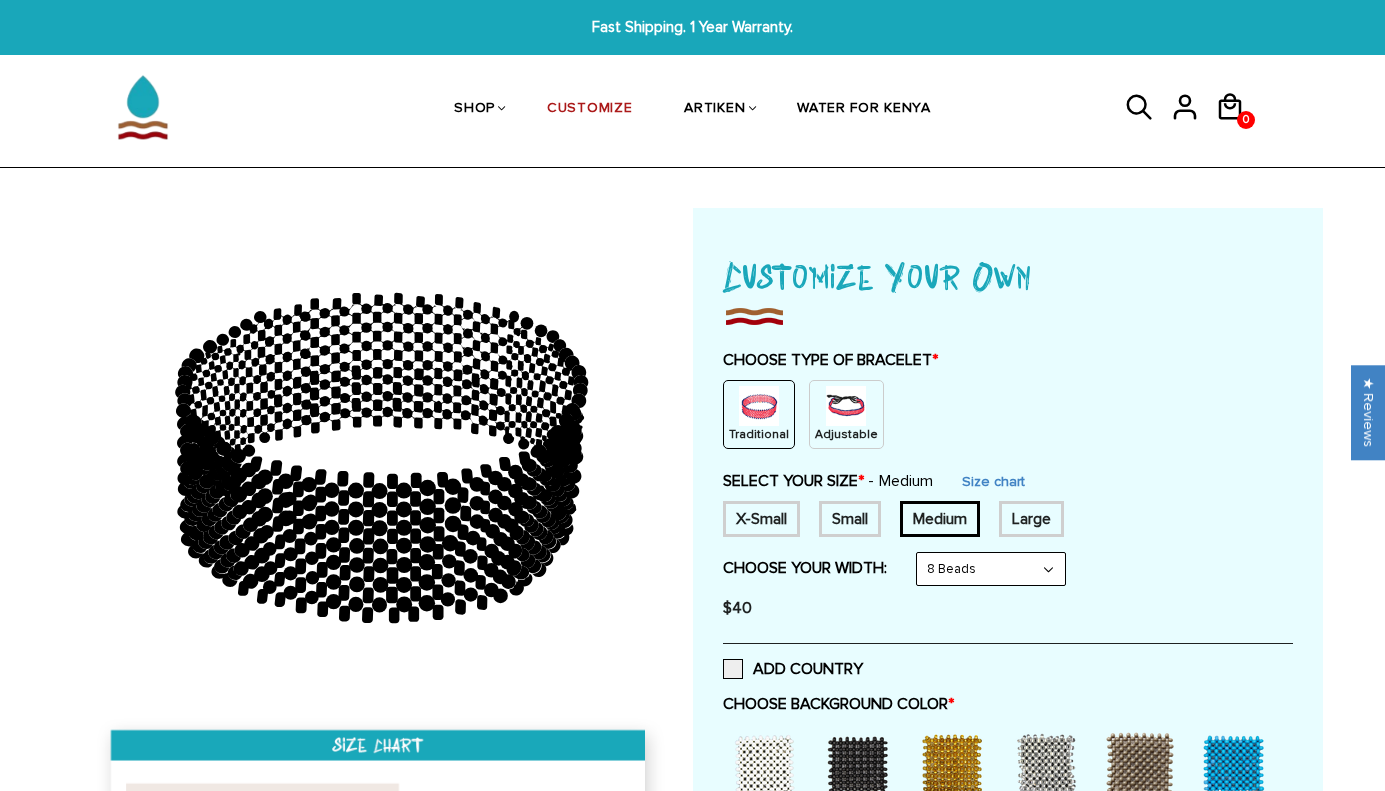 select on "6-beads" 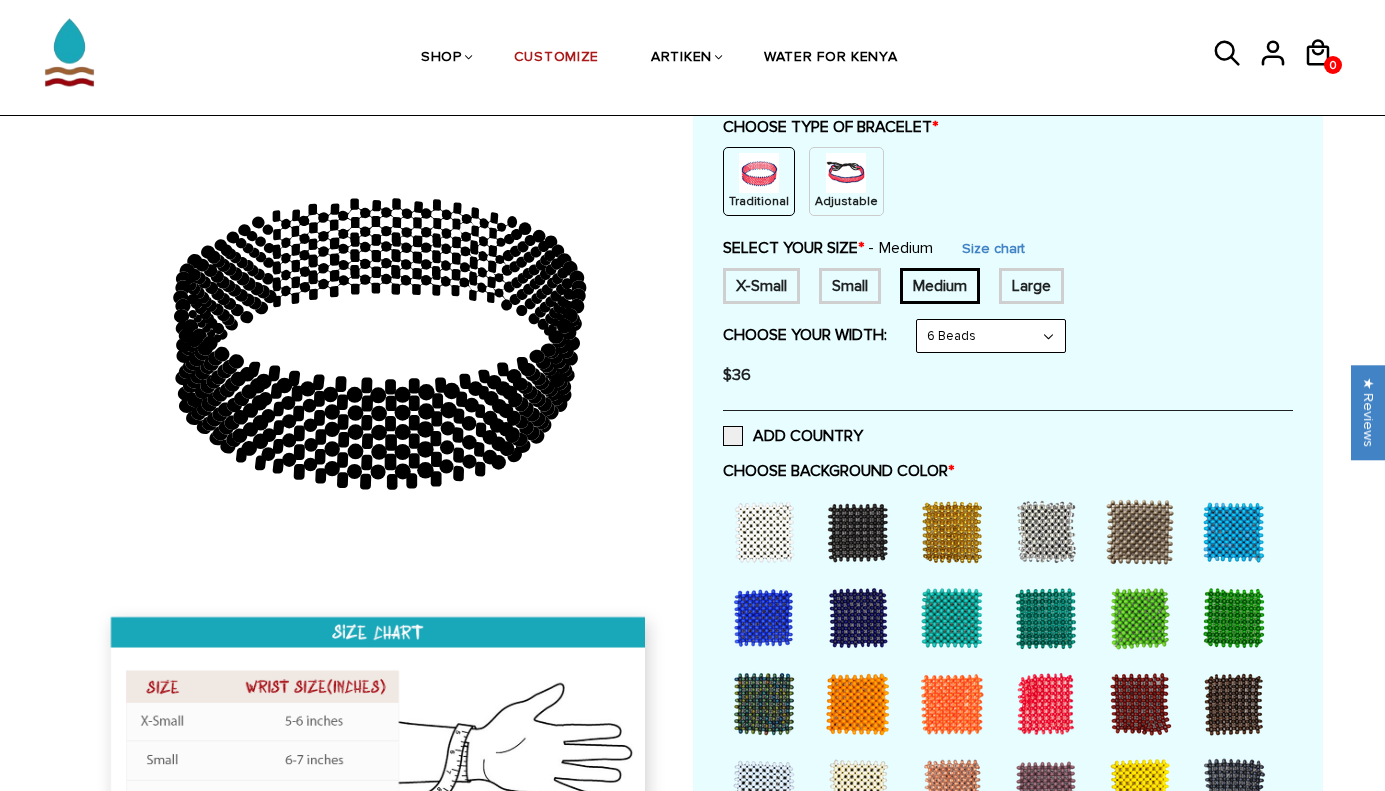 click at bounding box center (858, 532) 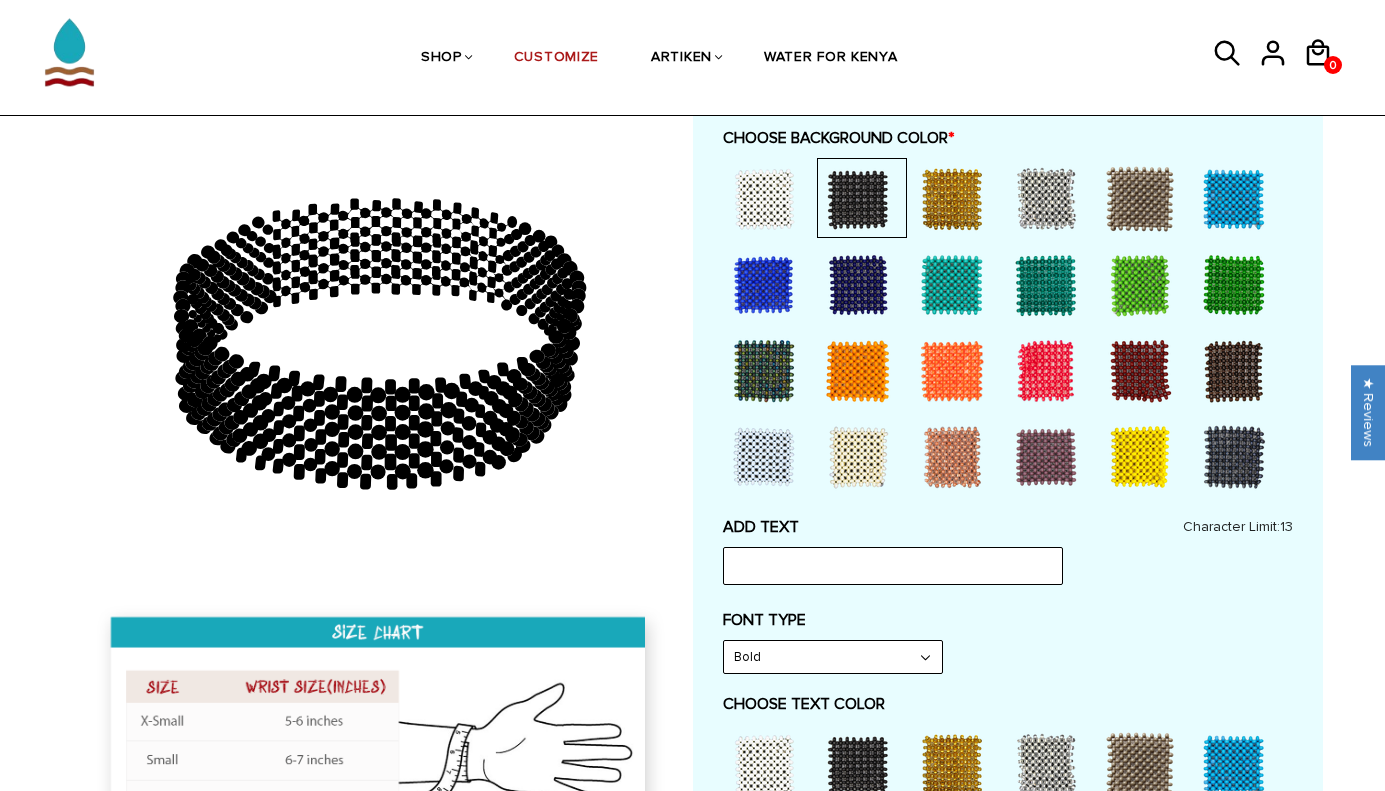 scroll, scrollTop: 657, scrollLeft: 0, axis: vertical 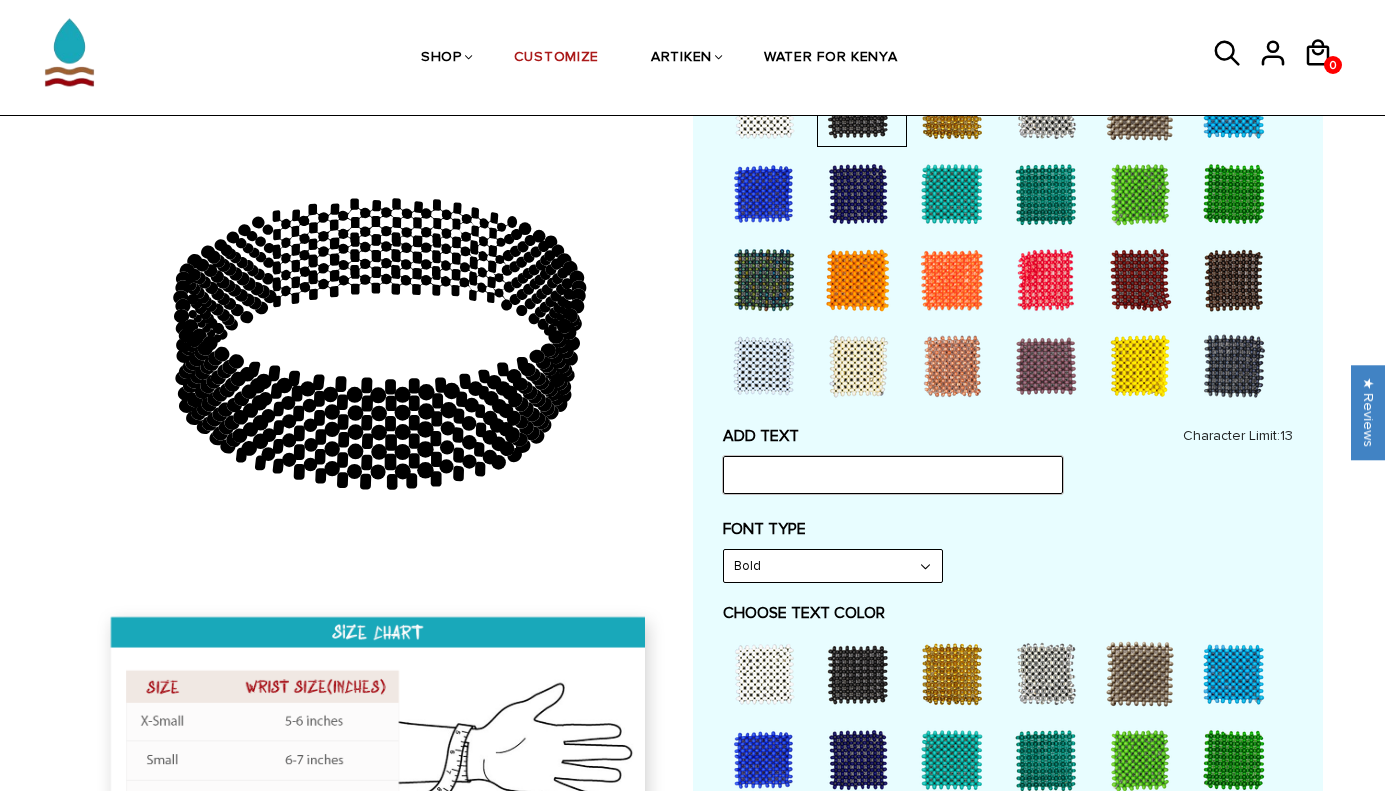 click at bounding box center (893, 475) 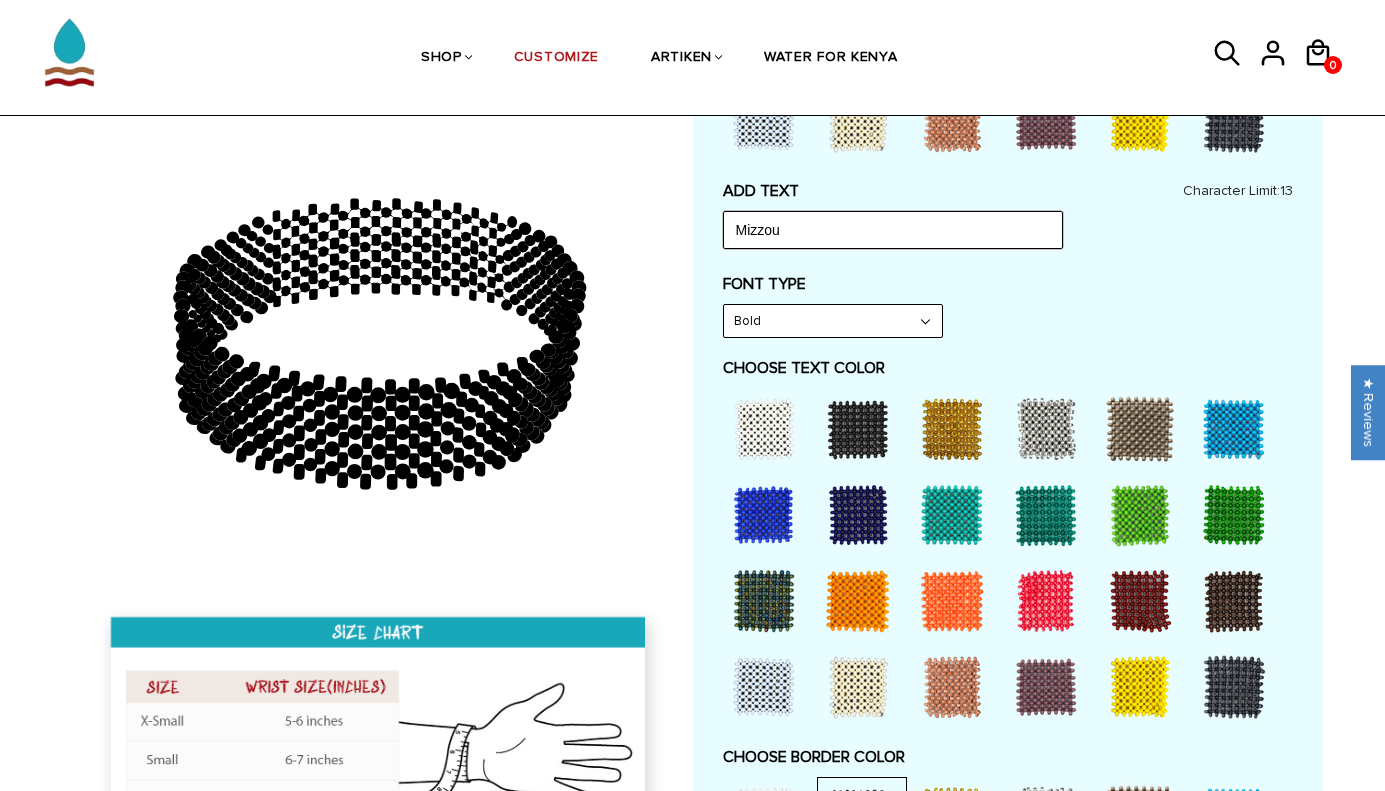 type on "Mizzou" 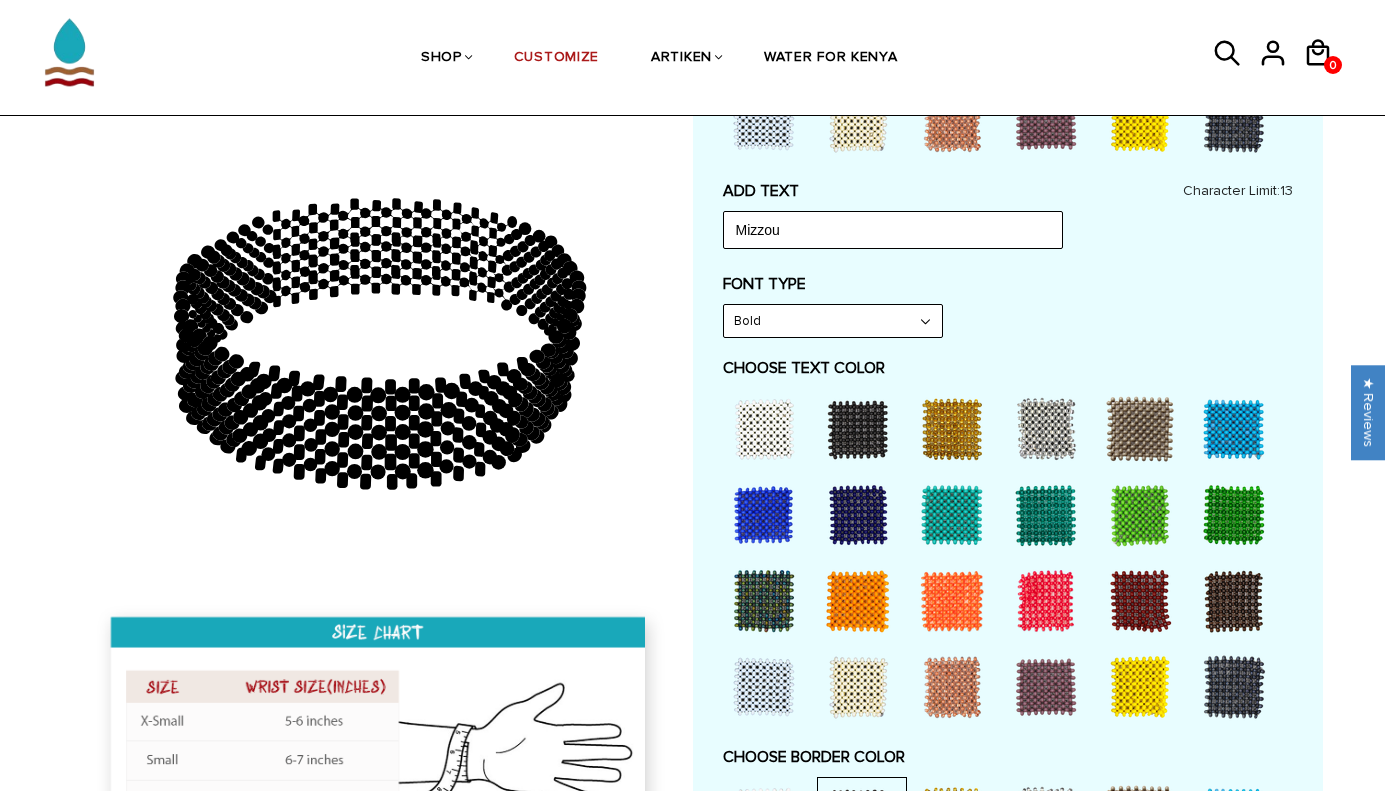 click at bounding box center [1140, 687] 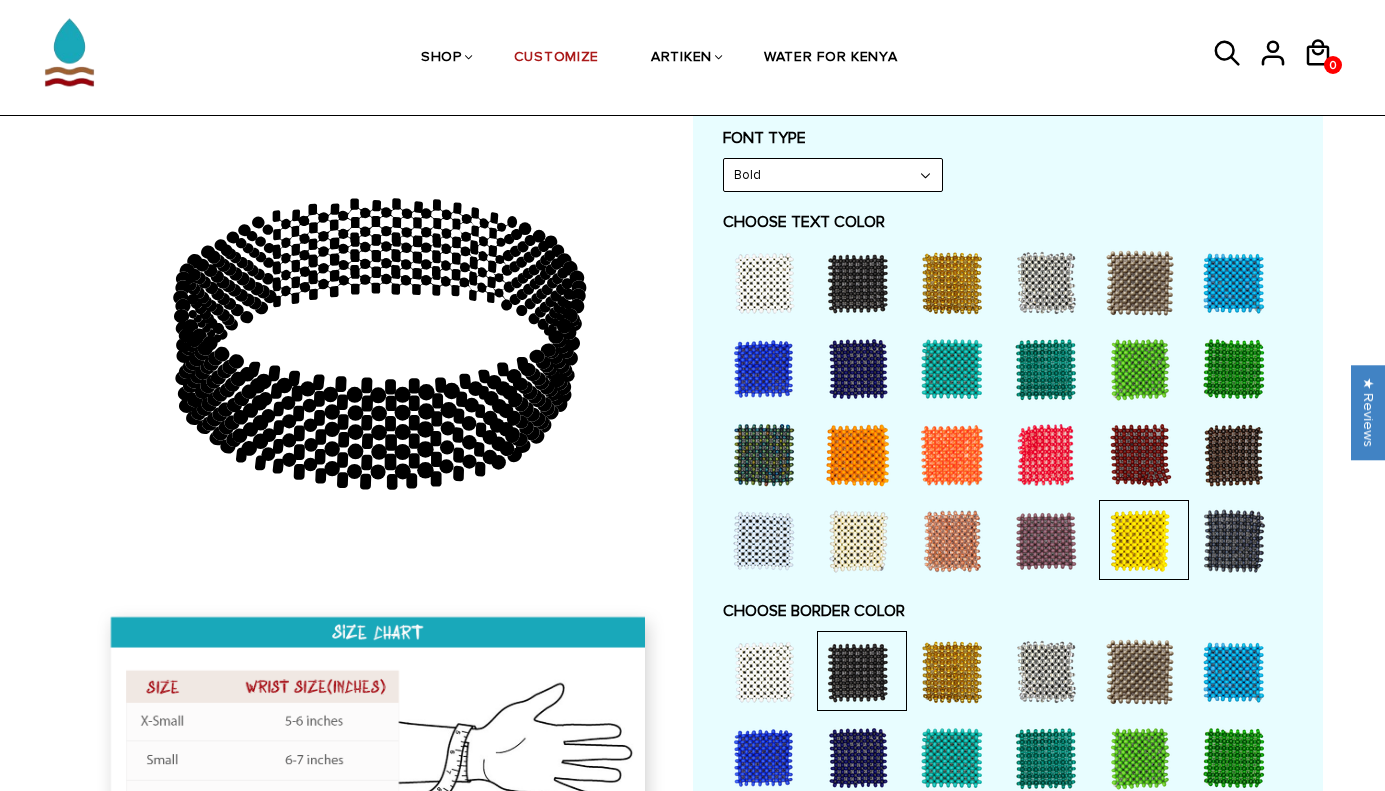 scroll, scrollTop: 1170, scrollLeft: 0, axis: vertical 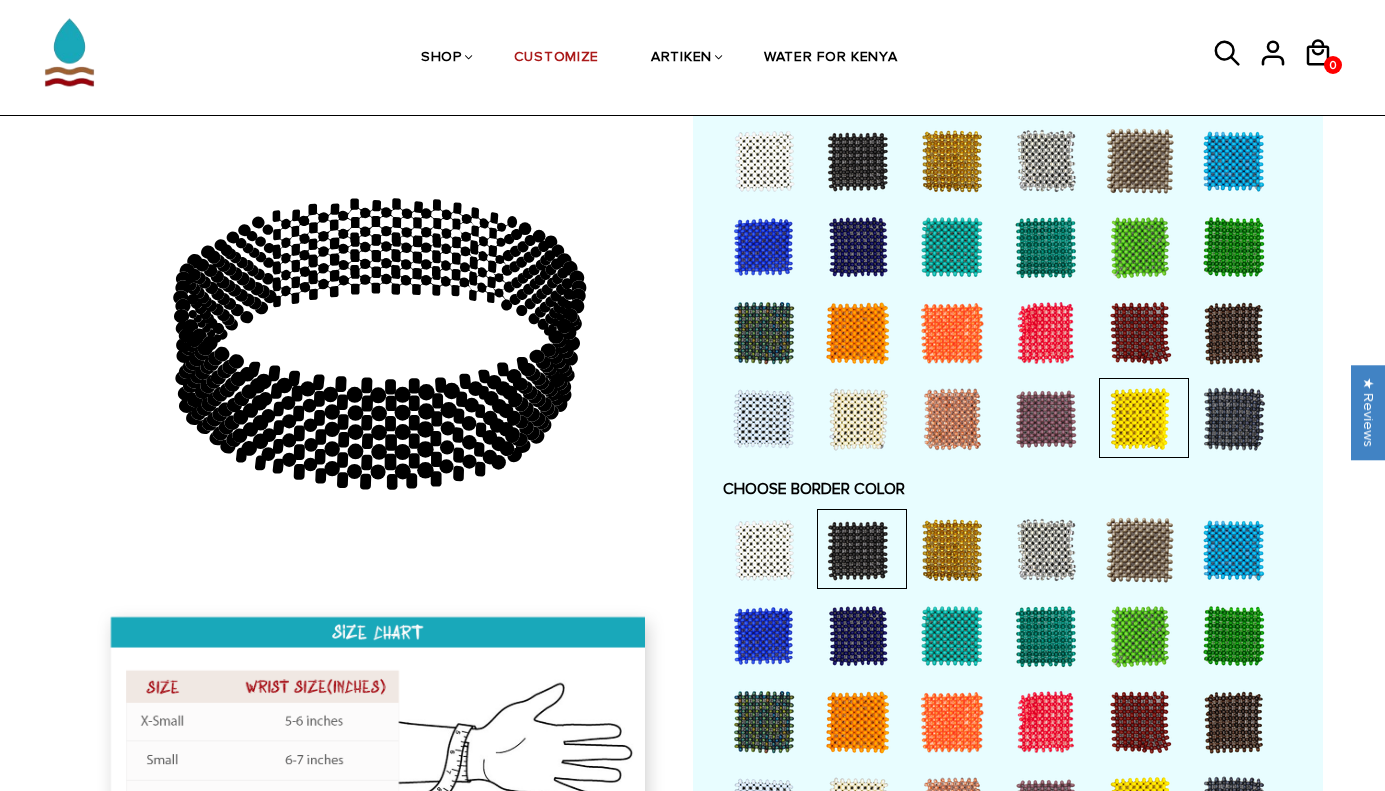 click at bounding box center (858, 550) 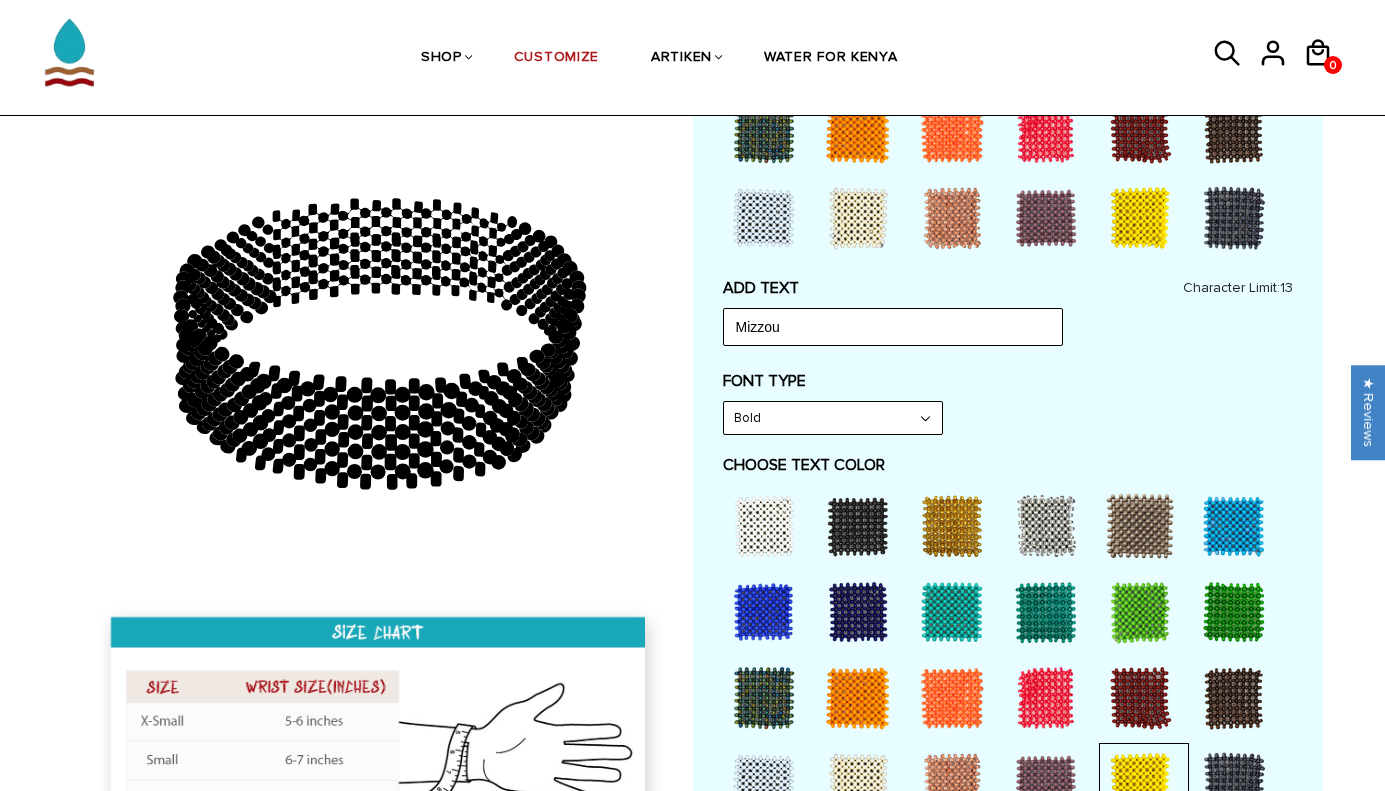 scroll, scrollTop: 1188, scrollLeft: 0, axis: vertical 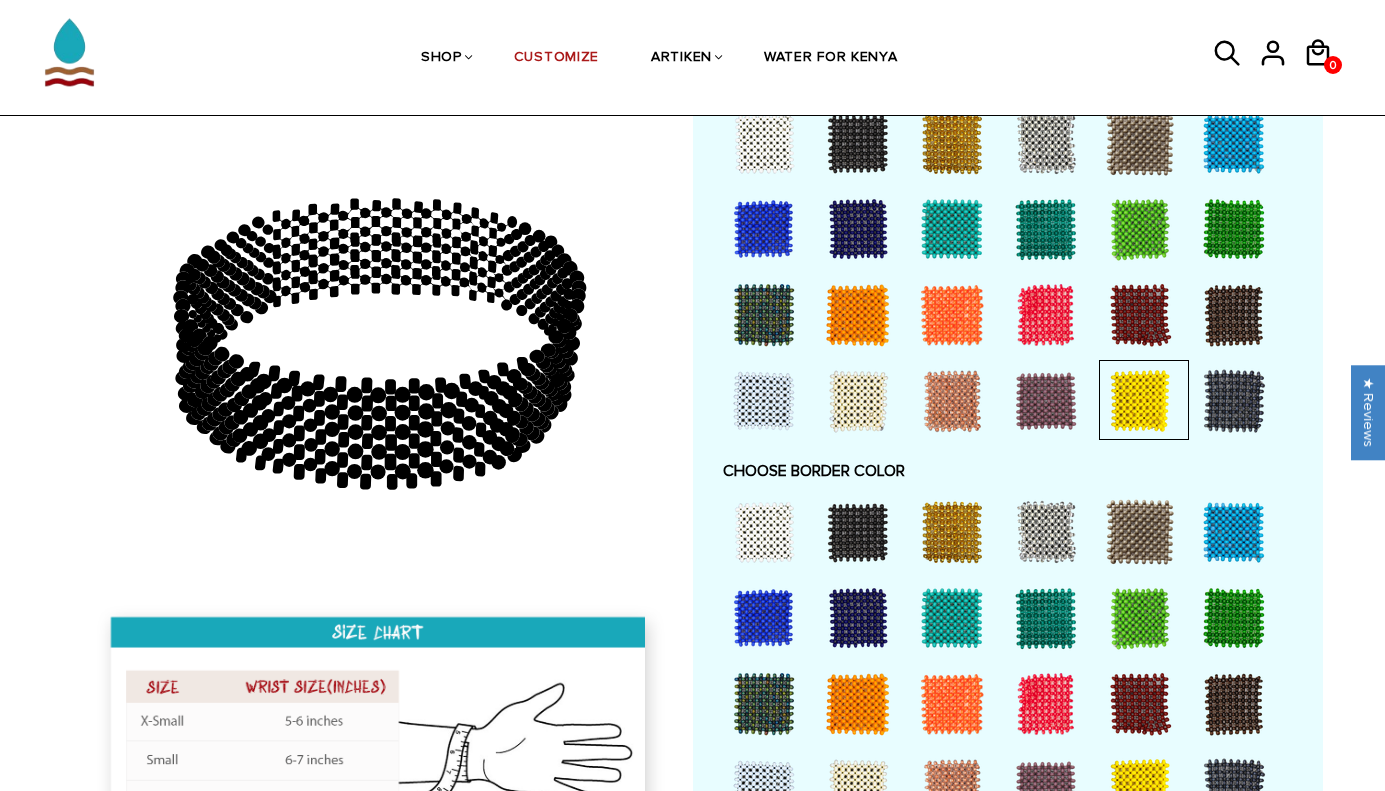click at bounding box center (858, 532) 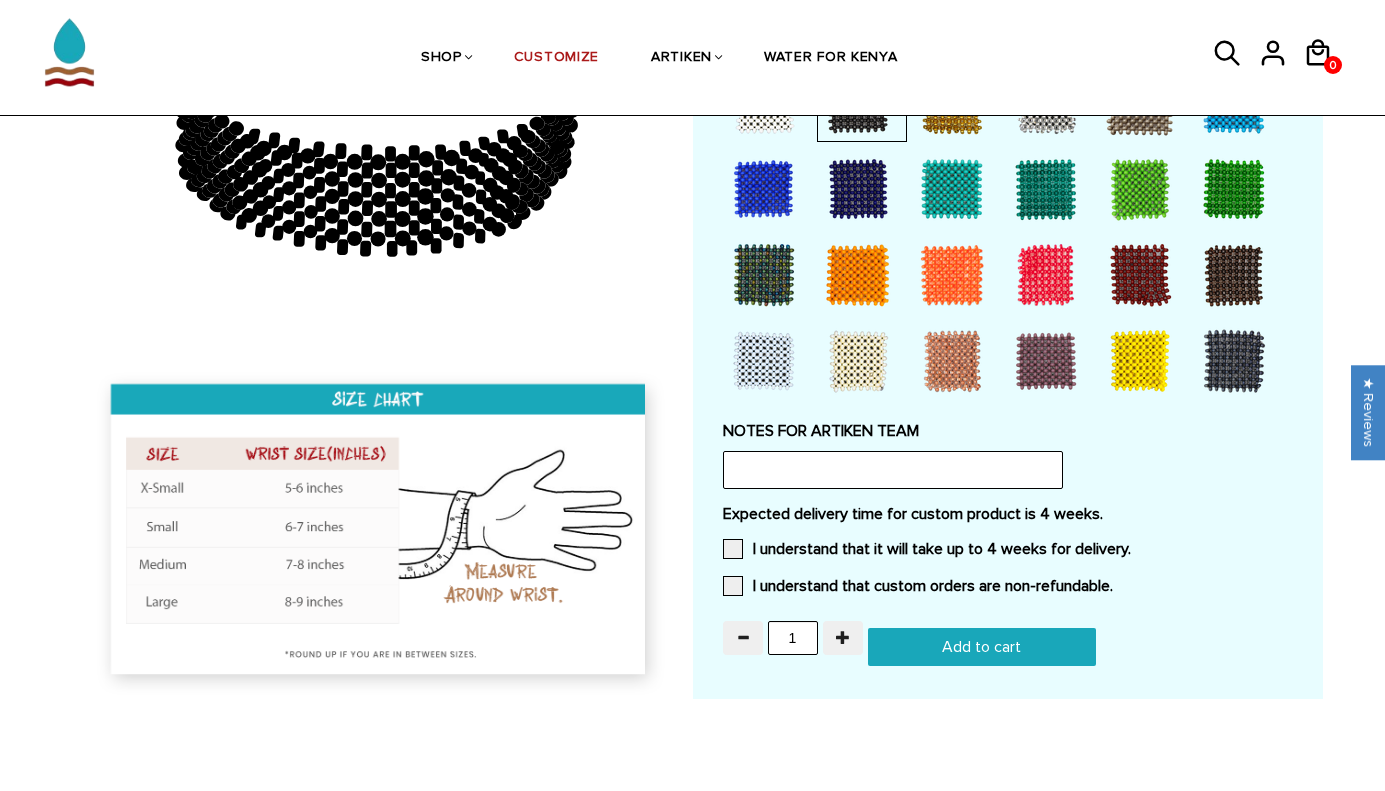 scroll, scrollTop: 1622, scrollLeft: 0, axis: vertical 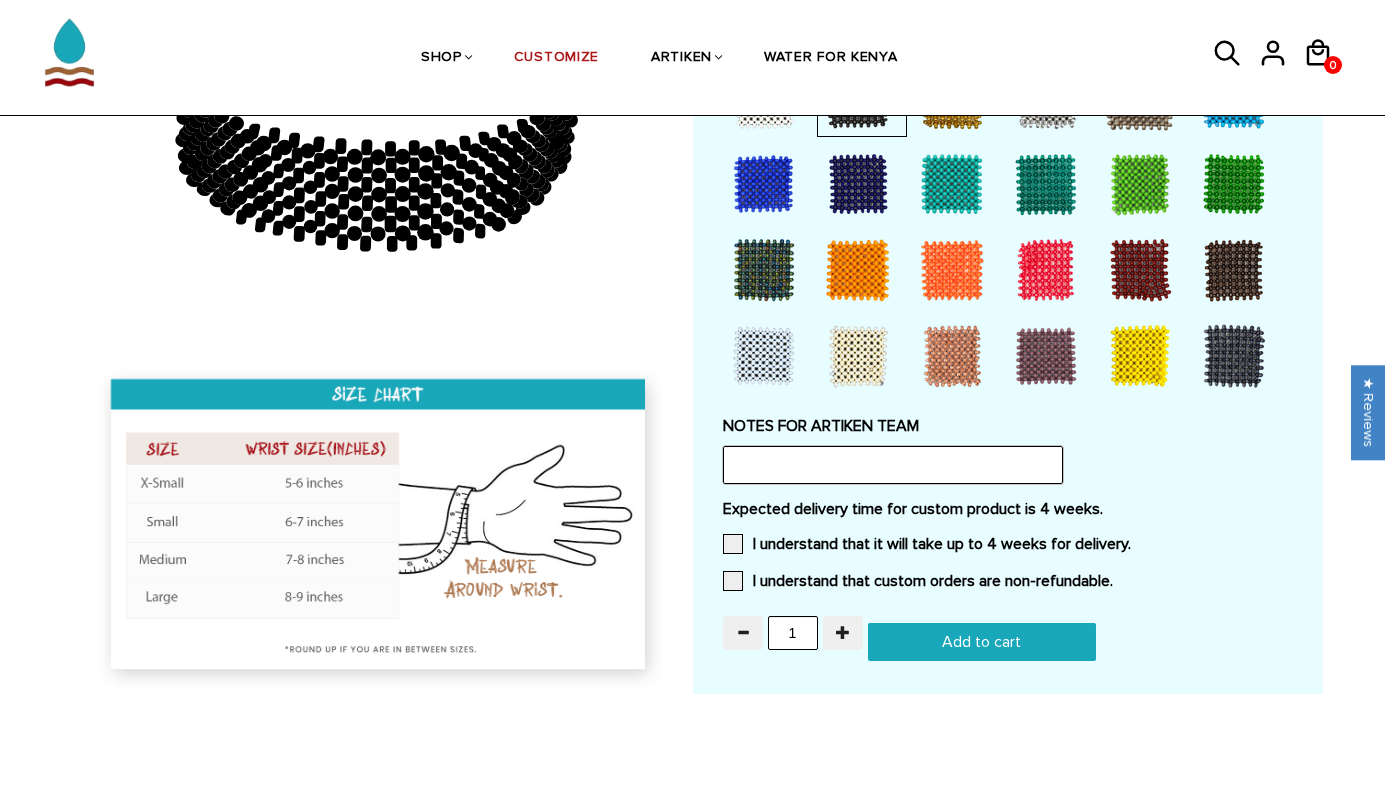 click at bounding box center [893, 465] 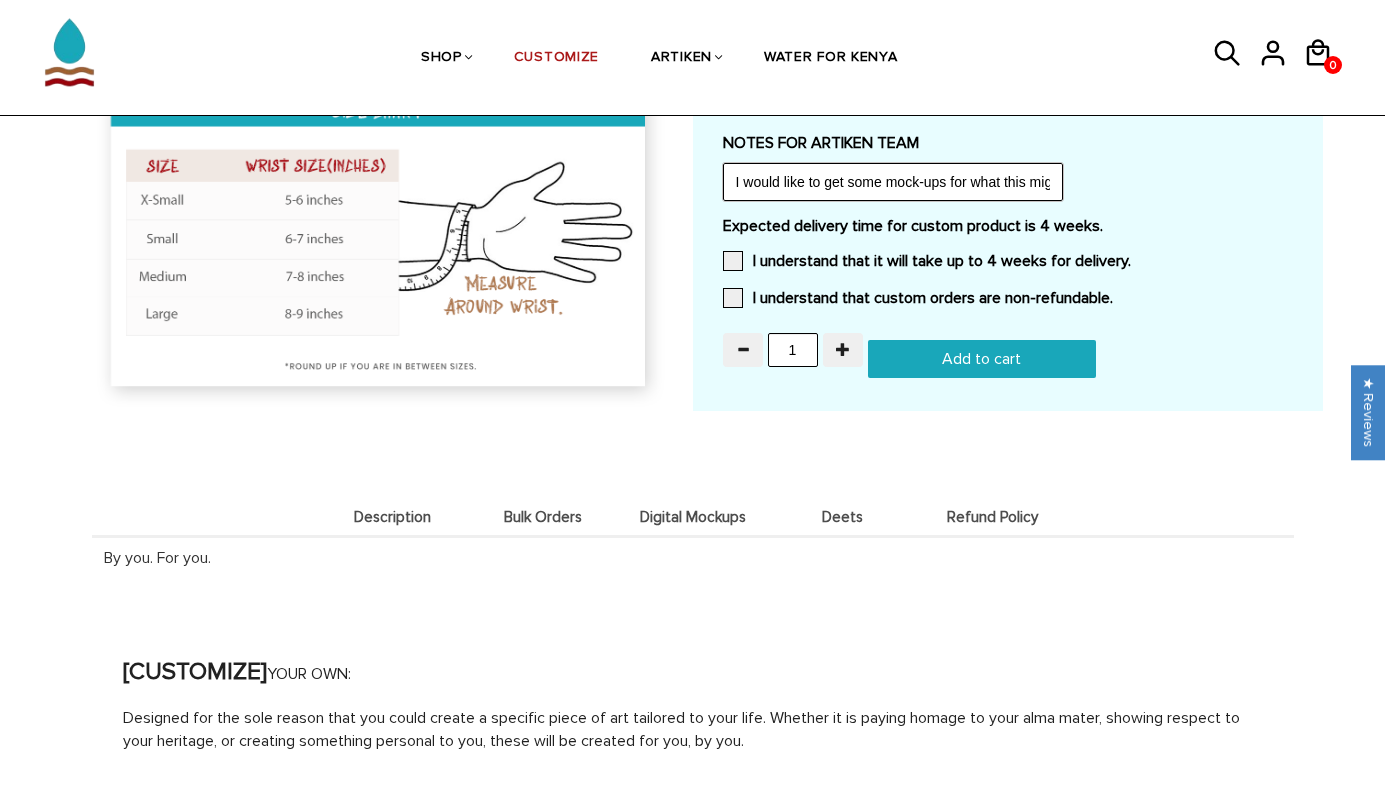 scroll, scrollTop: 2103, scrollLeft: 0, axis: vertical 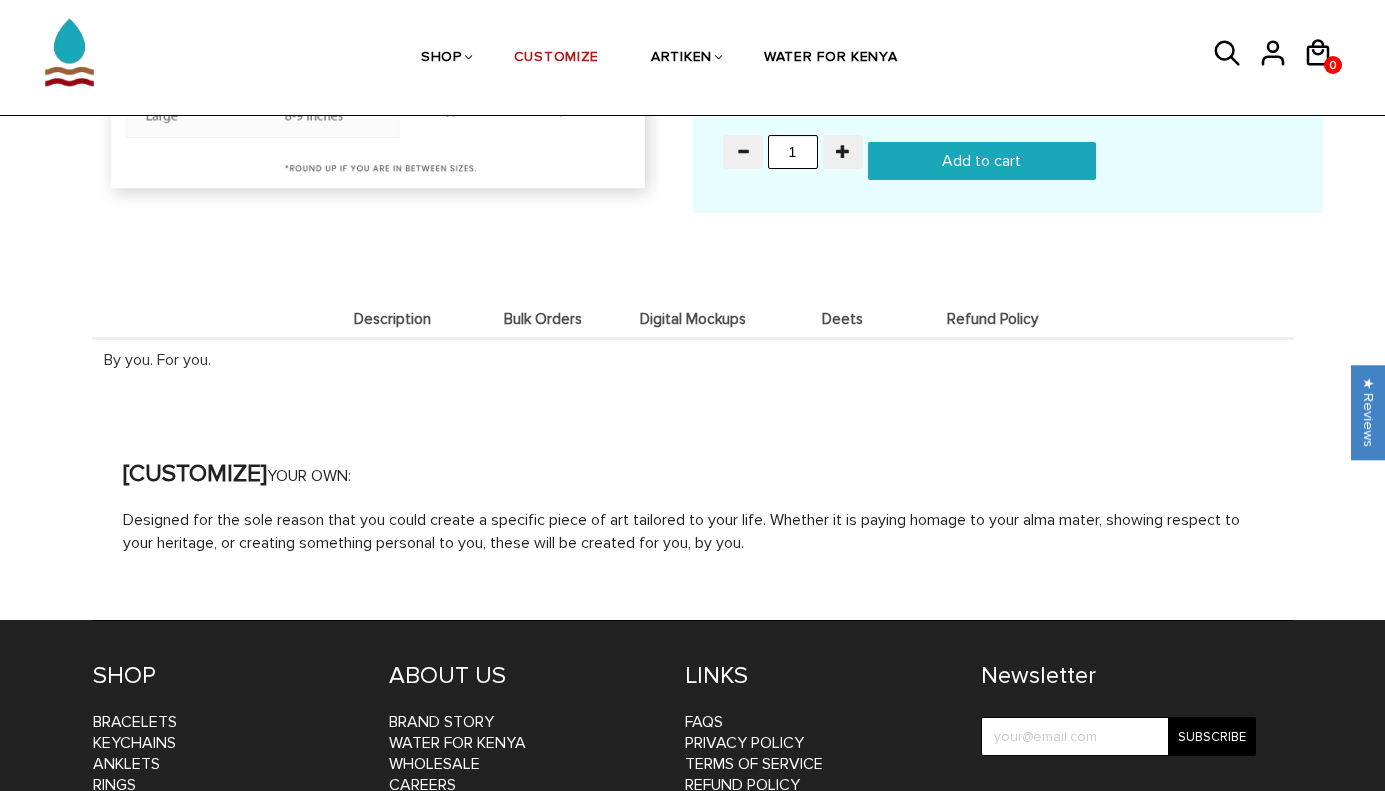 click on "Digital Mockups" at bounding box center [693, 318] 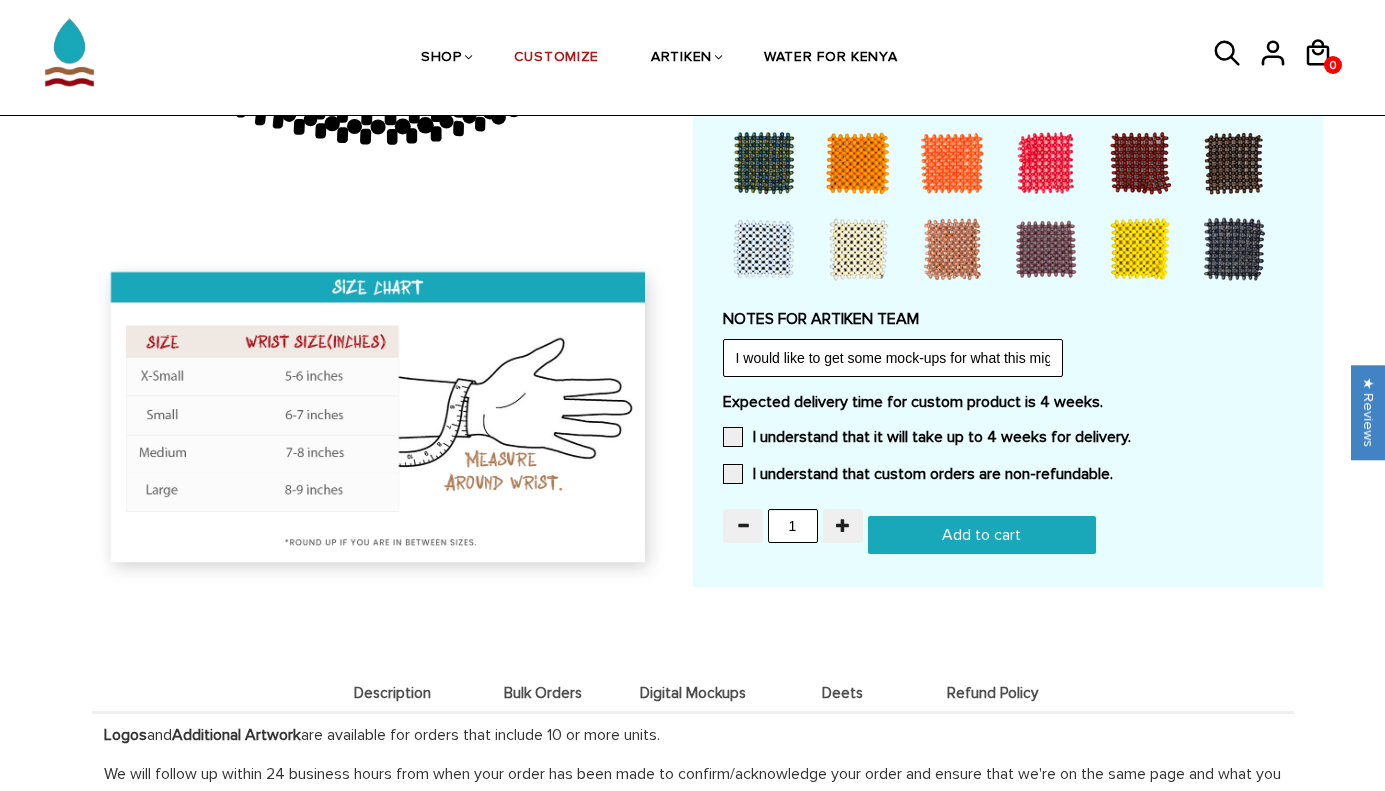 scroll, scrollTop: 1715, scrollLeft: 0, axis: vertical 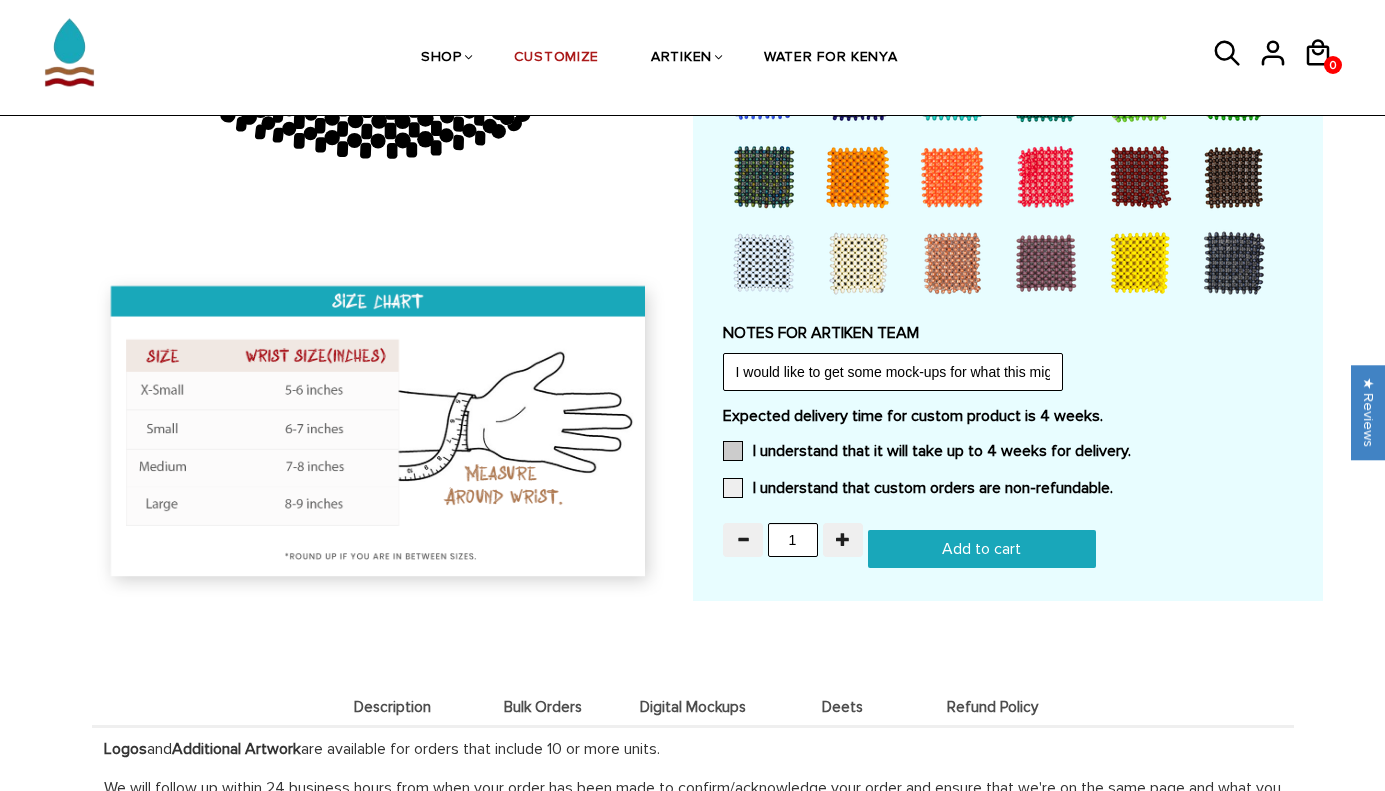 click at bounding box center (733, 451) 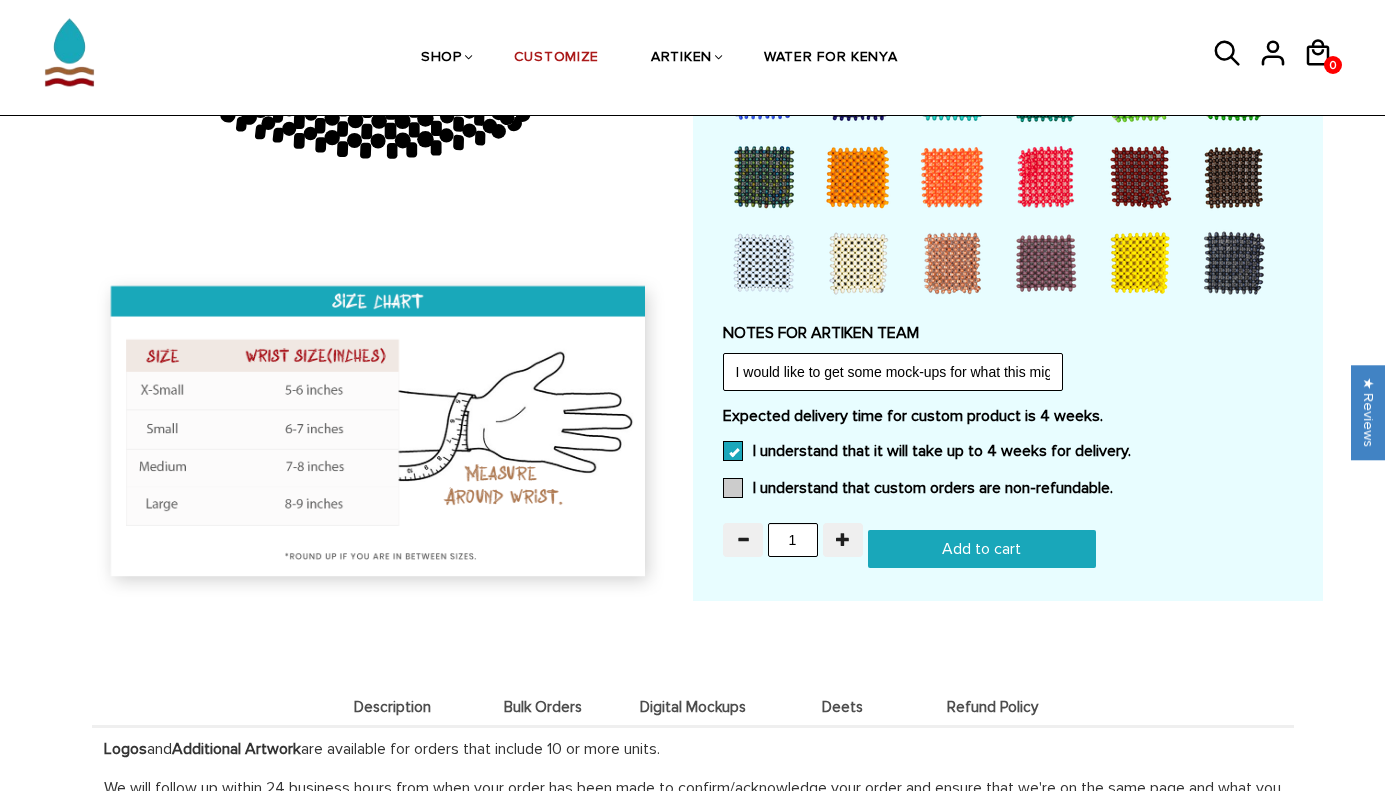 click at bounding box center (733, 488) 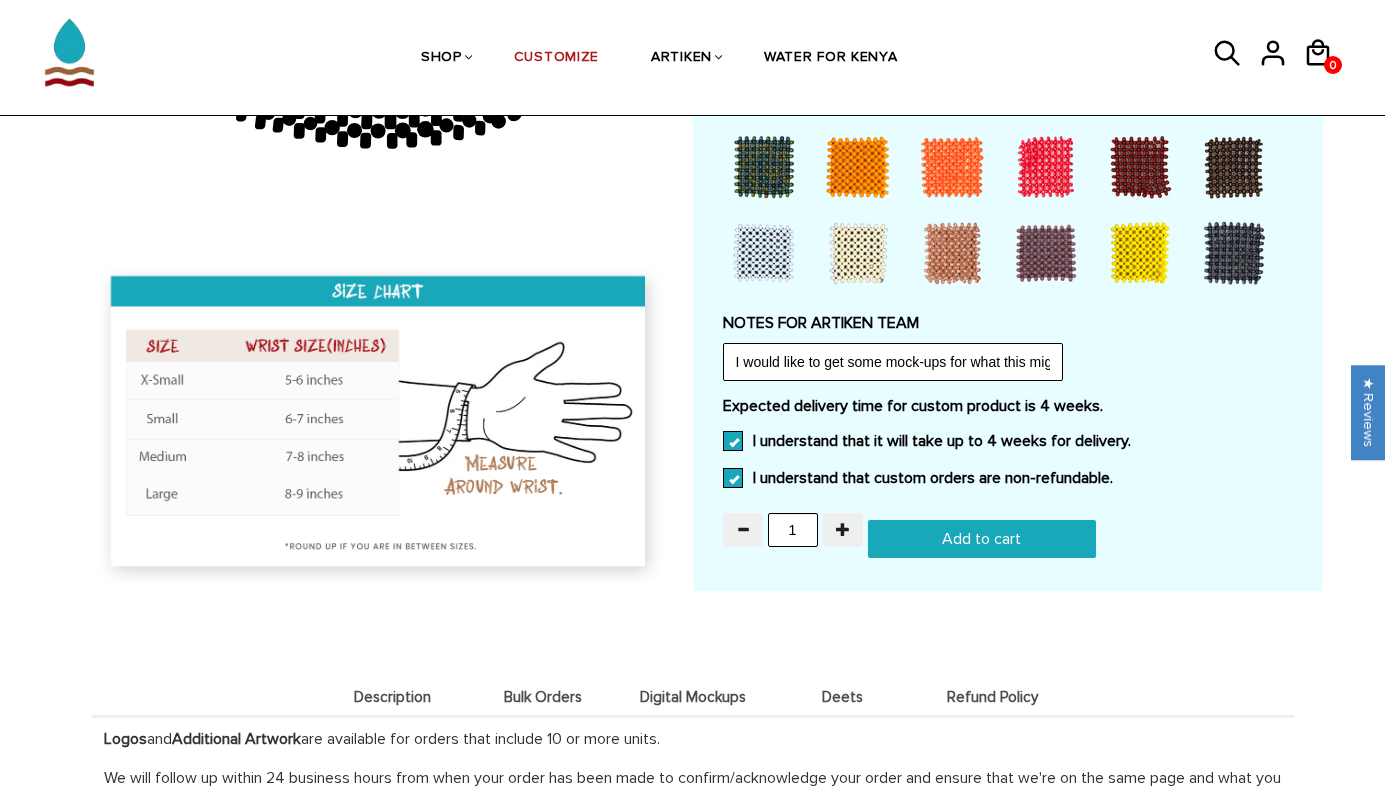 scroll, scrollTop: 1730, scrollLeft: 0, axis: vertical 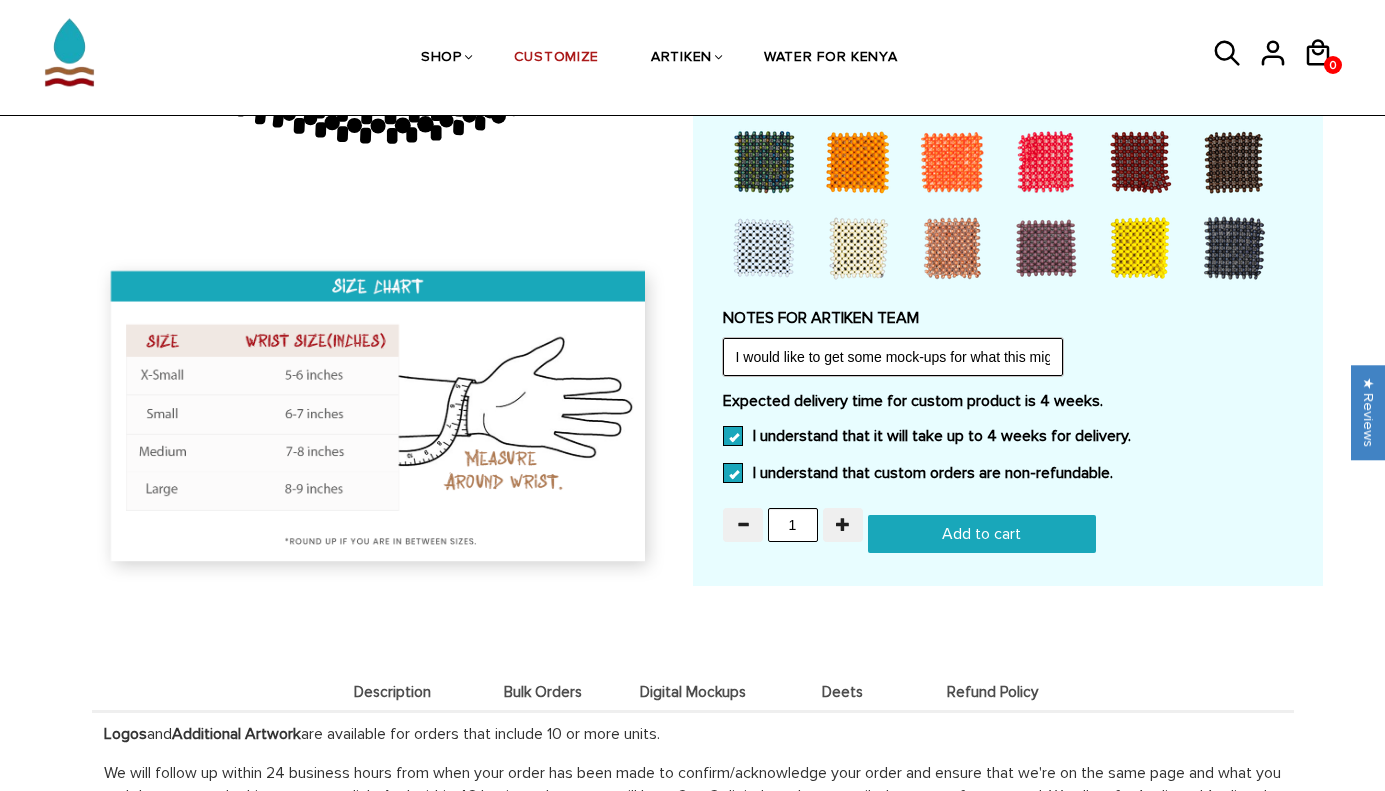 click on "I would like to get some mock-ups for what this might look like." at bounding box center (893, 357) 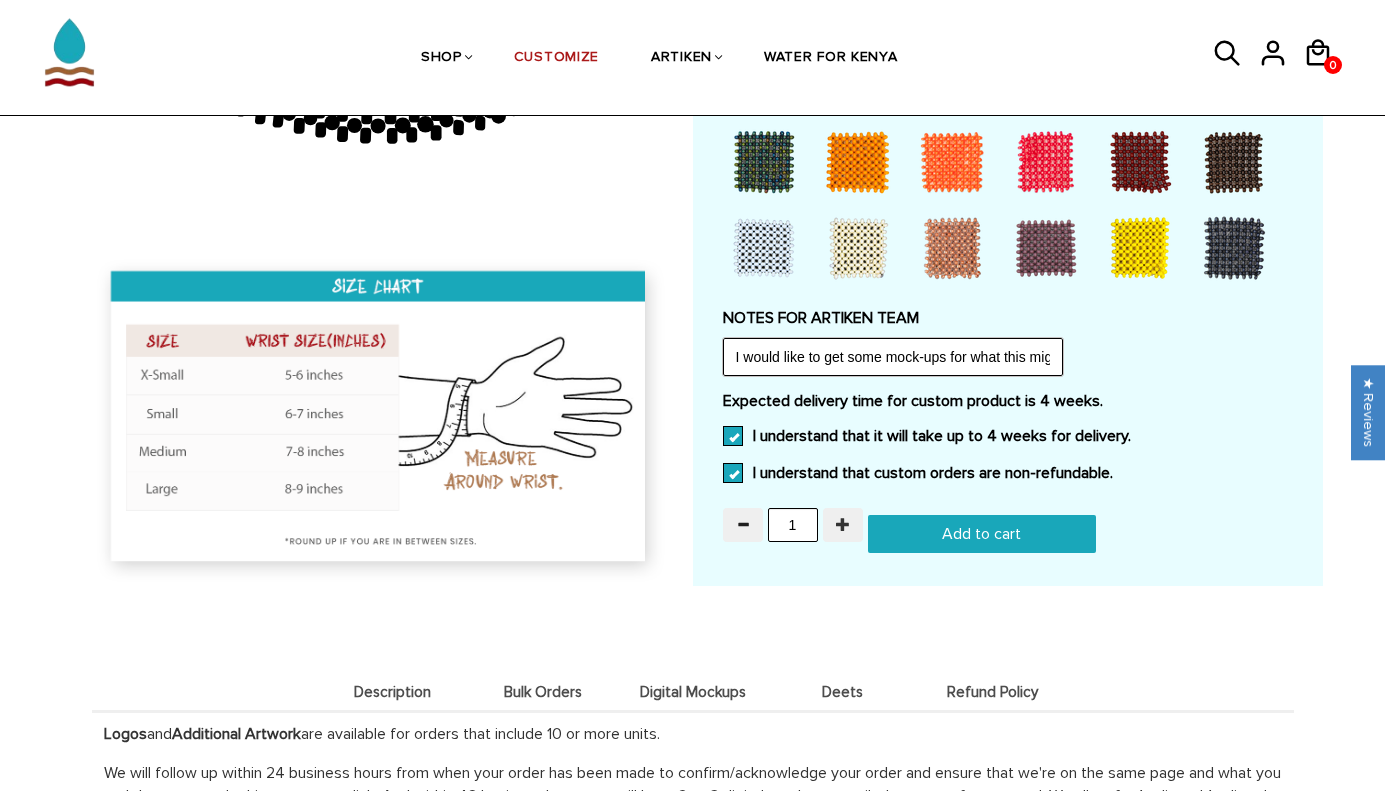 type on "I would like to get some mock-ups for what this might look like. I was wondering if you could do some type of cursive font for the text." 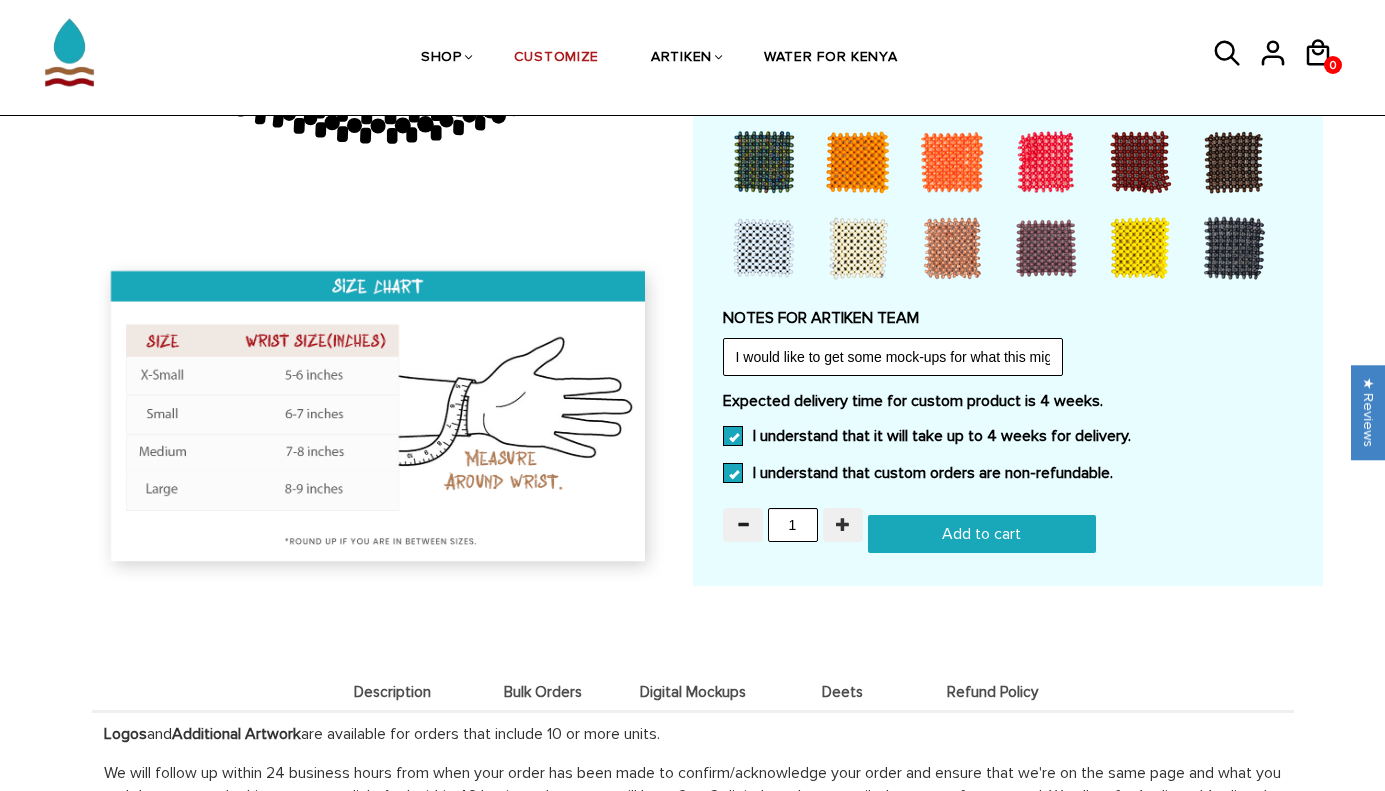 click at bounding box center (843, 524) 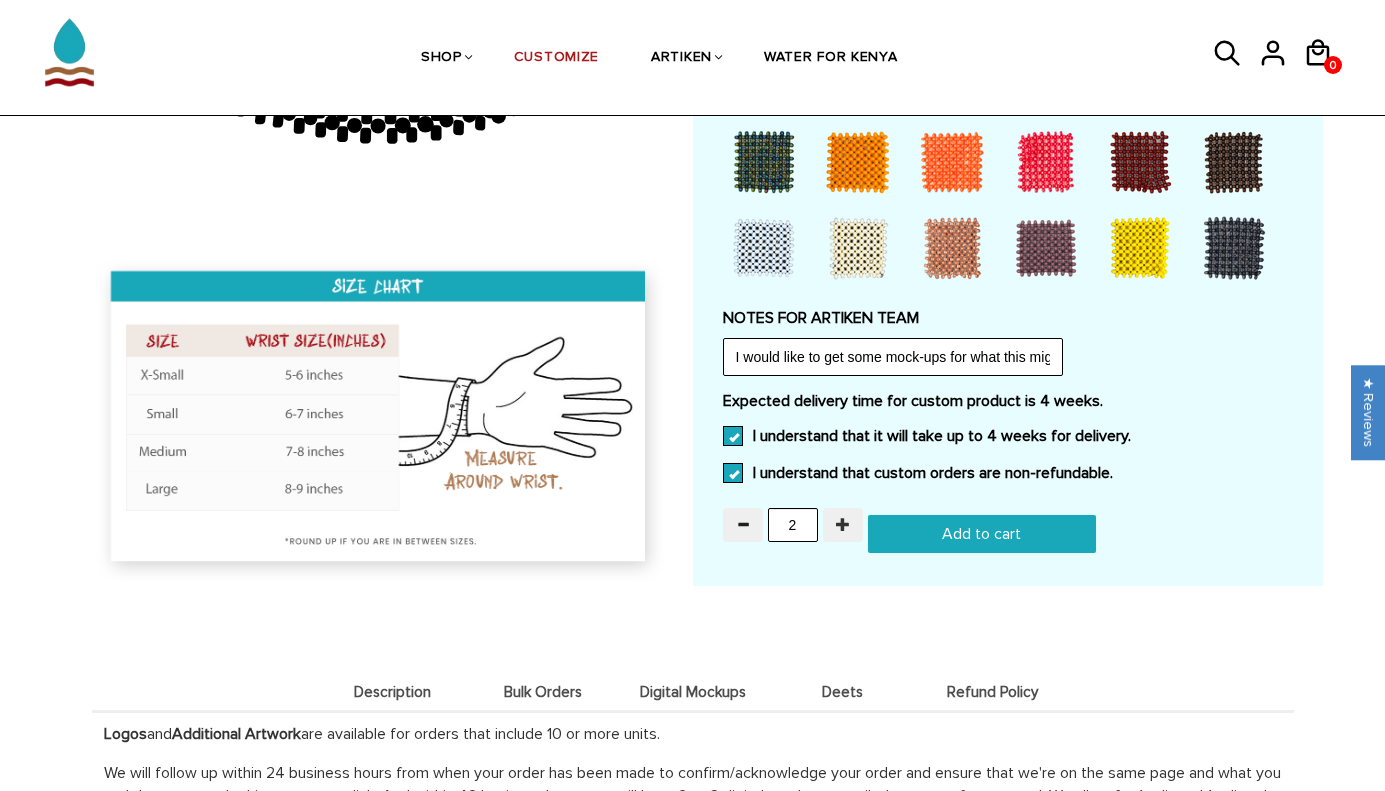 click at bounding box center [843, 524] 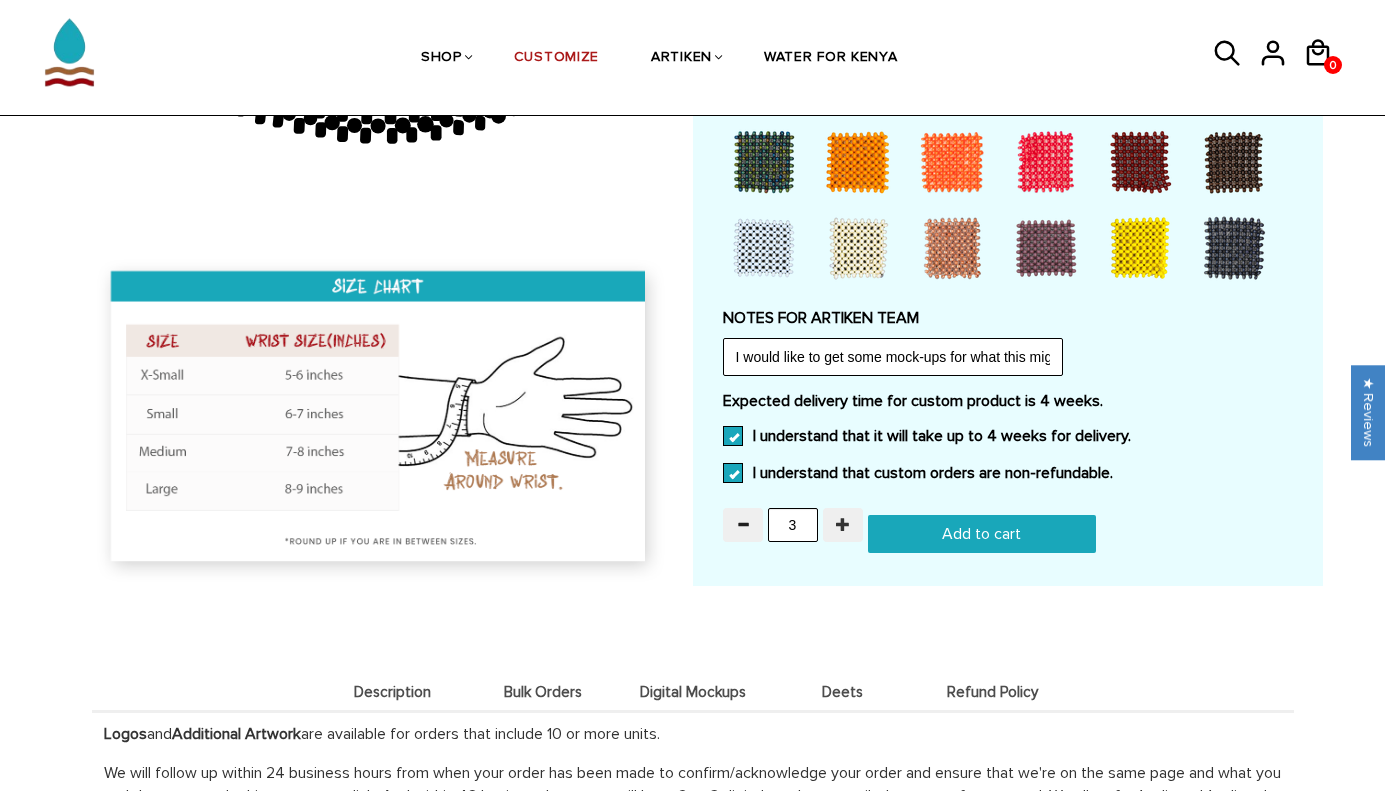click at bounding box center [843, 524] 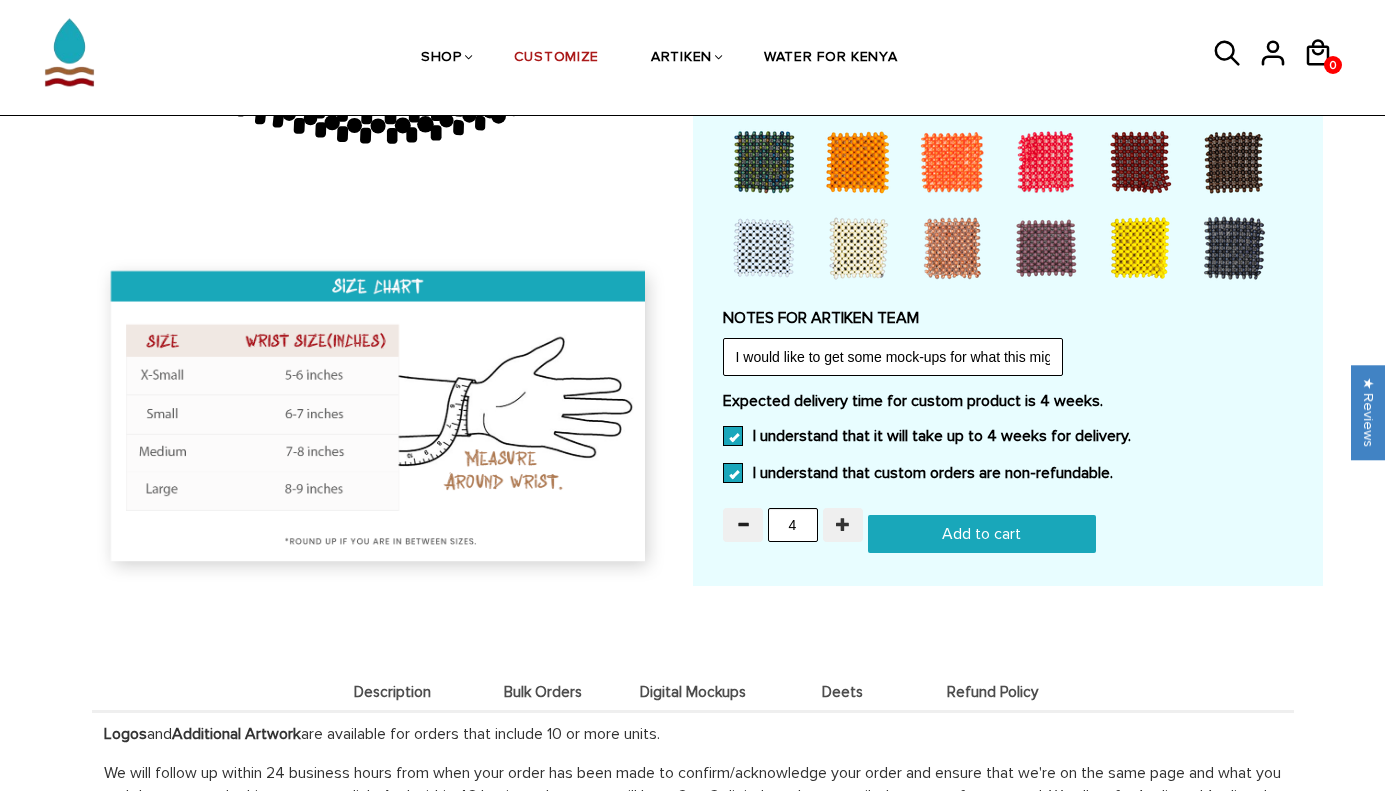 click at bounding box center (843, 524) 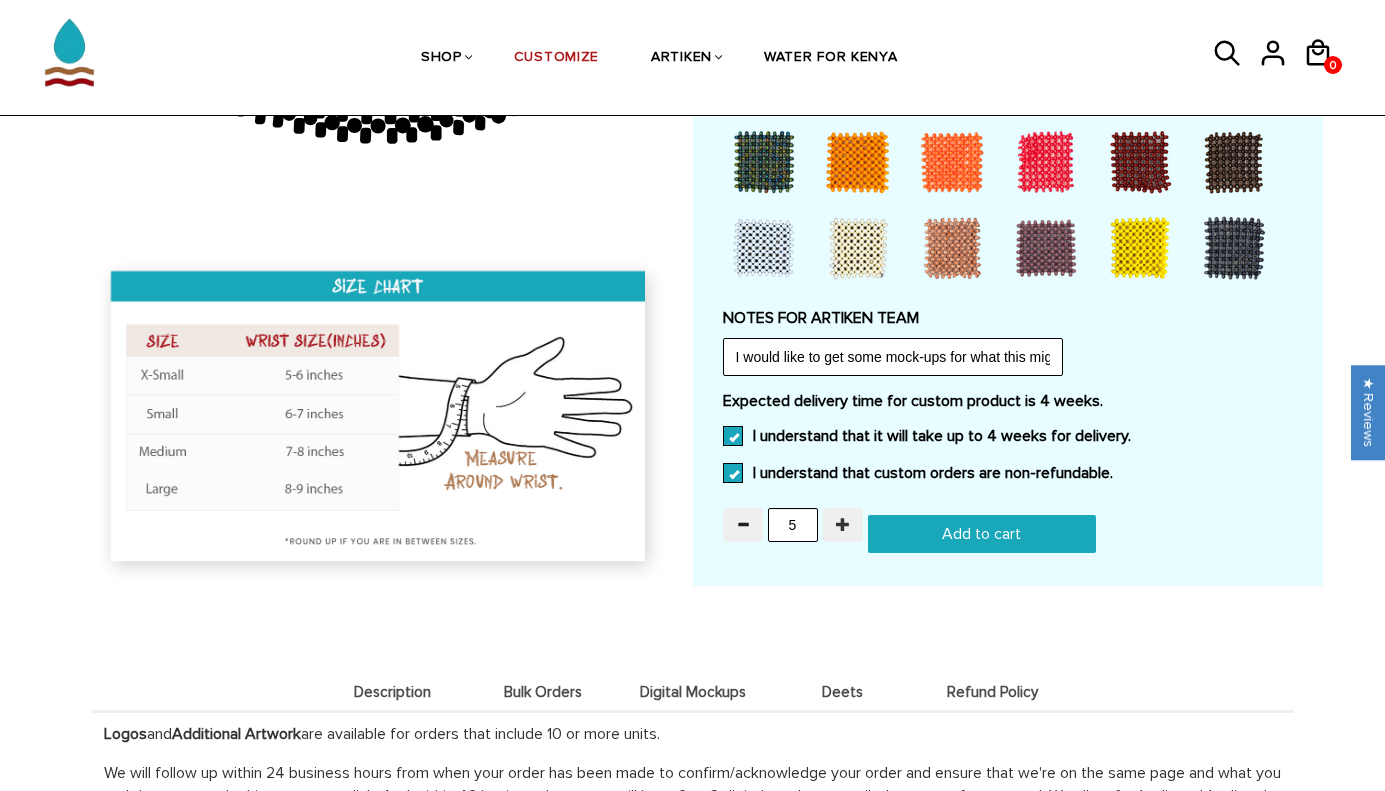click at bounding box center (843, 524) 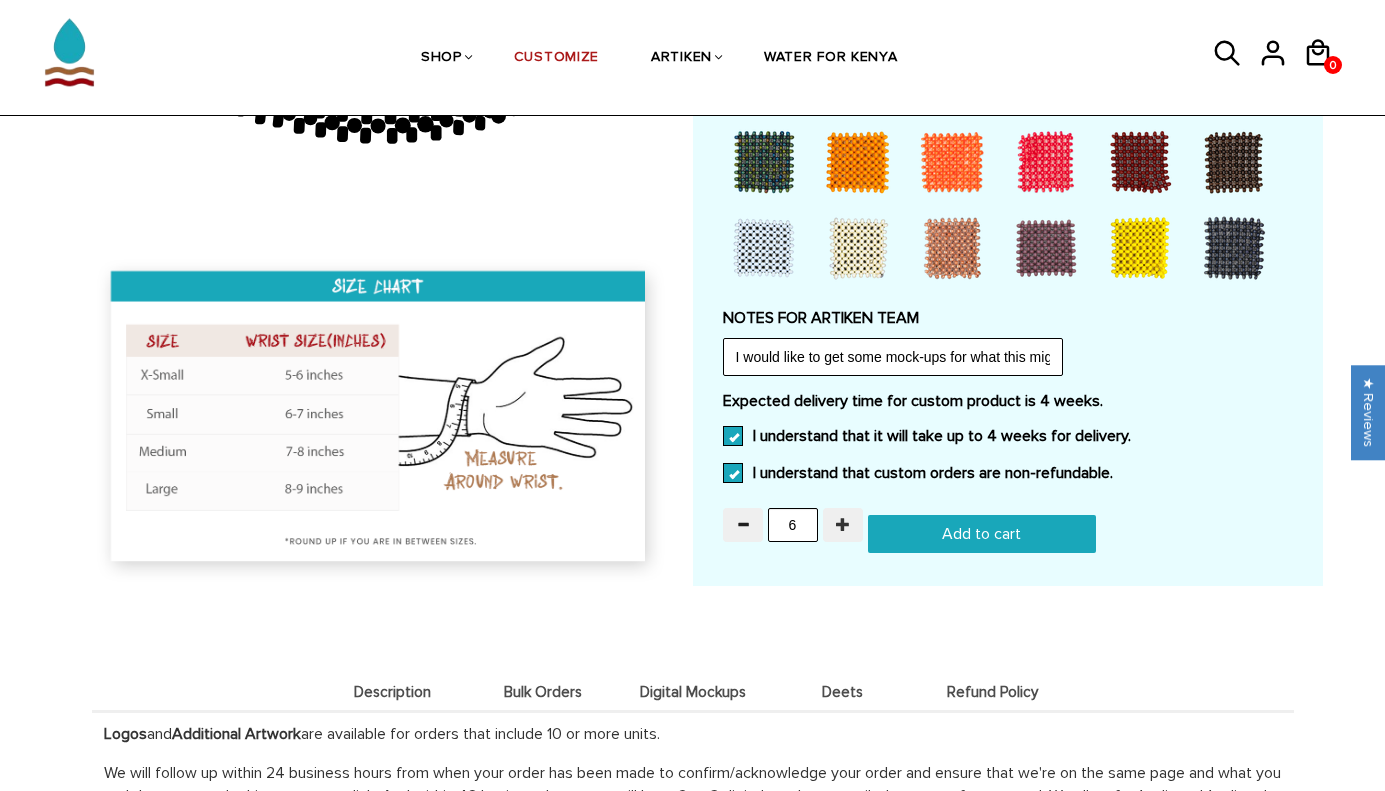 click at bounding box center [843, 524] 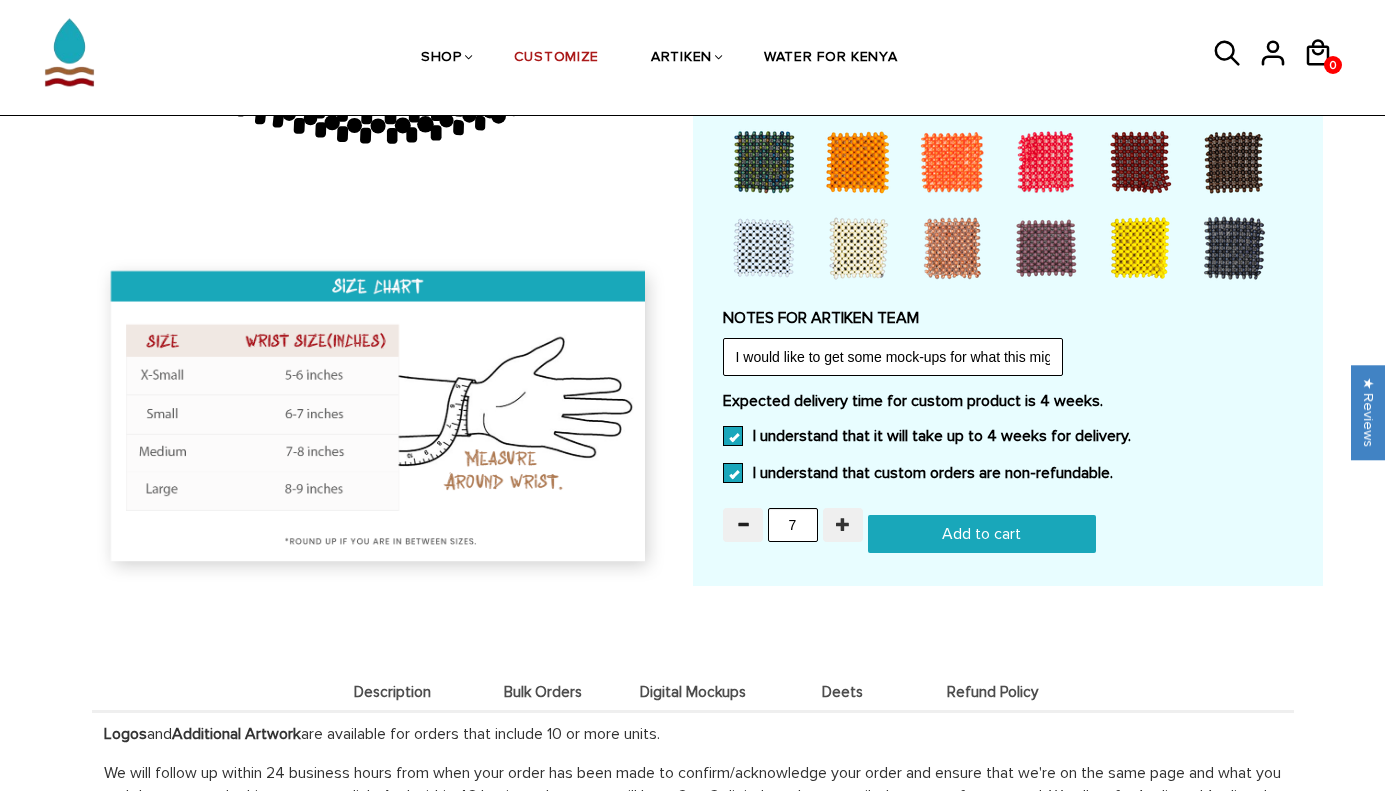 click at bounding box center (843, 524) 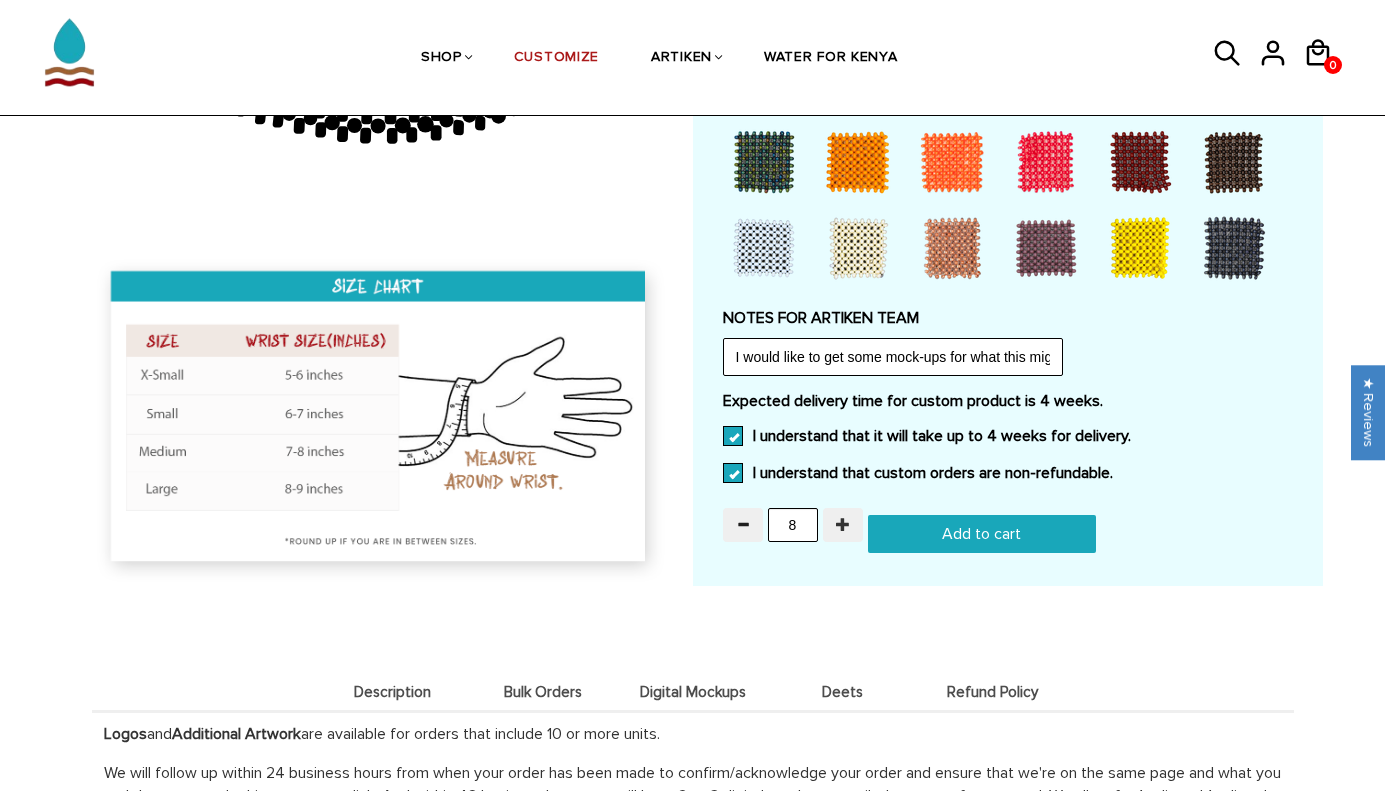 click at bounding box center (843, 524) 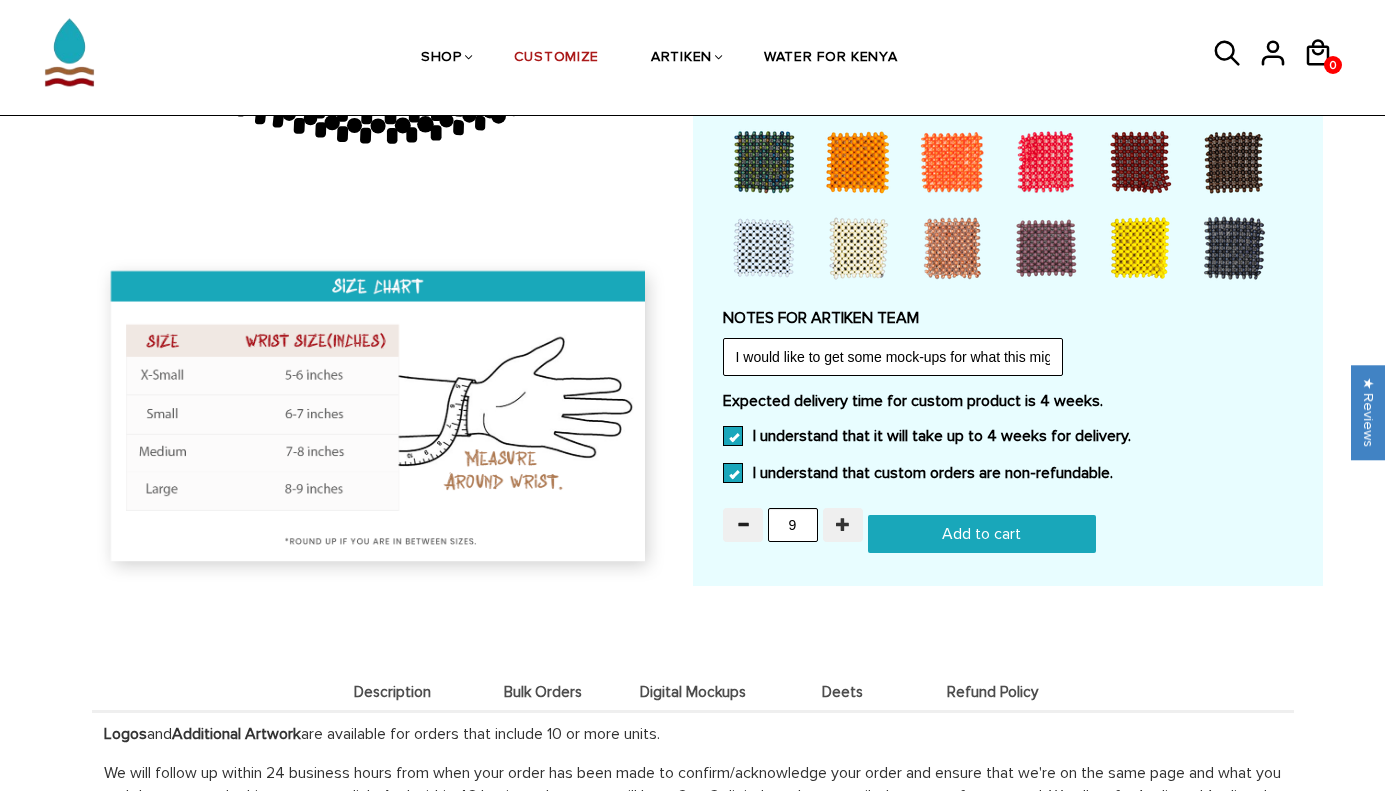 click at bounding box center [843, 524] 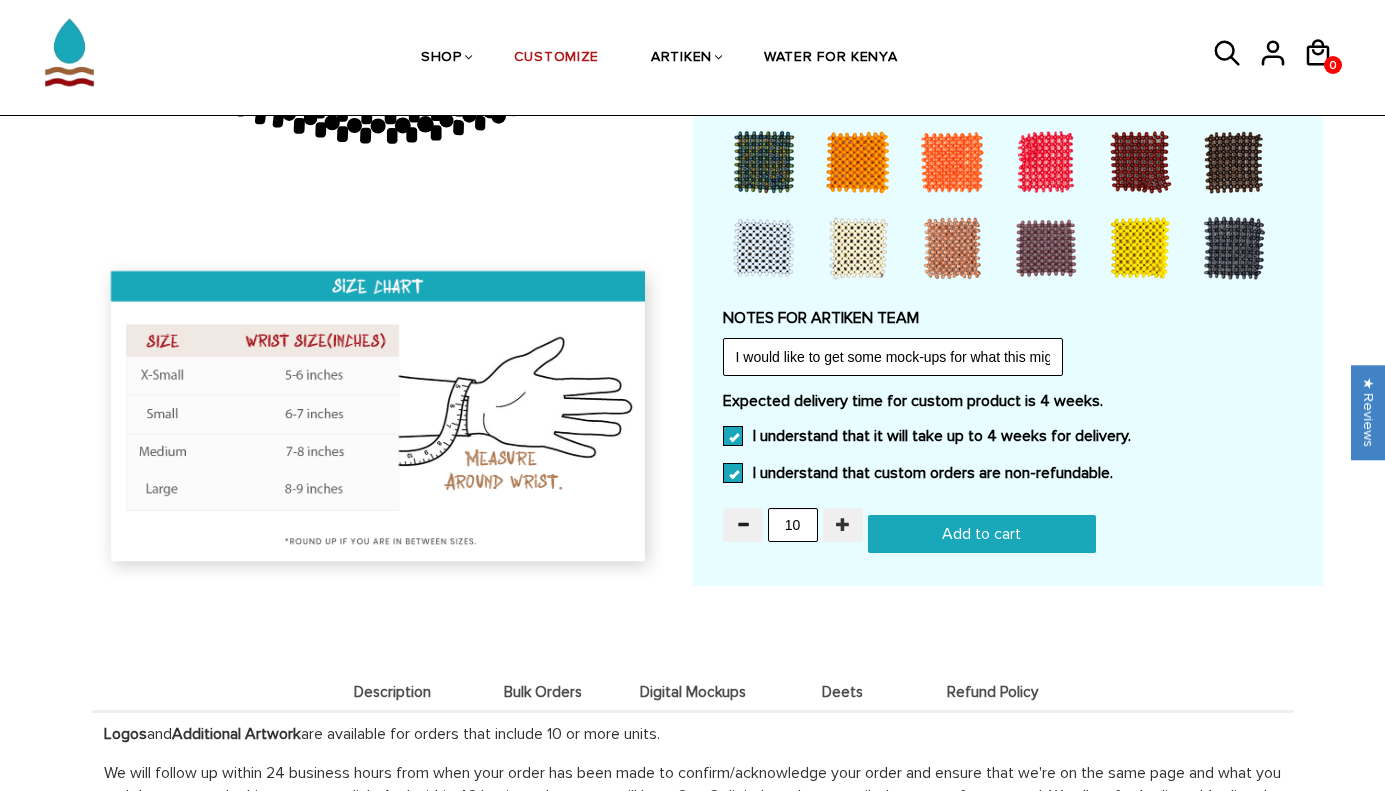 click at bounding box center [843, 524] 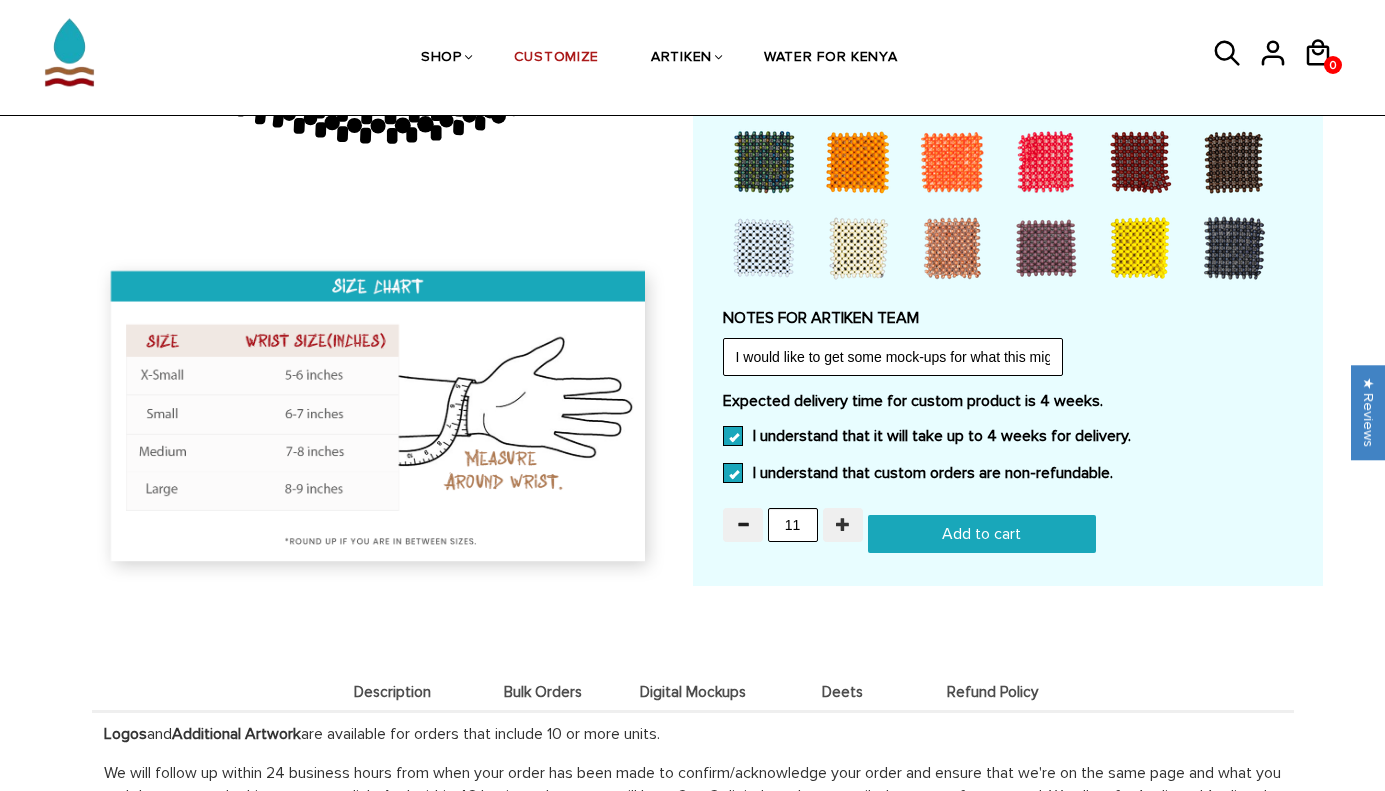 click at bounding box center (843, 524) 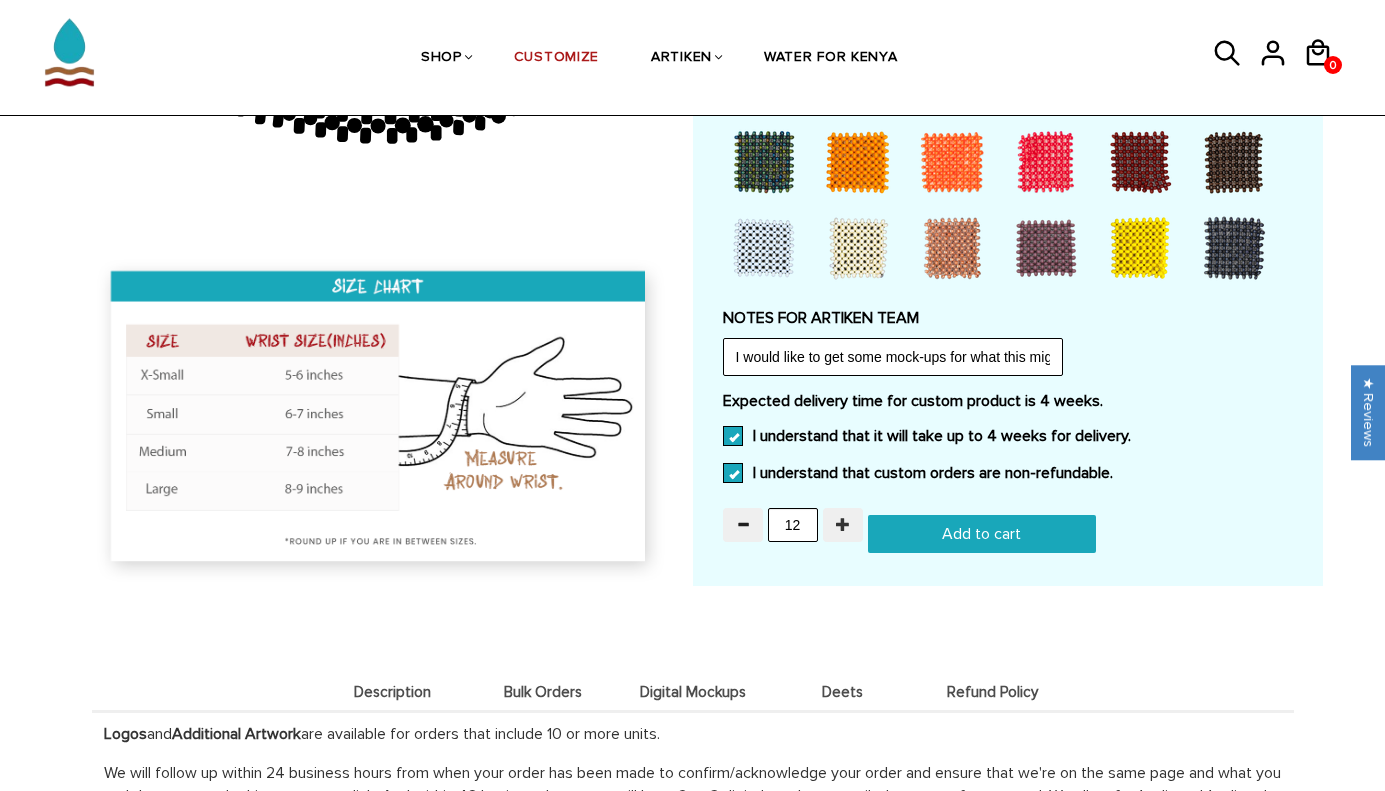click at bounding box center [843, 524] 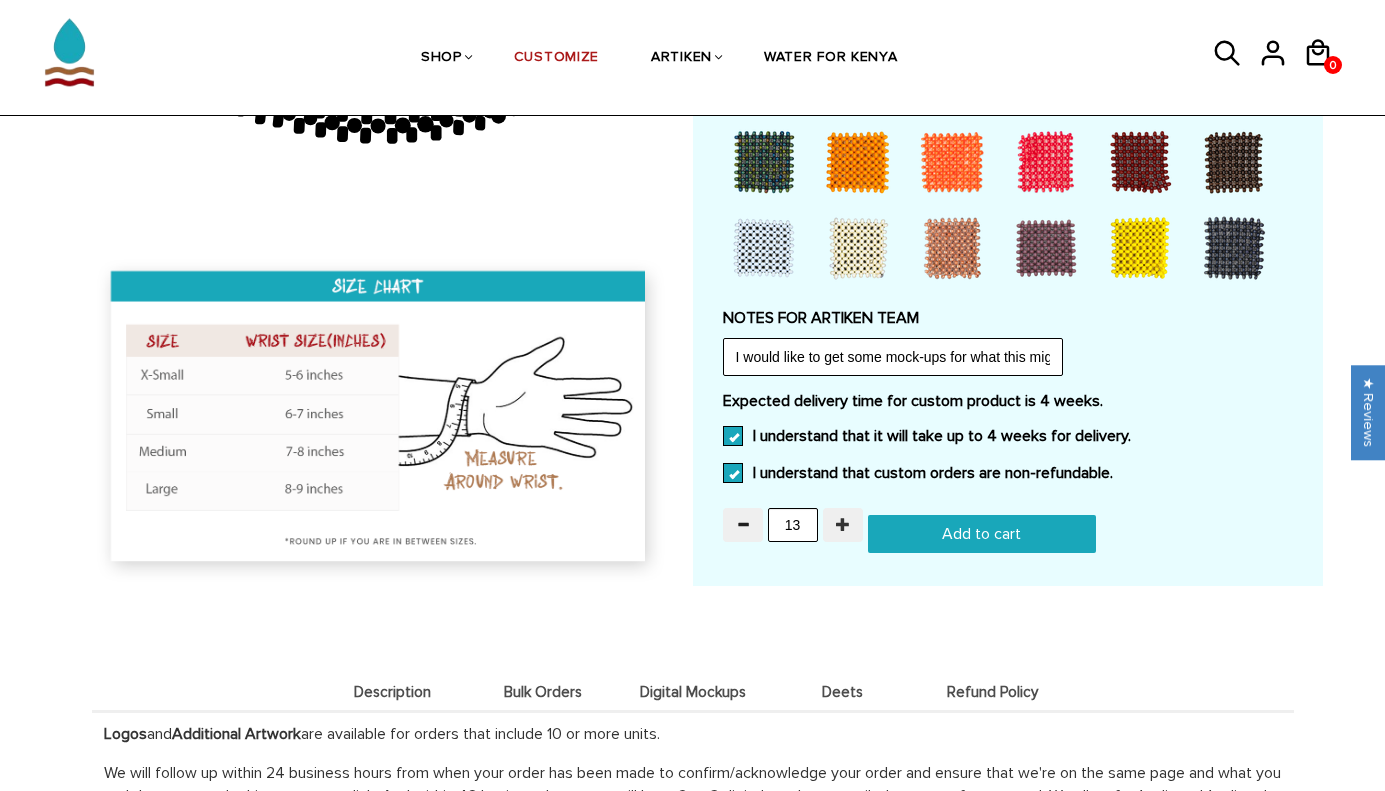 click at bounding box center [843, 524] 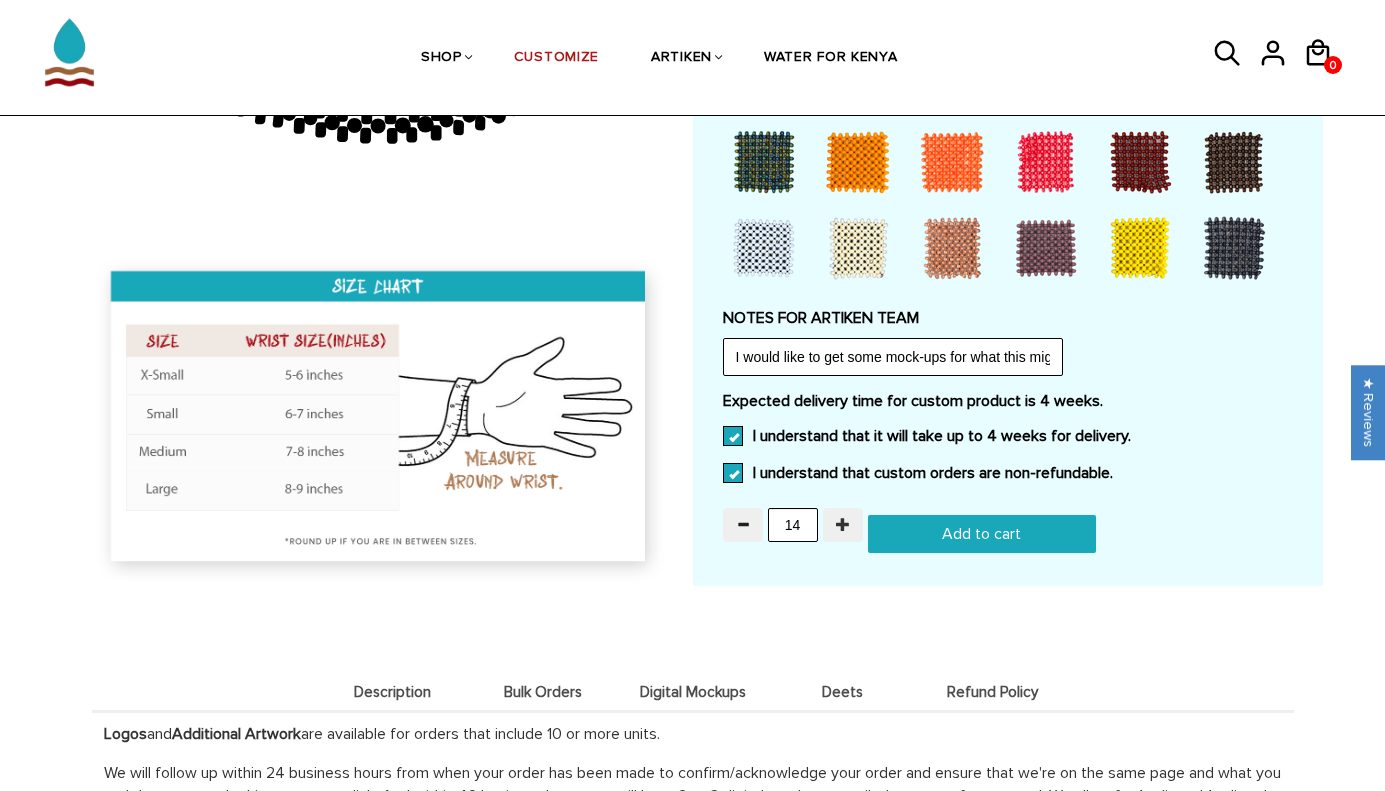 click at bounding box center (843, 524) 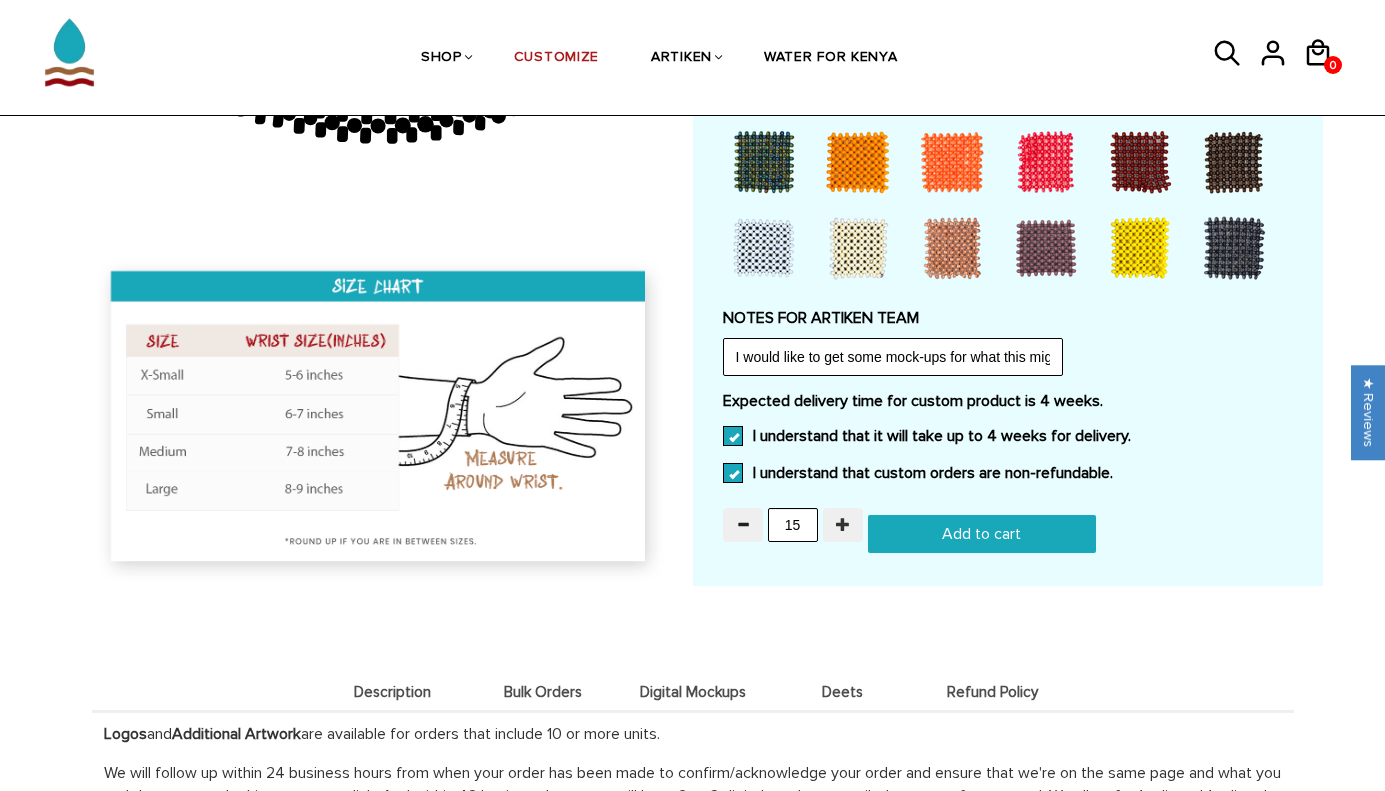 click at bounding box center (843, 524) 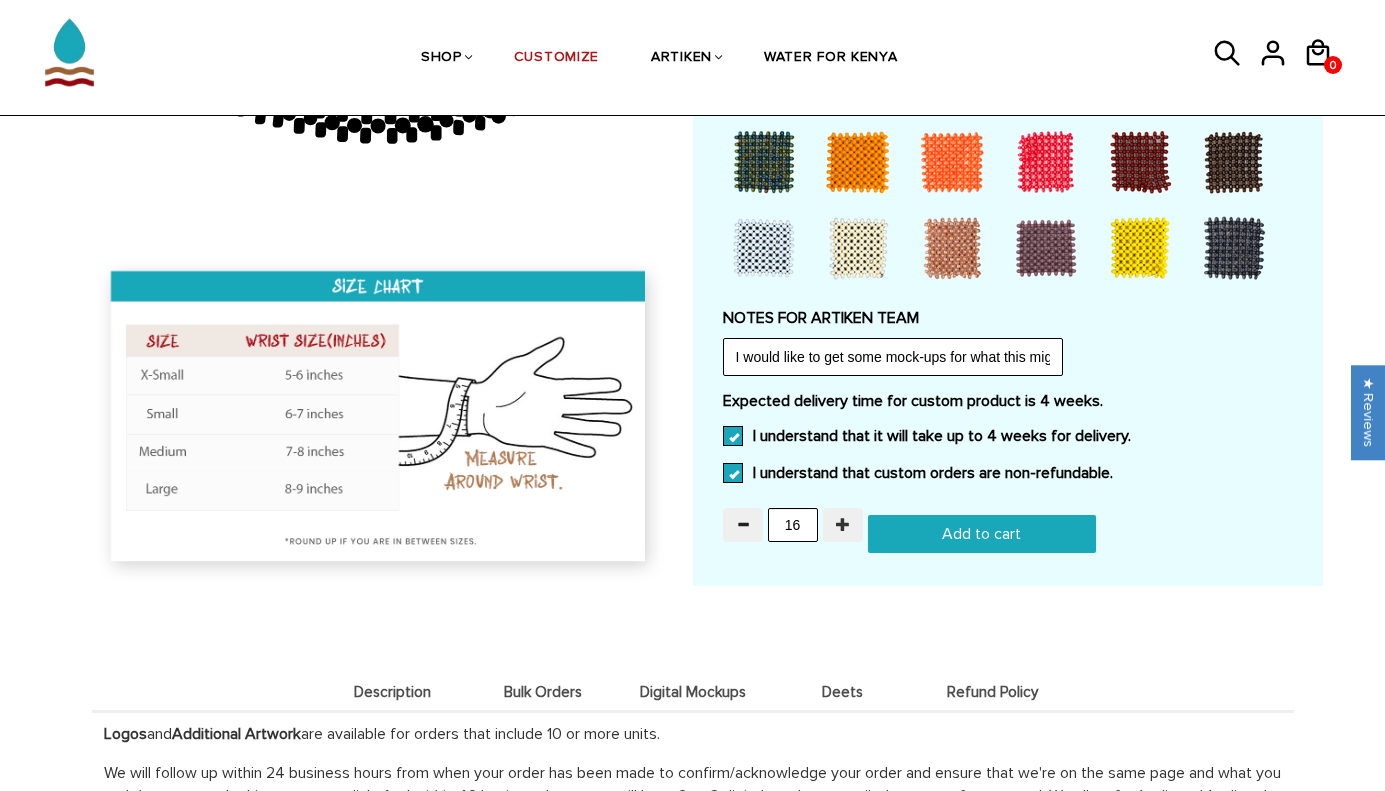 click at bounding box center (843, 524) 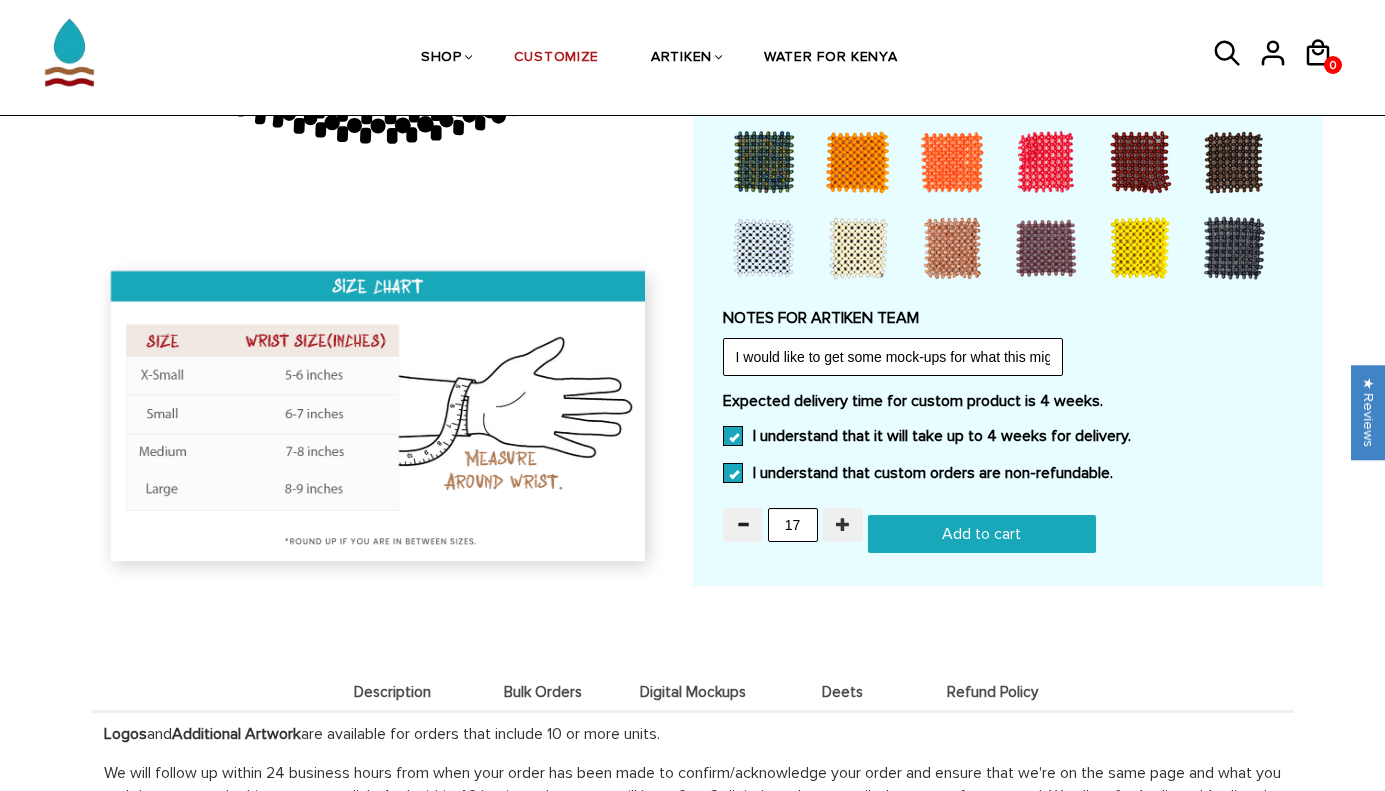 click at bounding box center (843, 524) 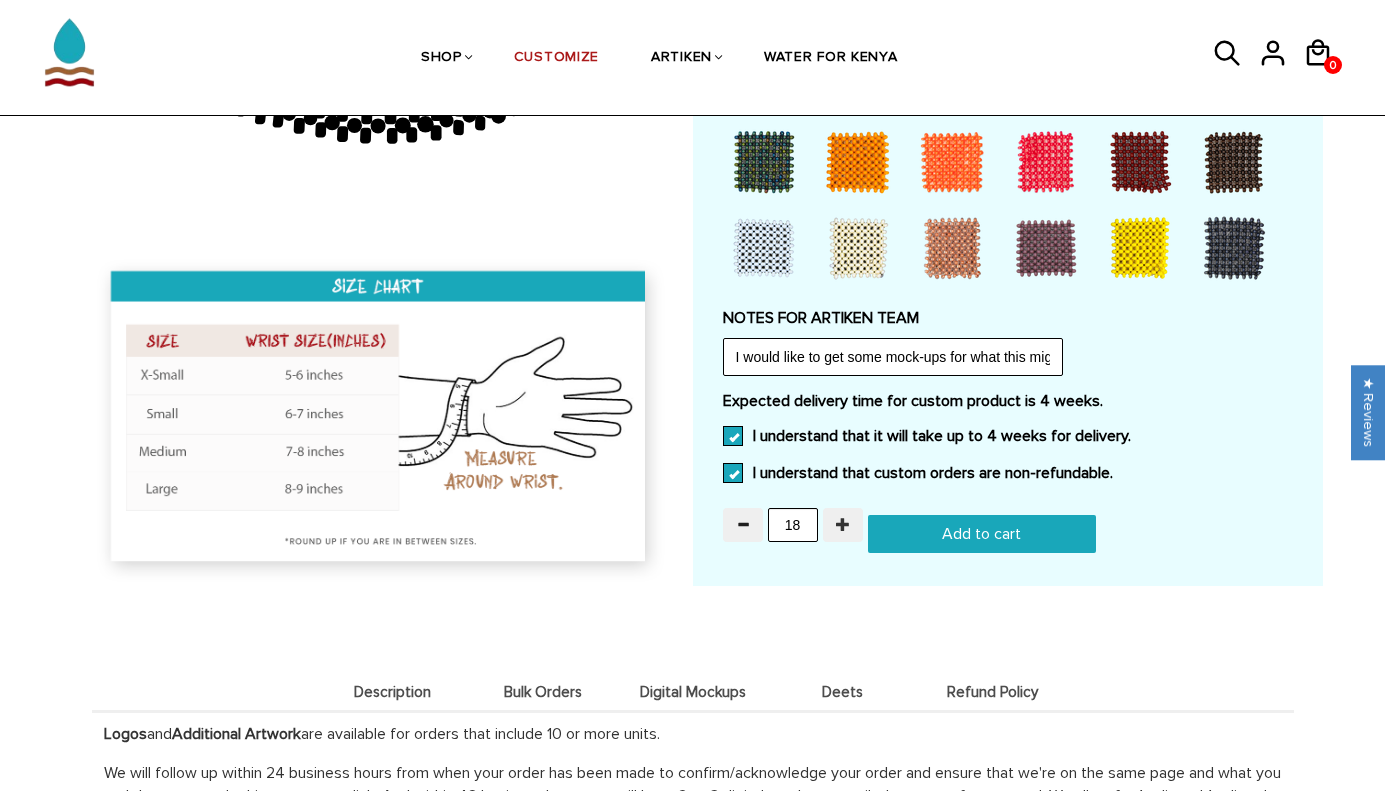 click at bounding box center [843, 524] 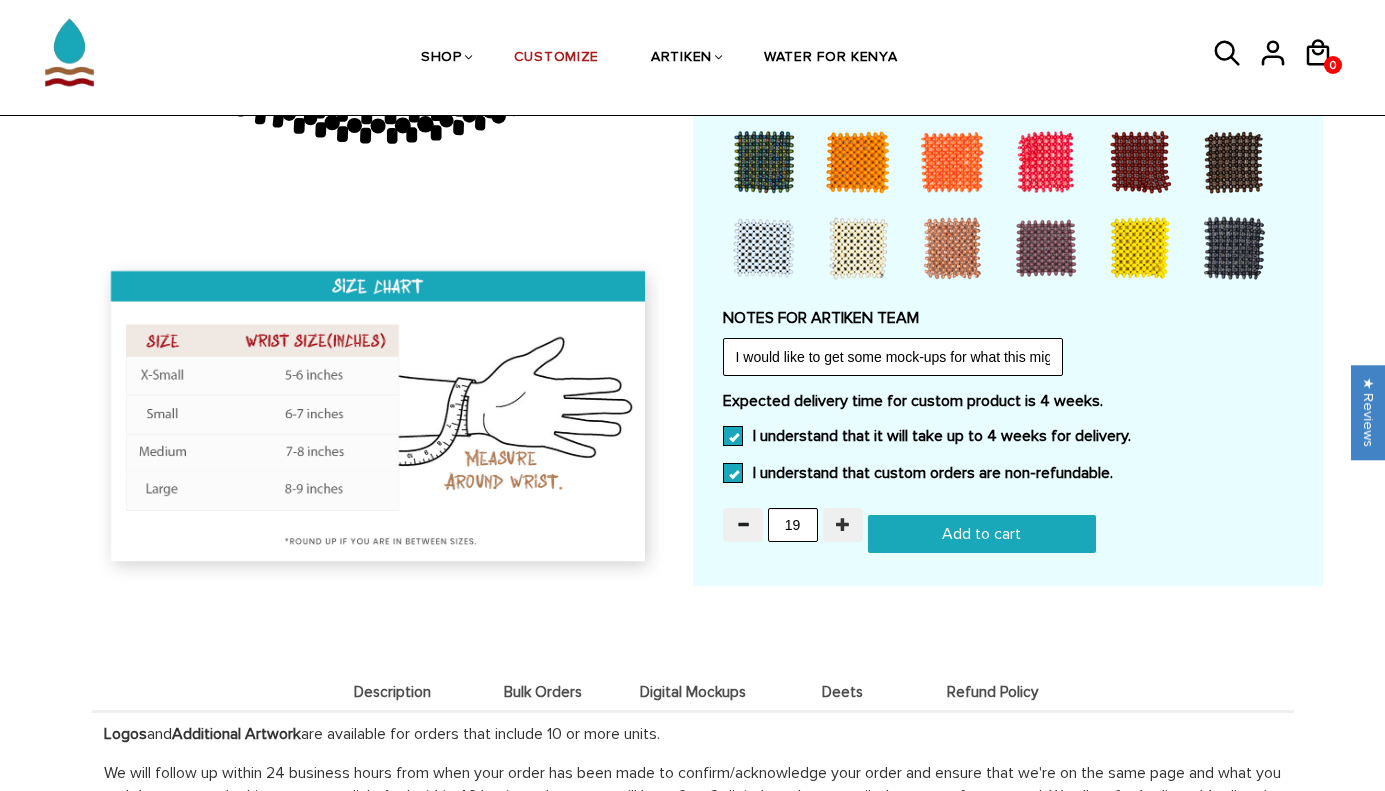 click 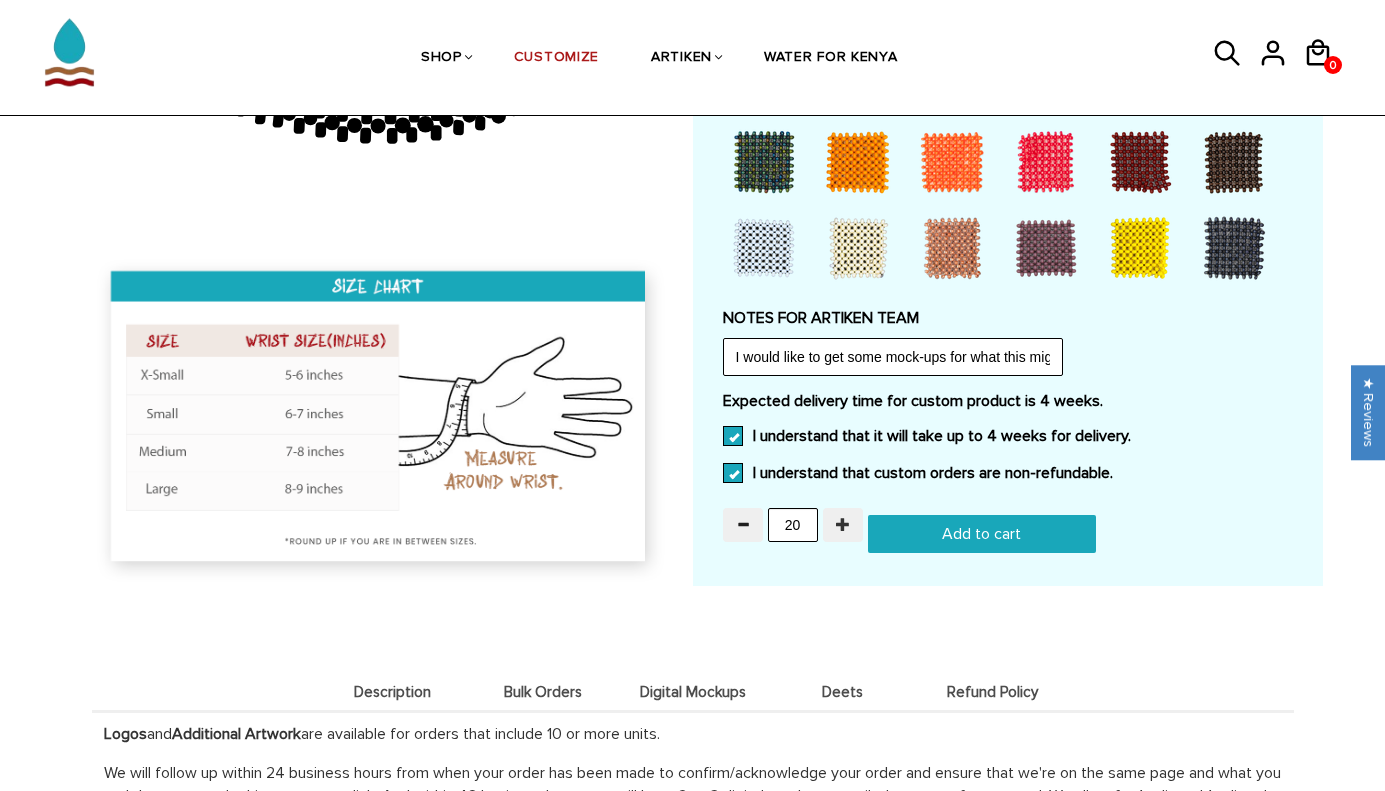 click 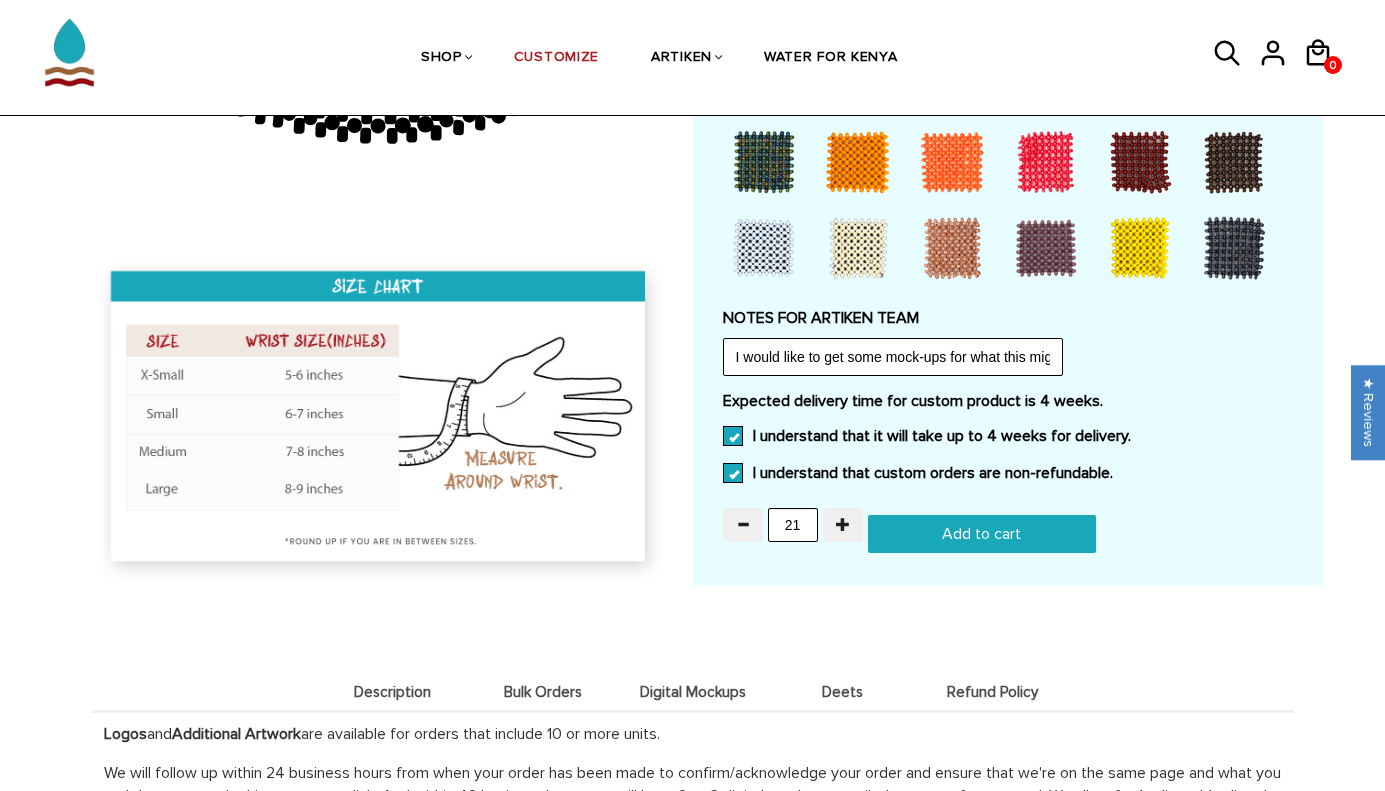 click on "Add to cart" 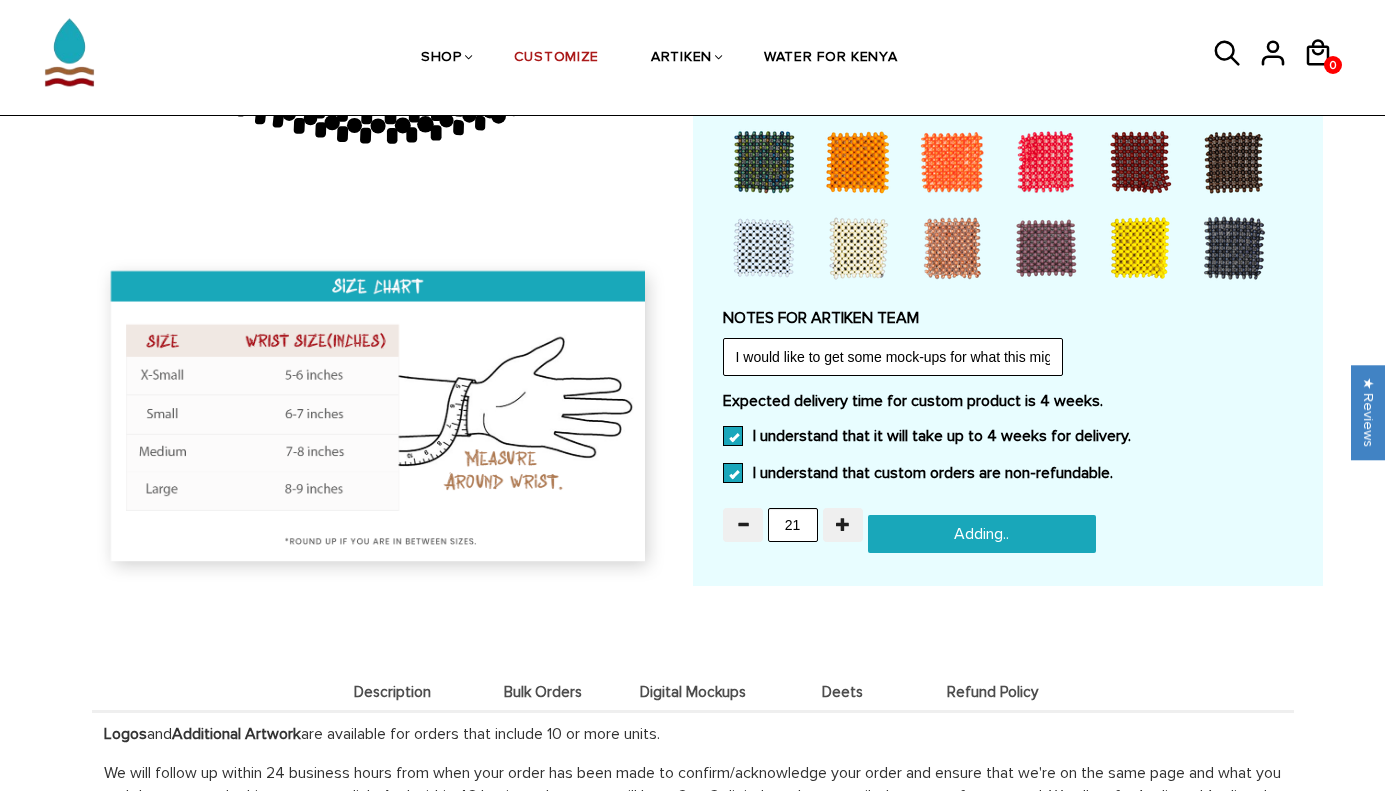 type on "Add to cart" 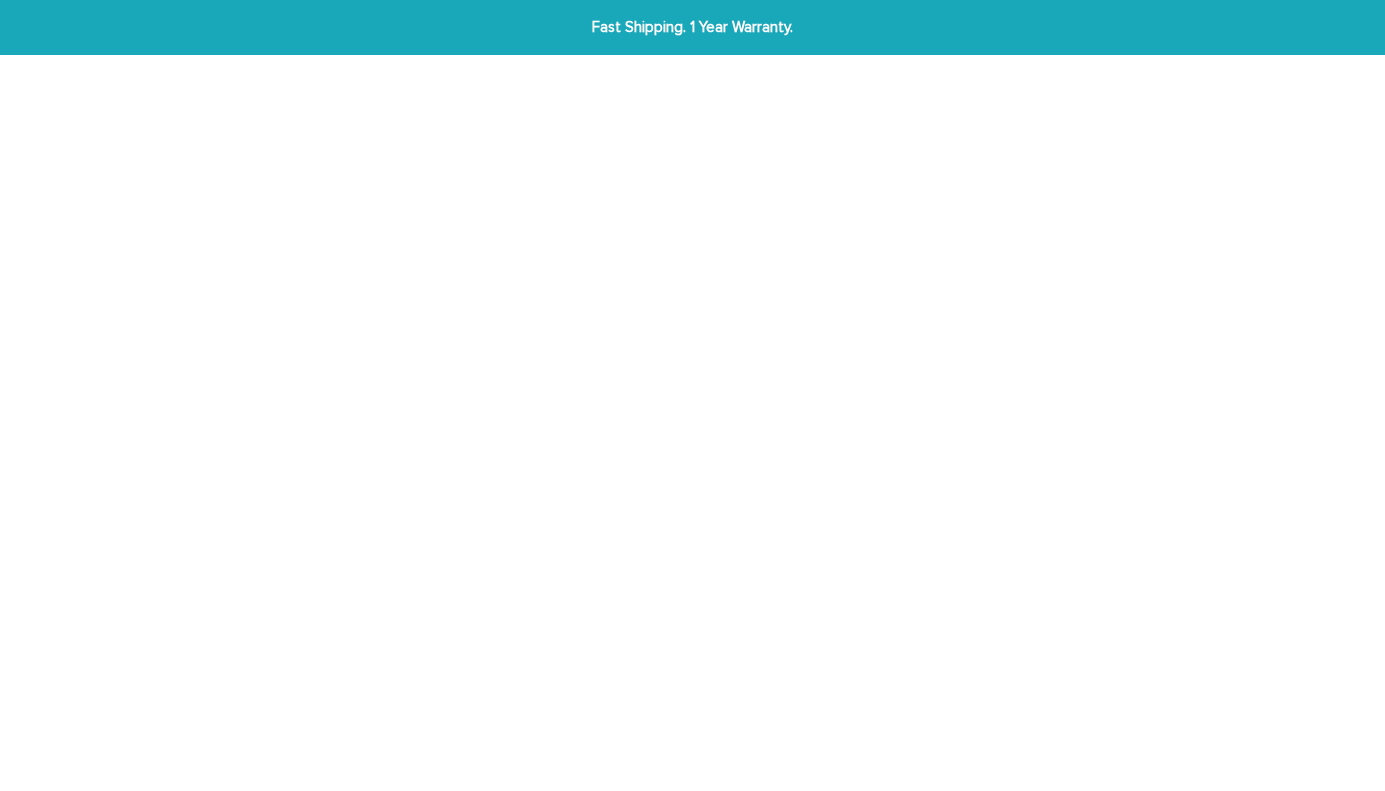 scroll, scrollTop: 0, scrollLeft: 0, axis: both 